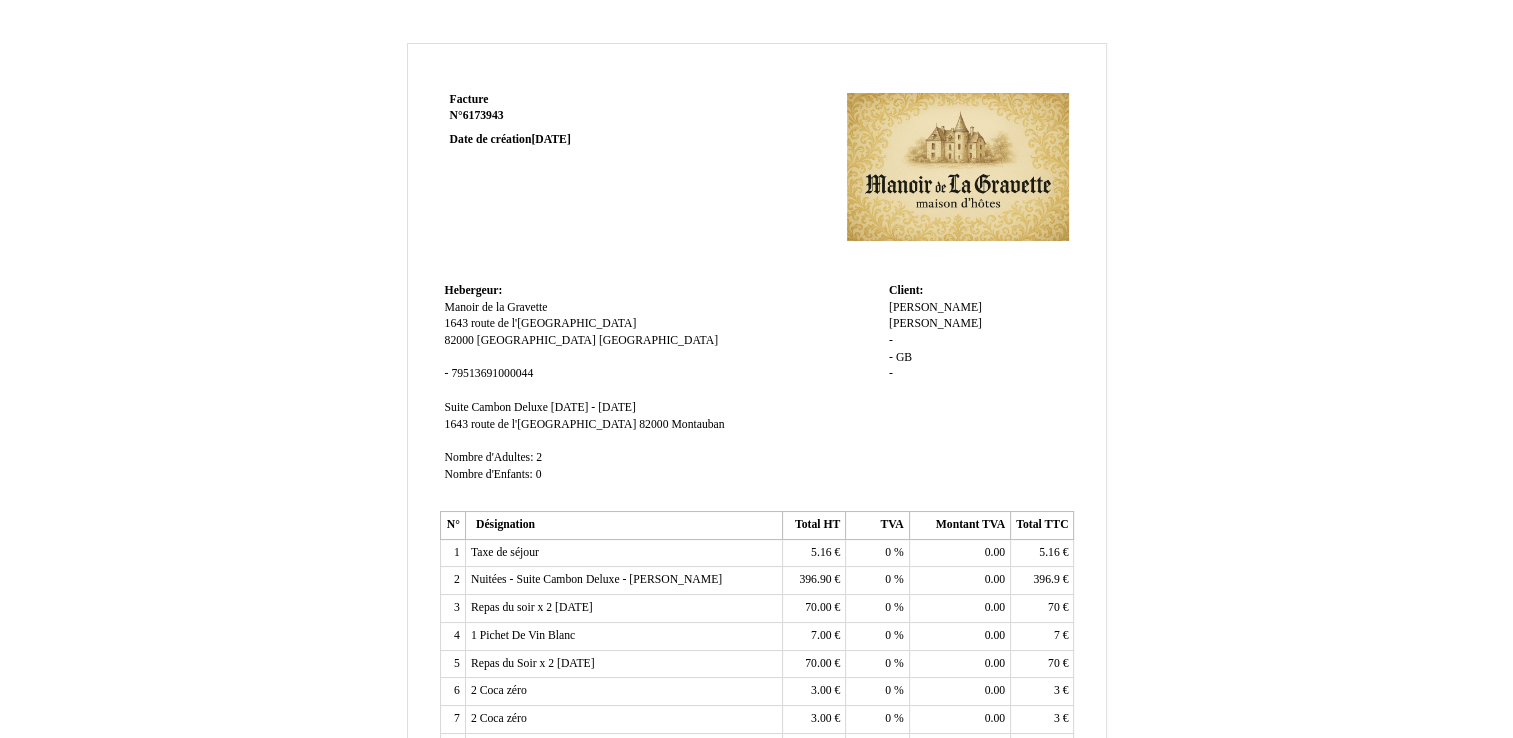 scroll, scrollTop: 0, scrollLeft: 0, axis: both 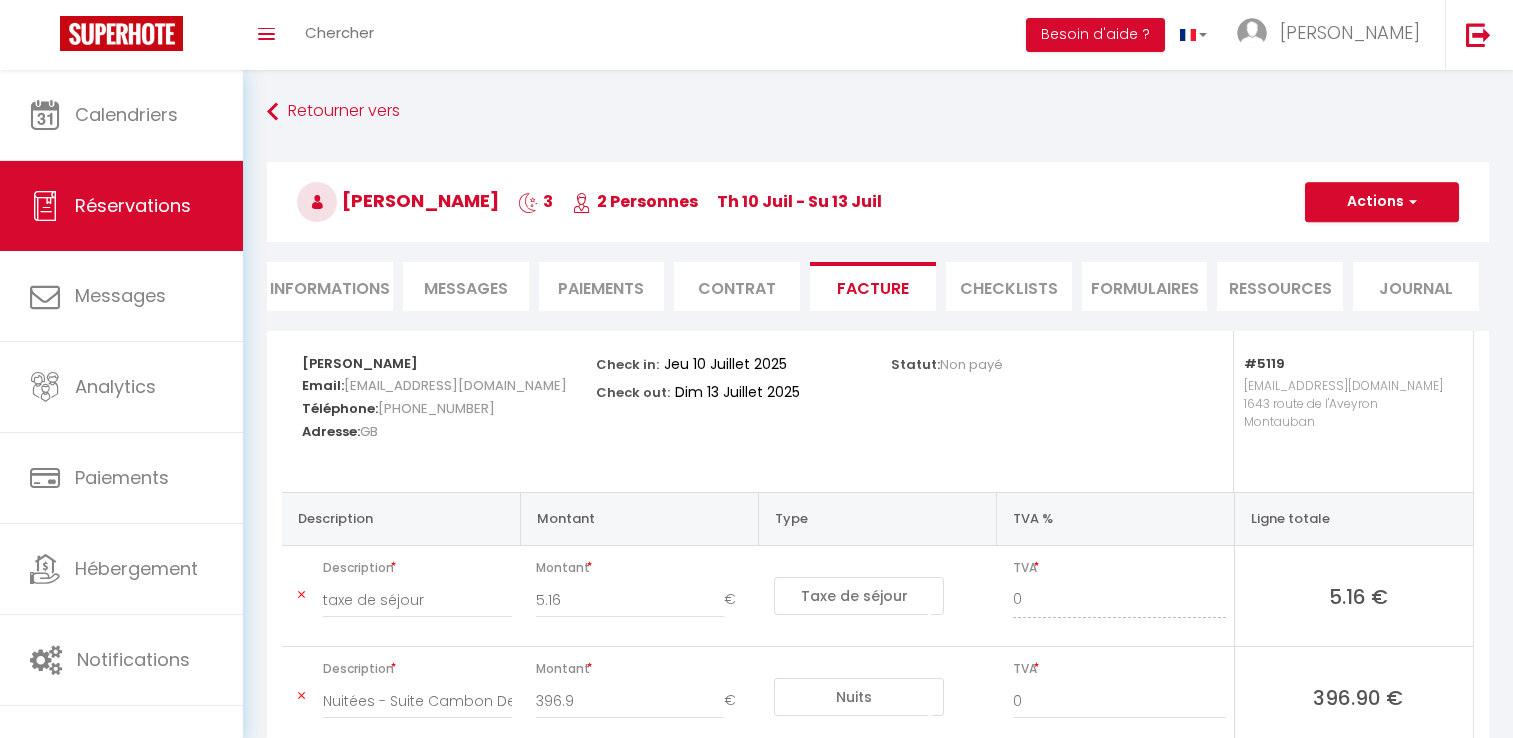 select on "taxes" 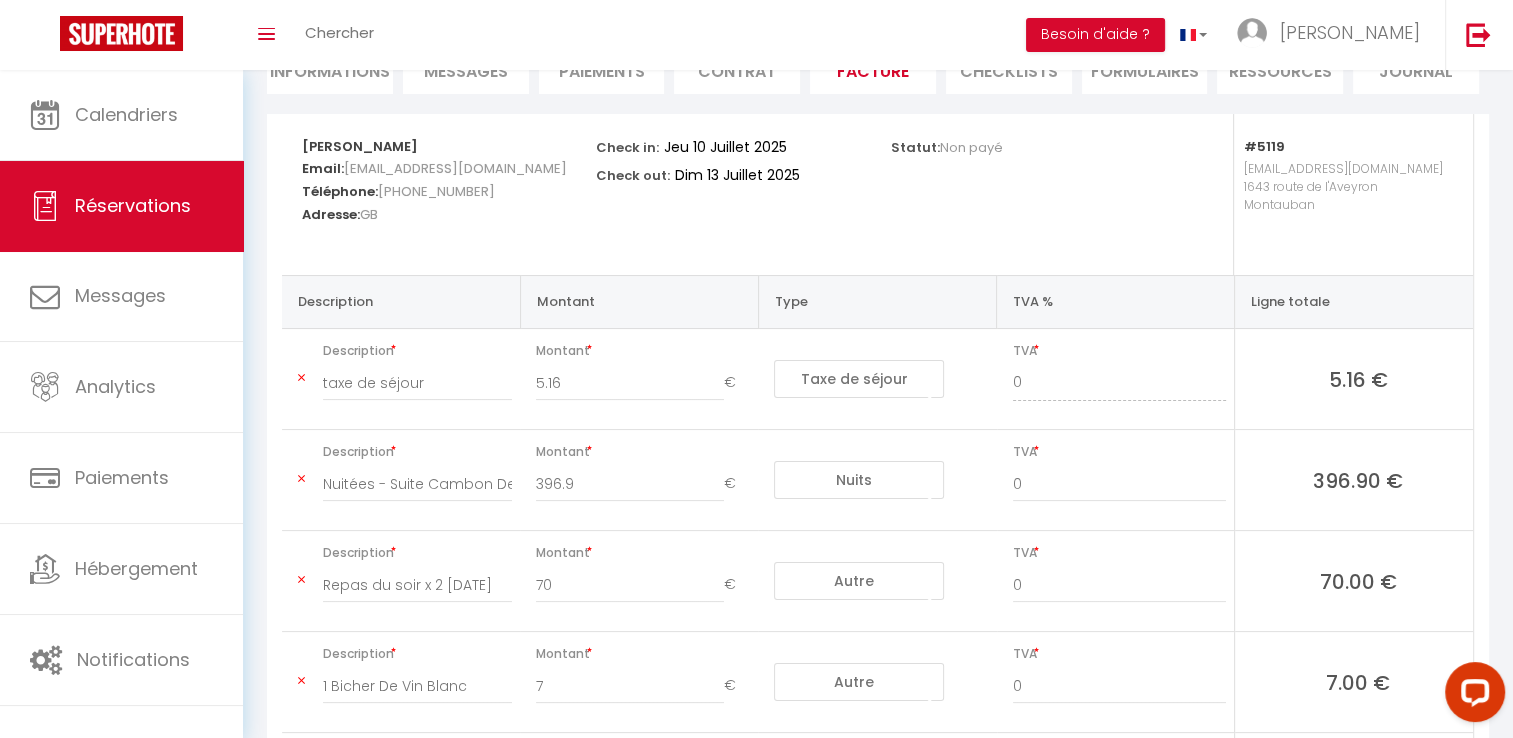 scroll, scrollTop: 0, scrollLeft: 0, axis: both 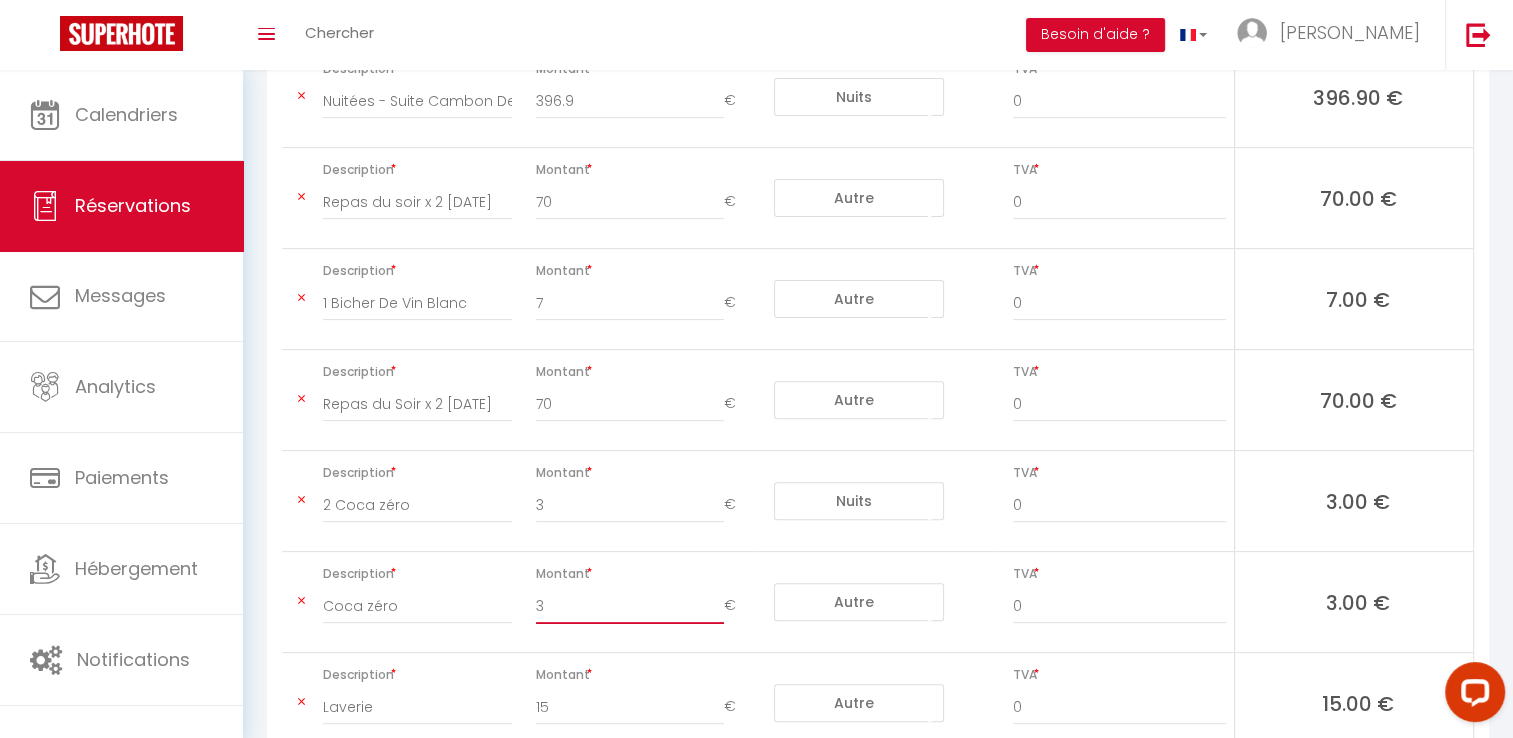 click on "3" at bounding box center (630, 606) 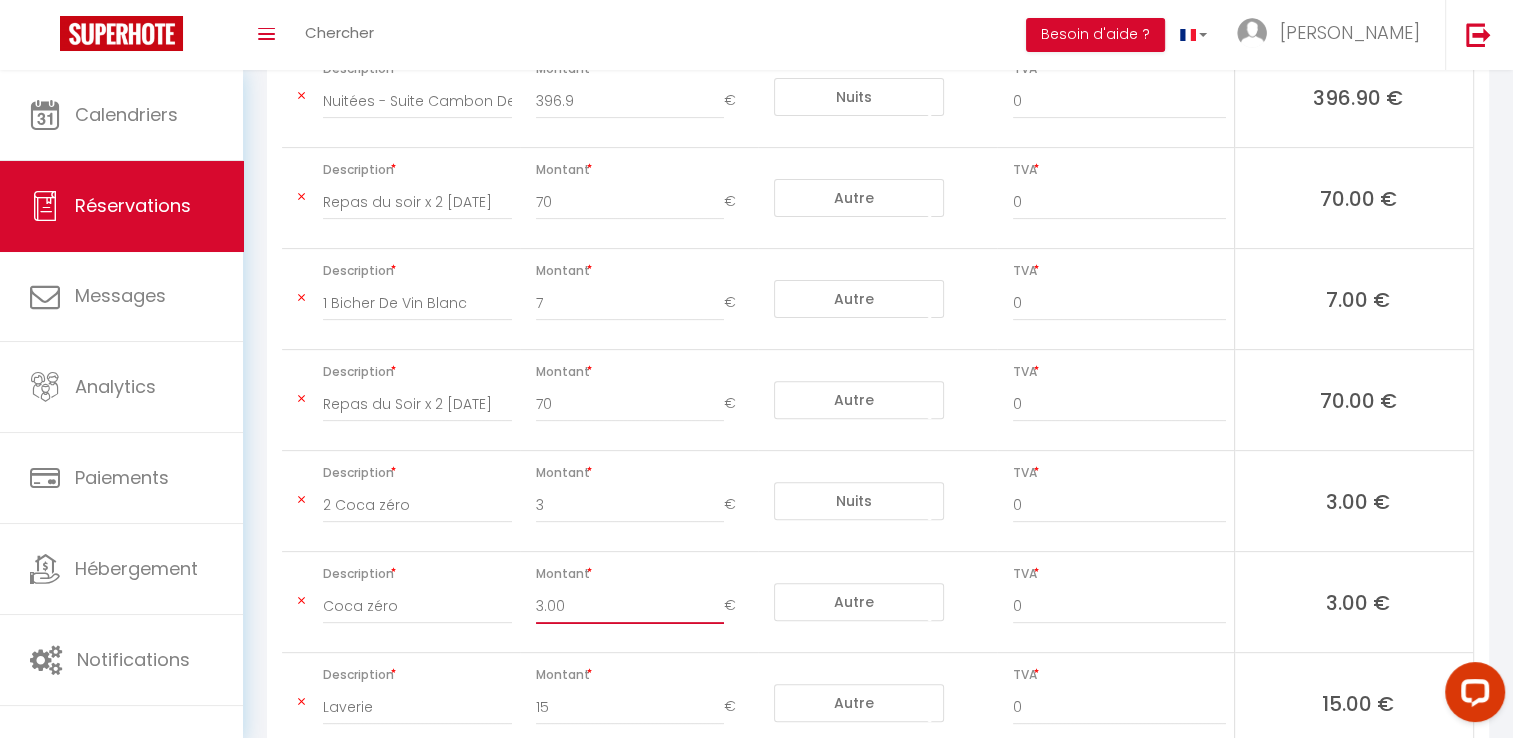 type on "3.00" 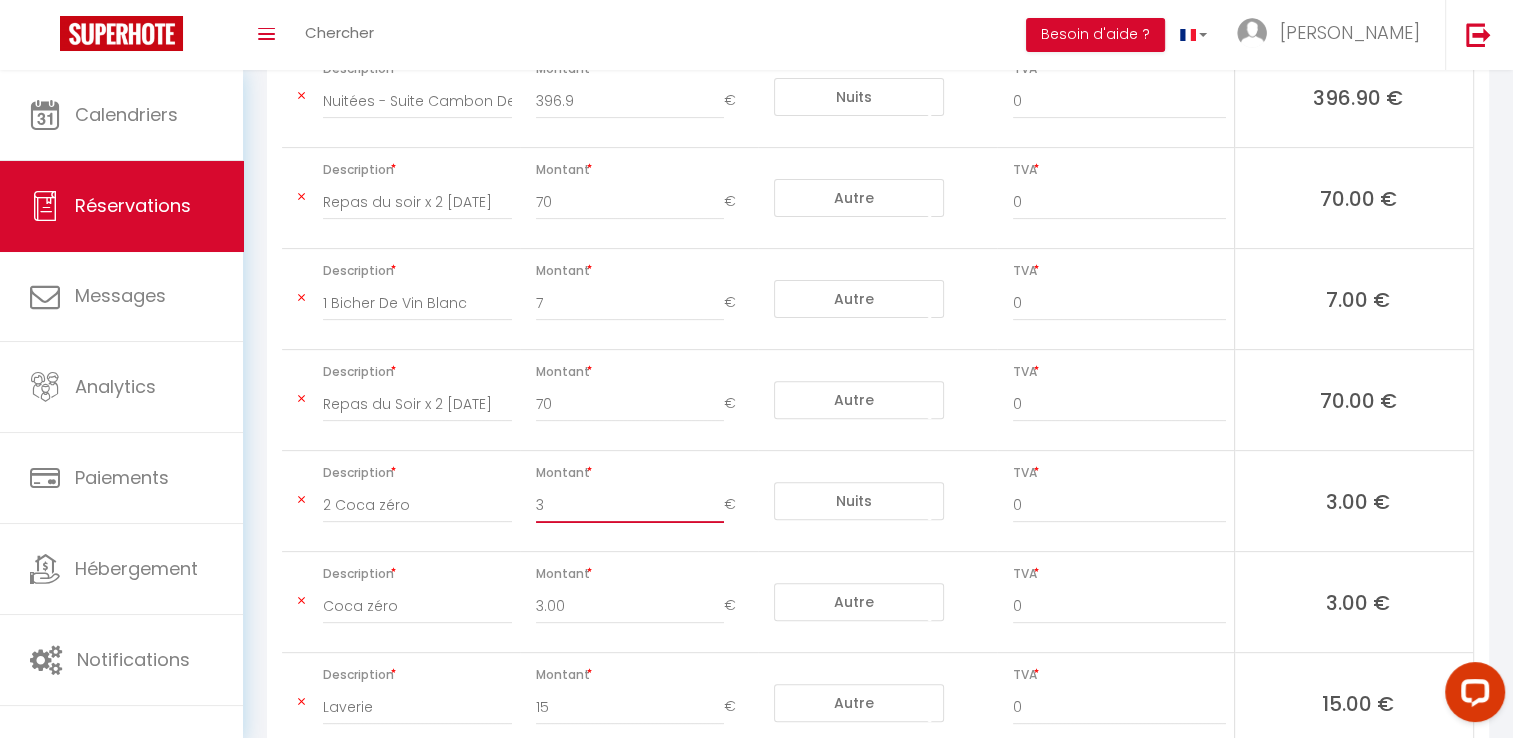click on "3" at bounding box center [630, 505] 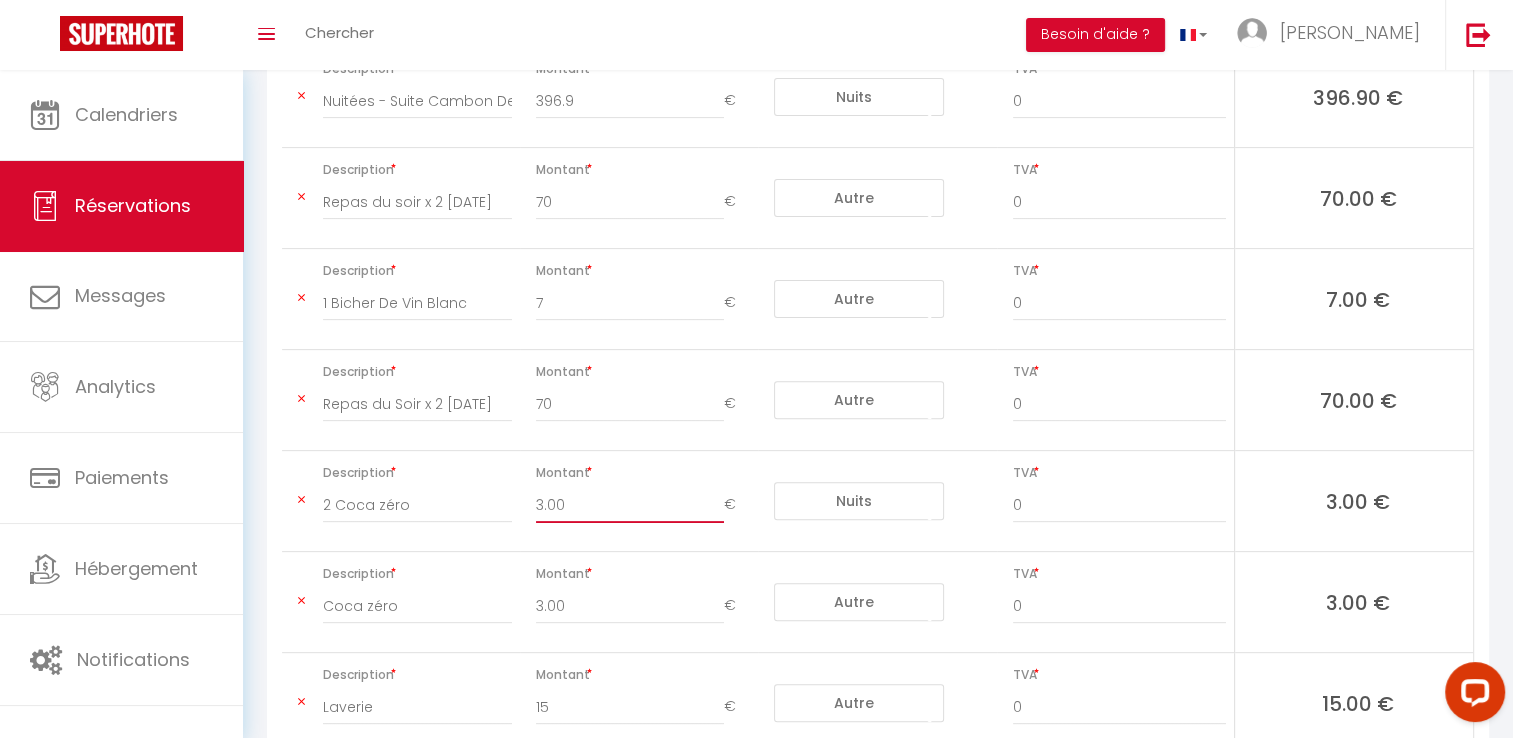 type on "3.00" 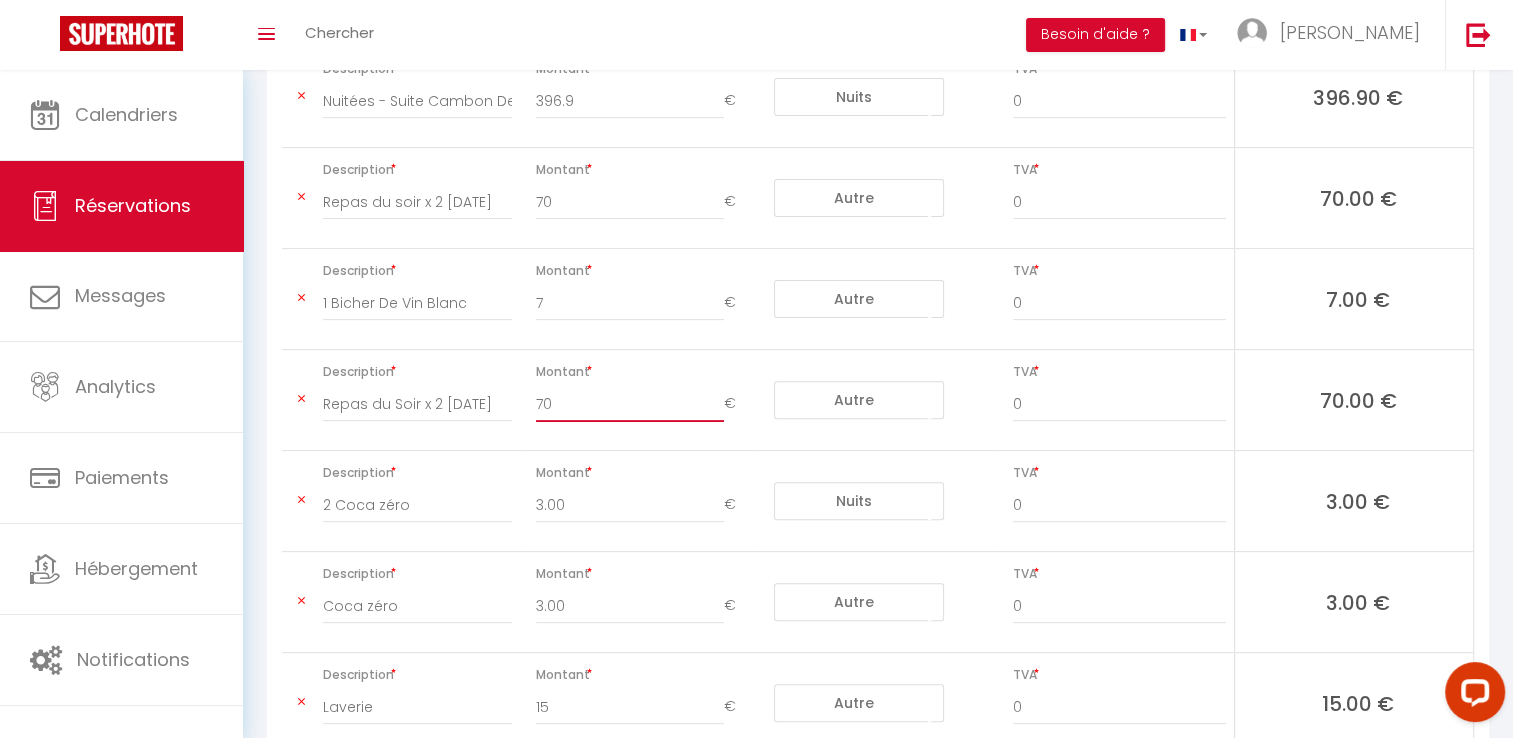 click on "70" at bounding box center (630, 404) 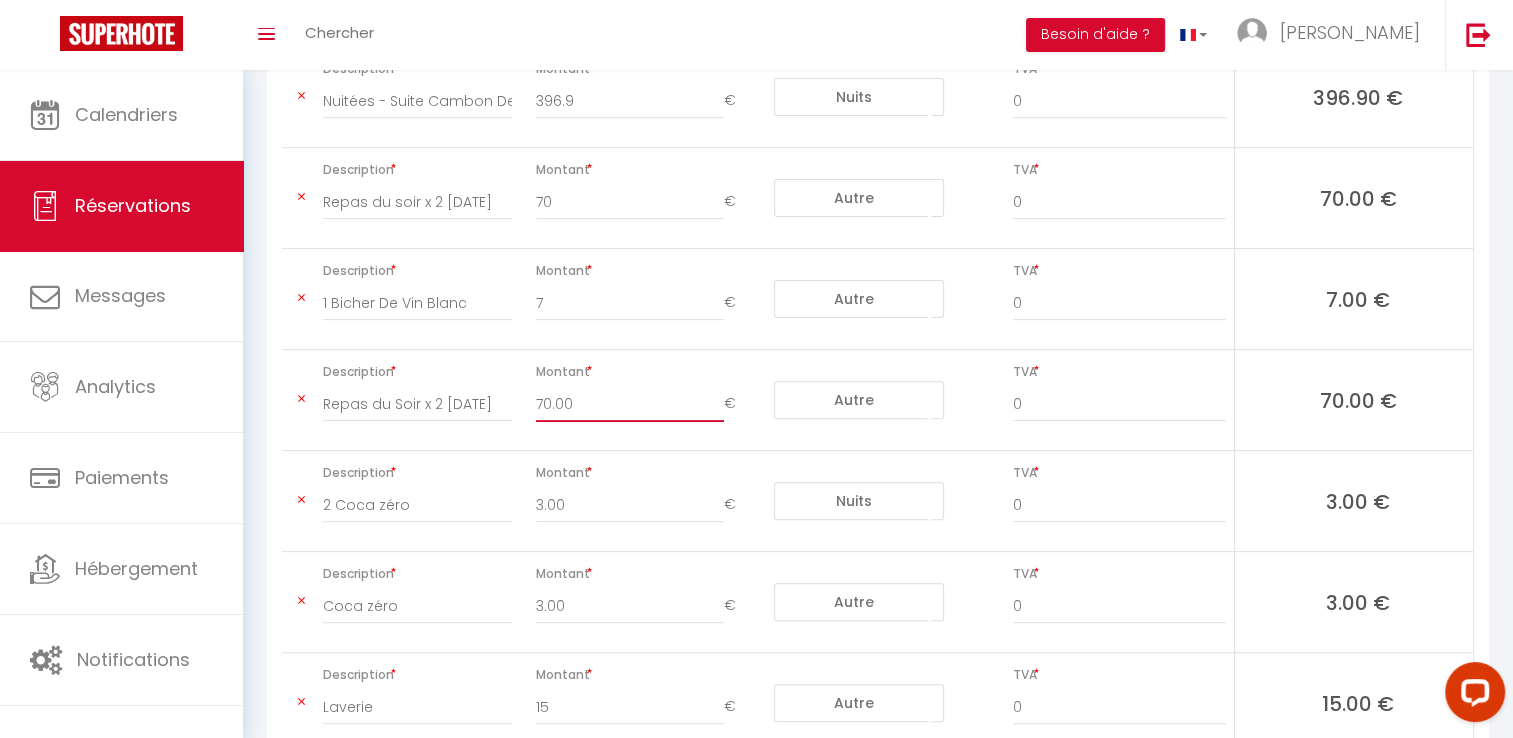 type on "70.00" 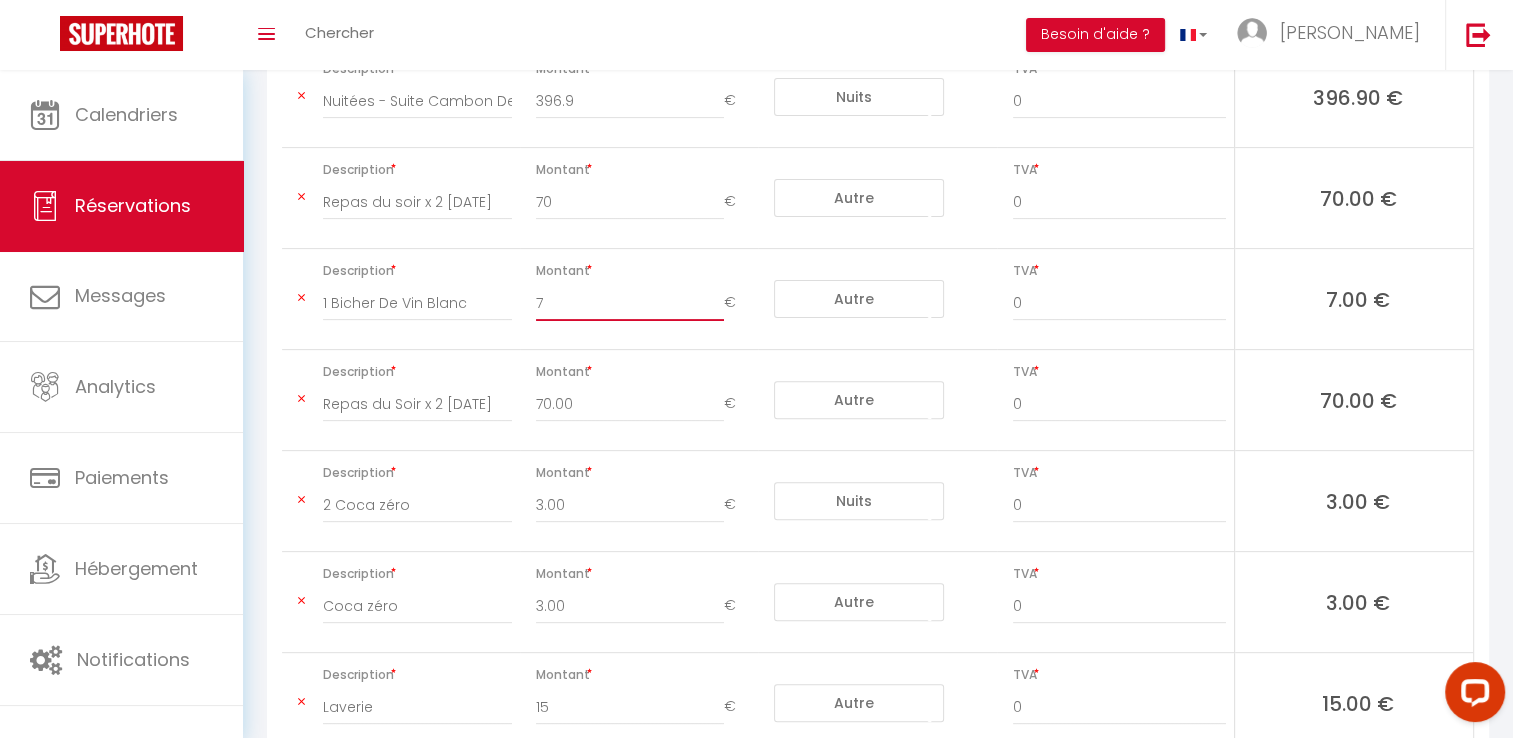 click on "7" at bounding box center (630, 303) 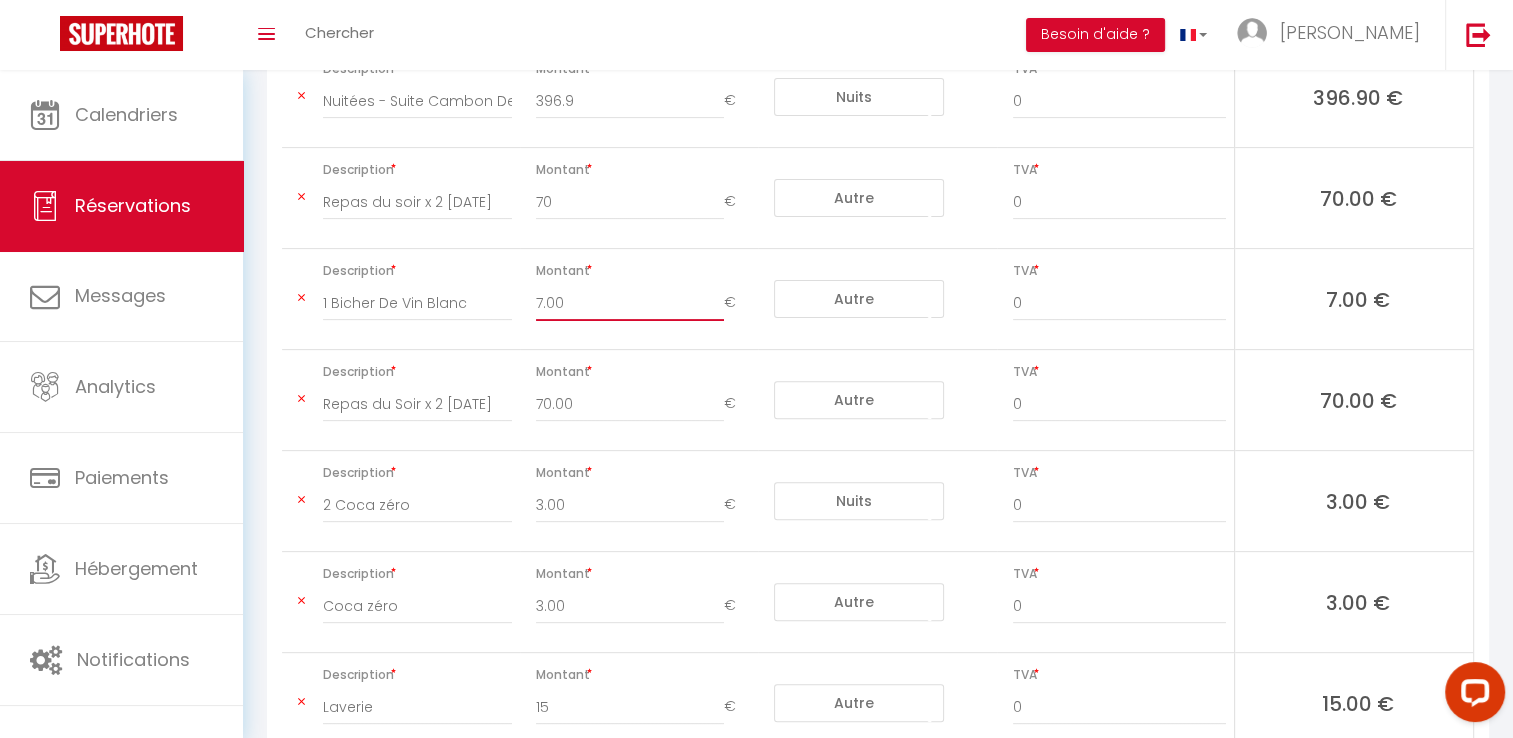 type on "7.00" 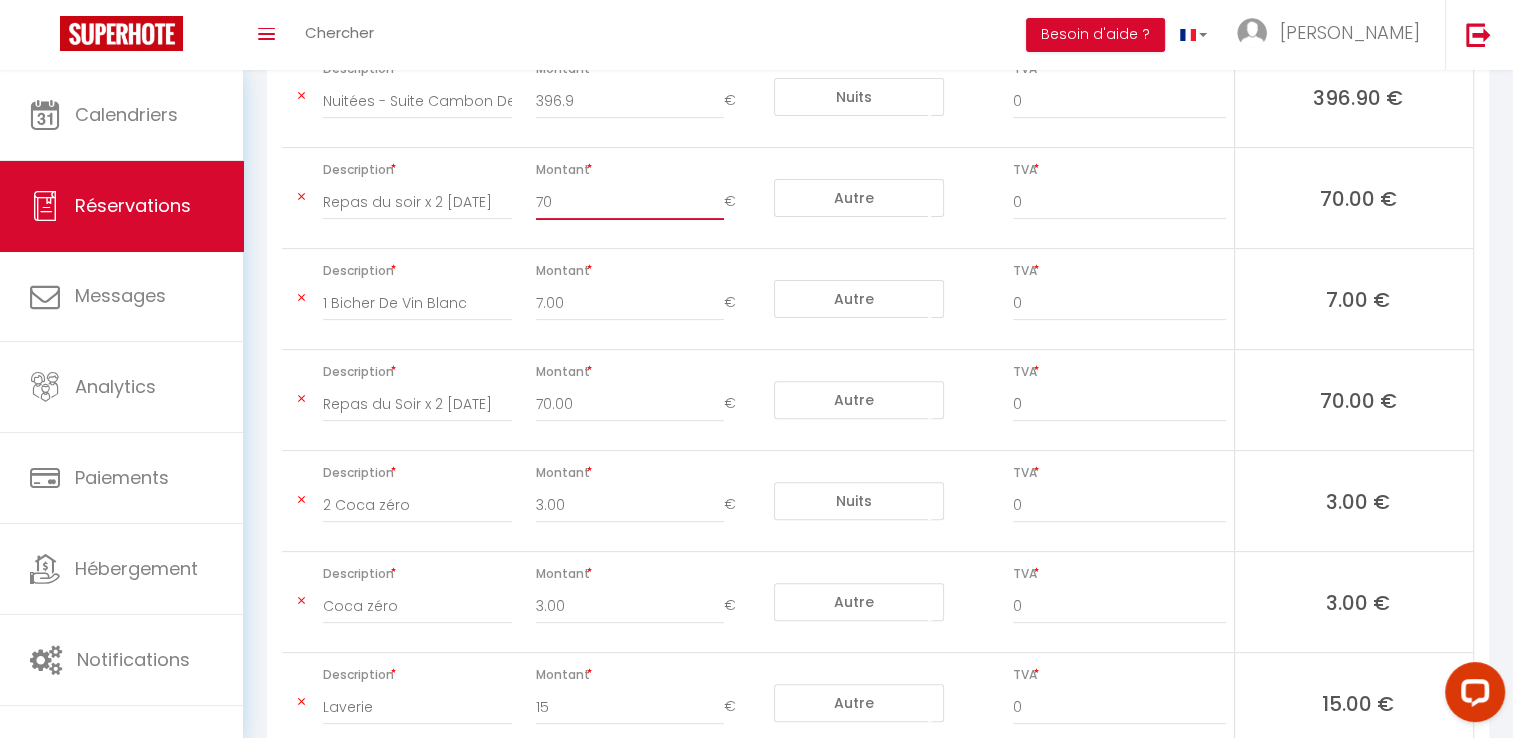 click on "70" at bounding box center (630, 202) 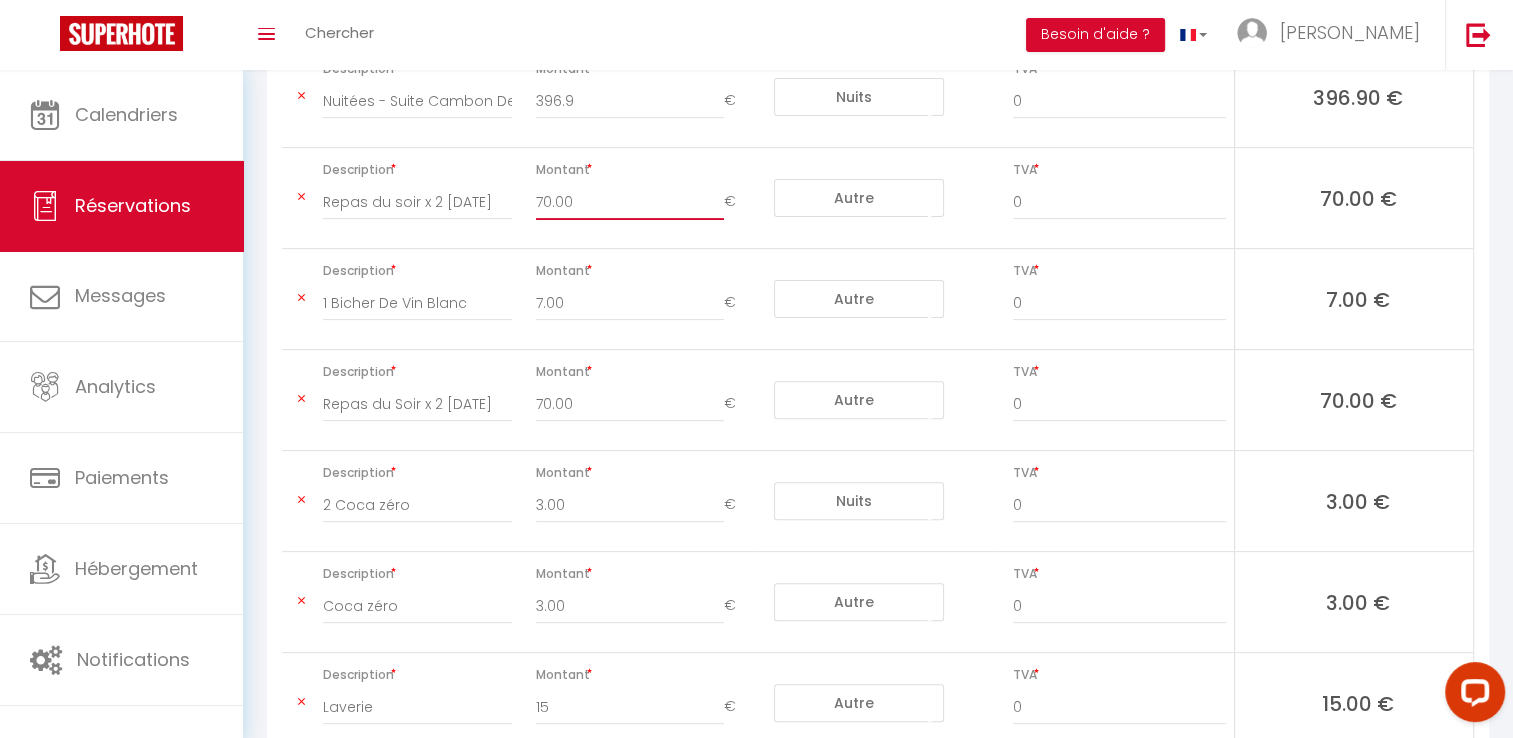 scroll, scrollTop: 700, scrollLeft: 0, axis: vertical 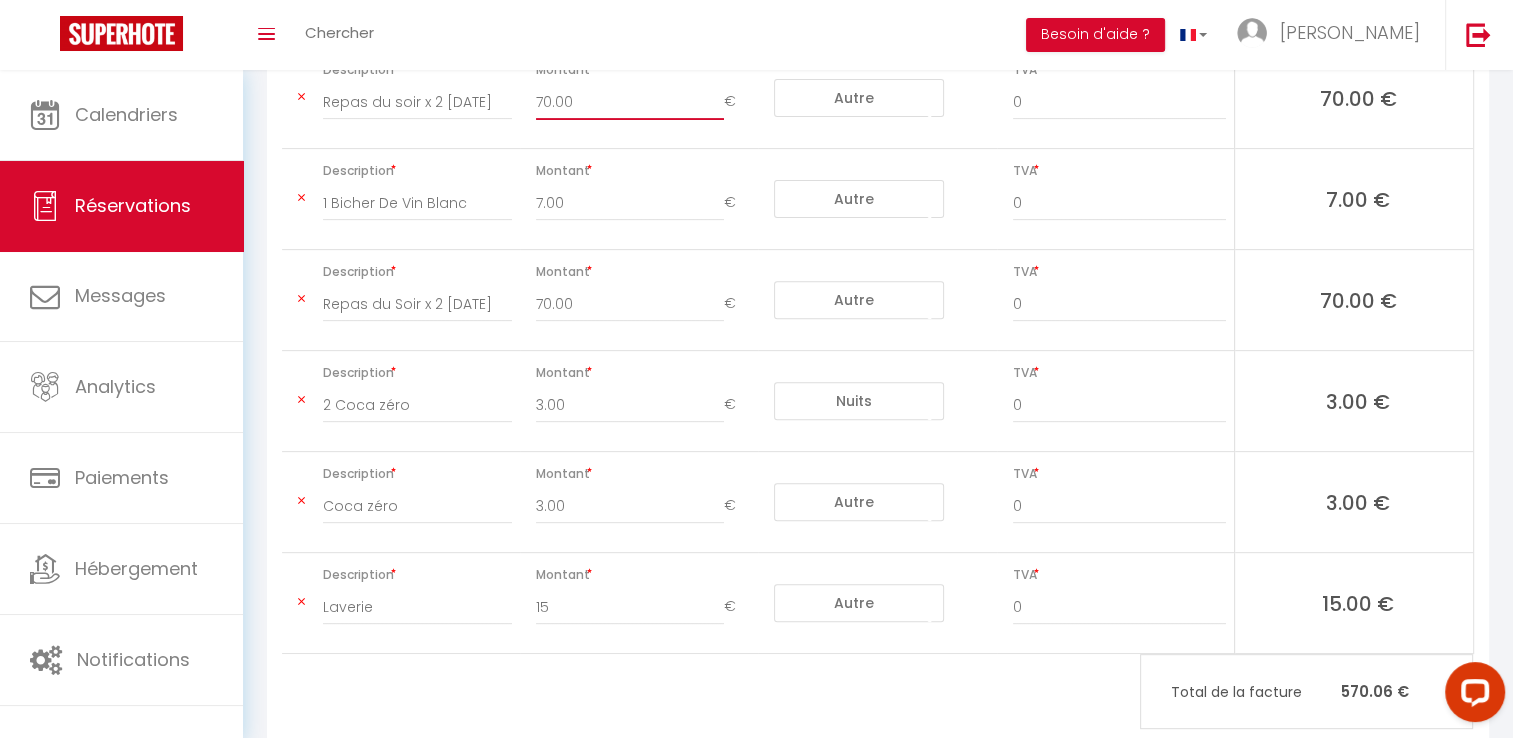 type on "70.00" 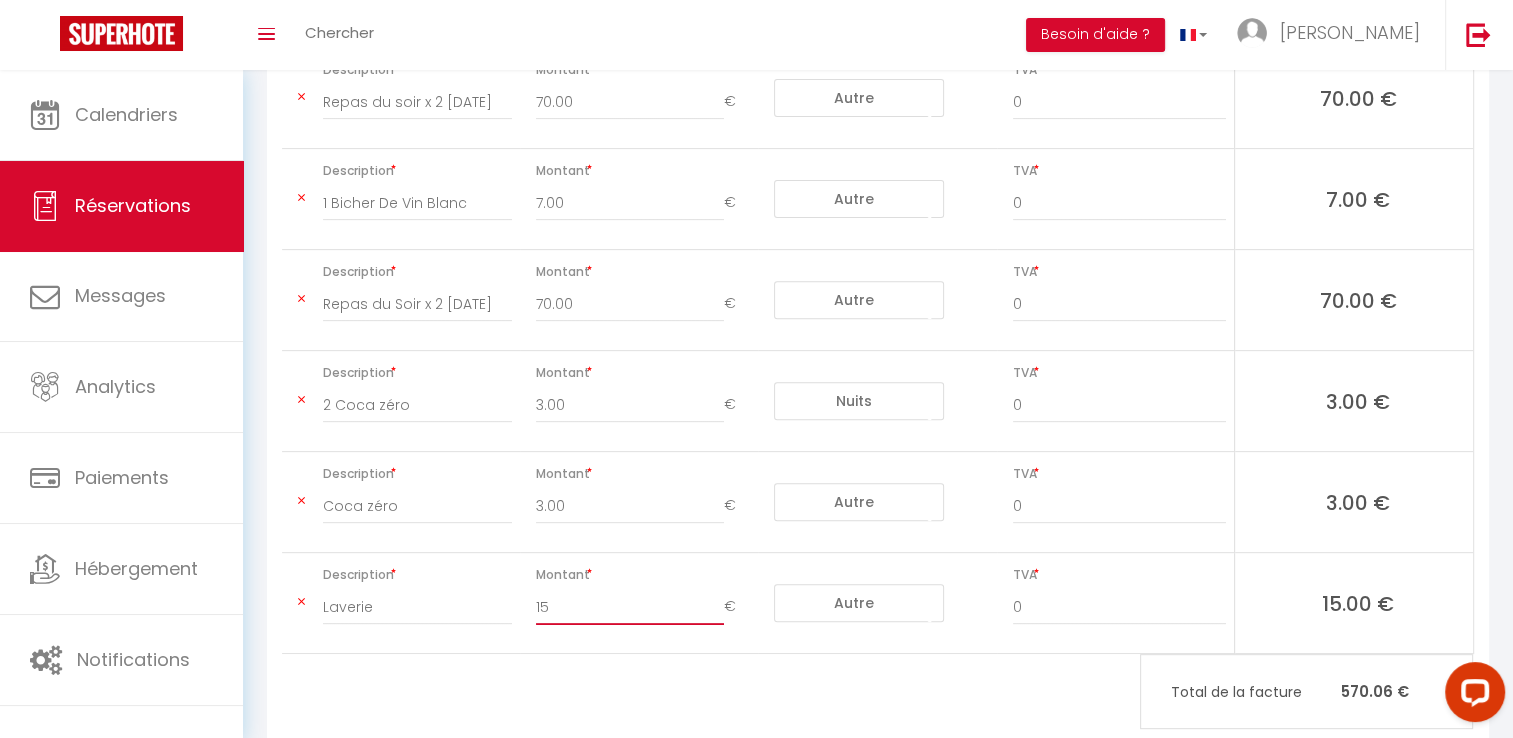 click on "15" at bounding box center (630, 607) 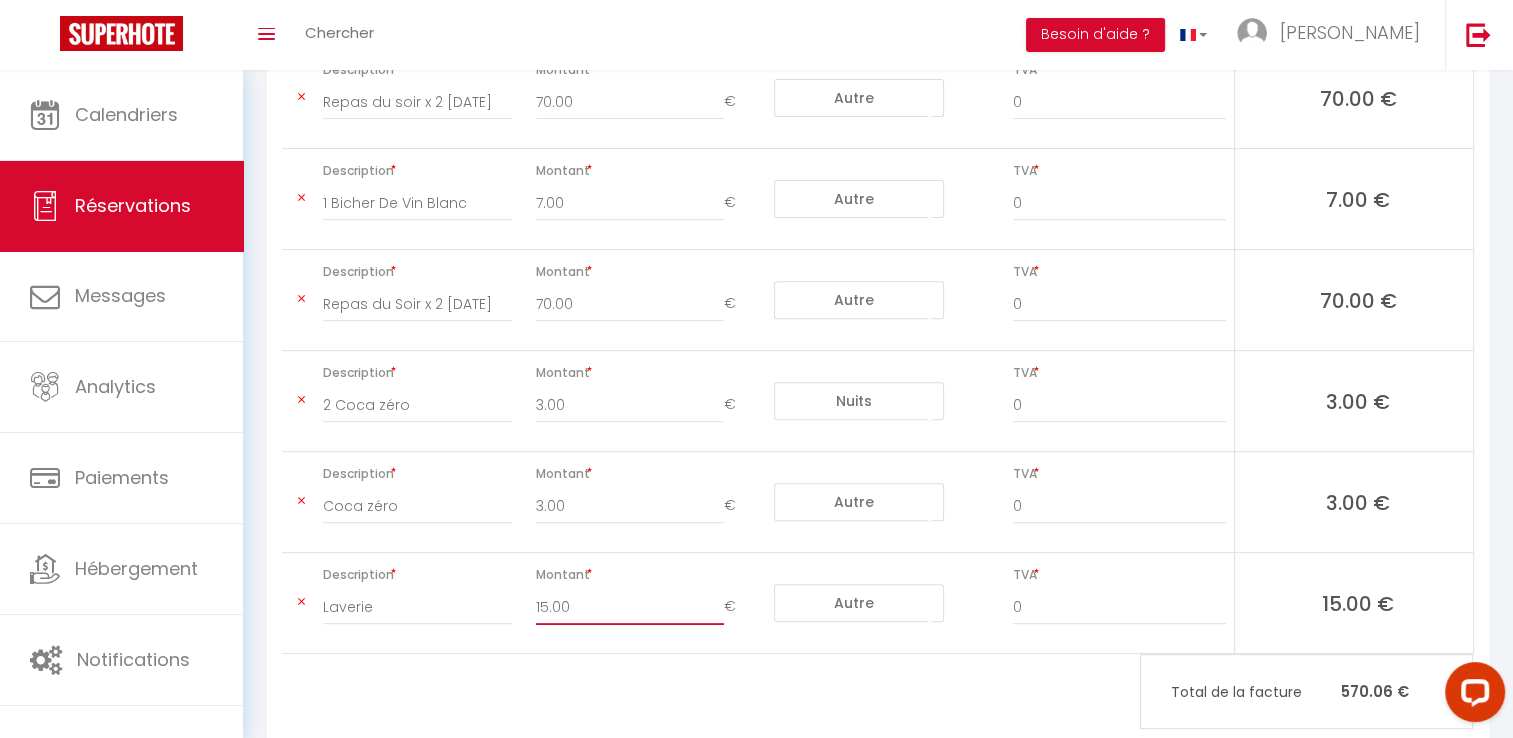 scroll, scrollTop: 100, scrollLeft: 0, axis: vertical 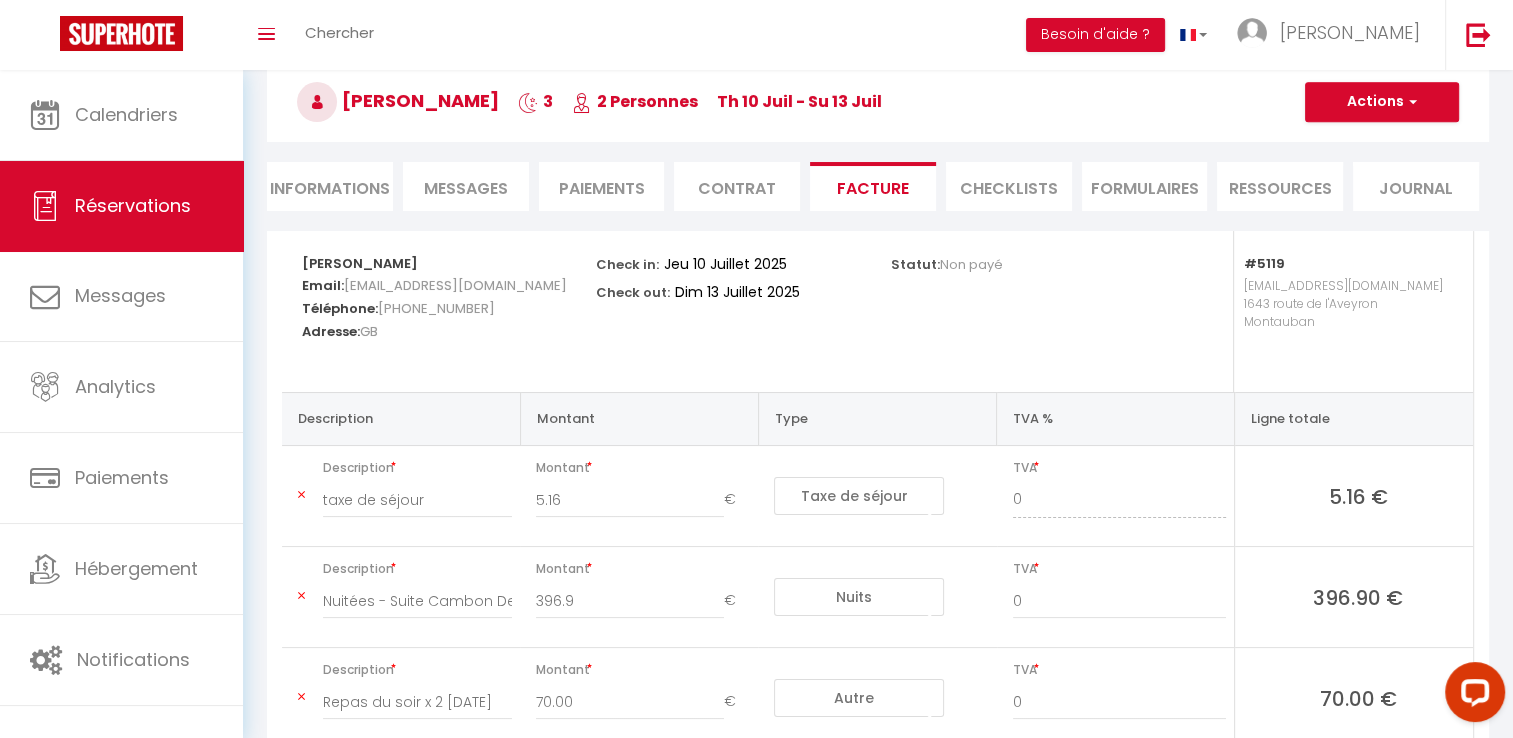 type on "15.00" 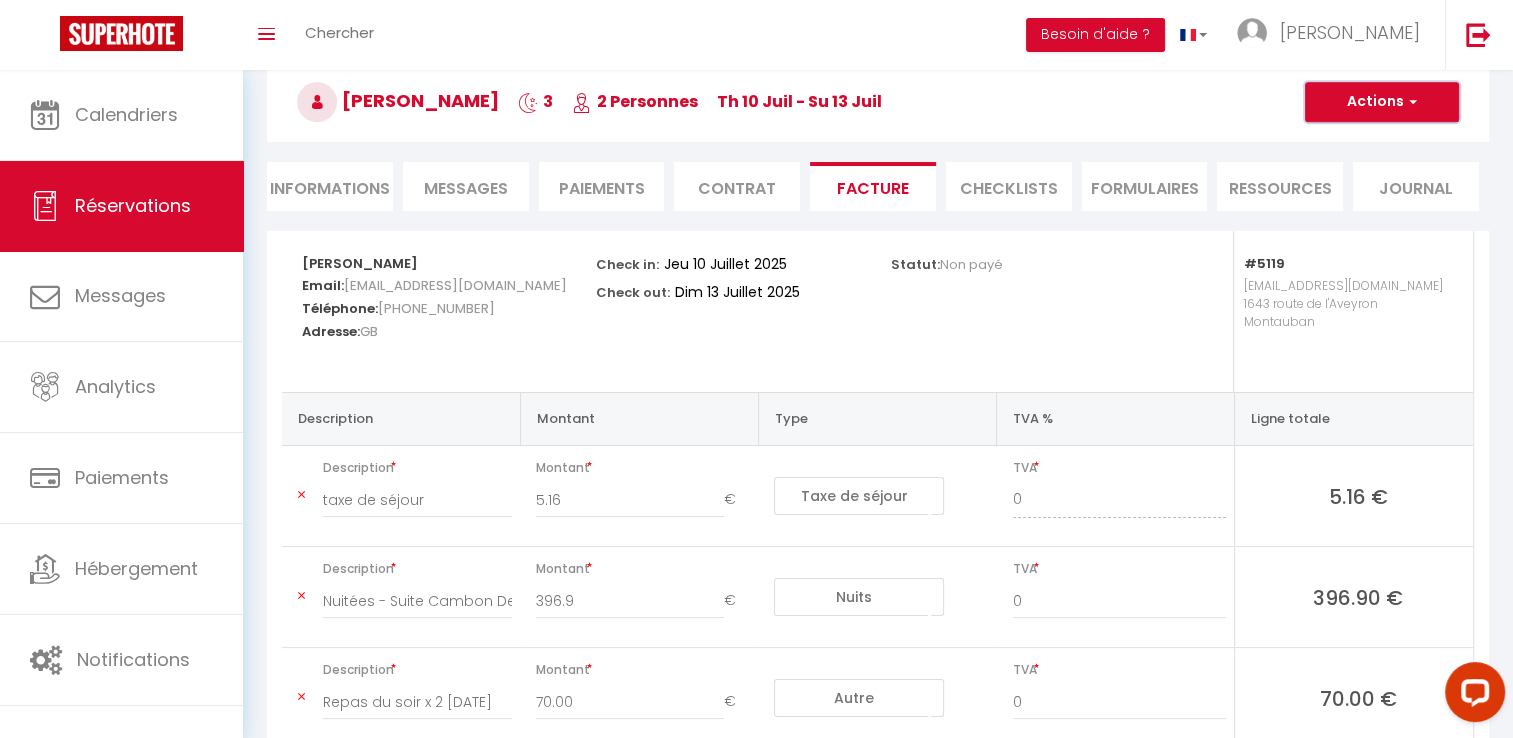 click on "Actions" at bounding box center (1382, 102) 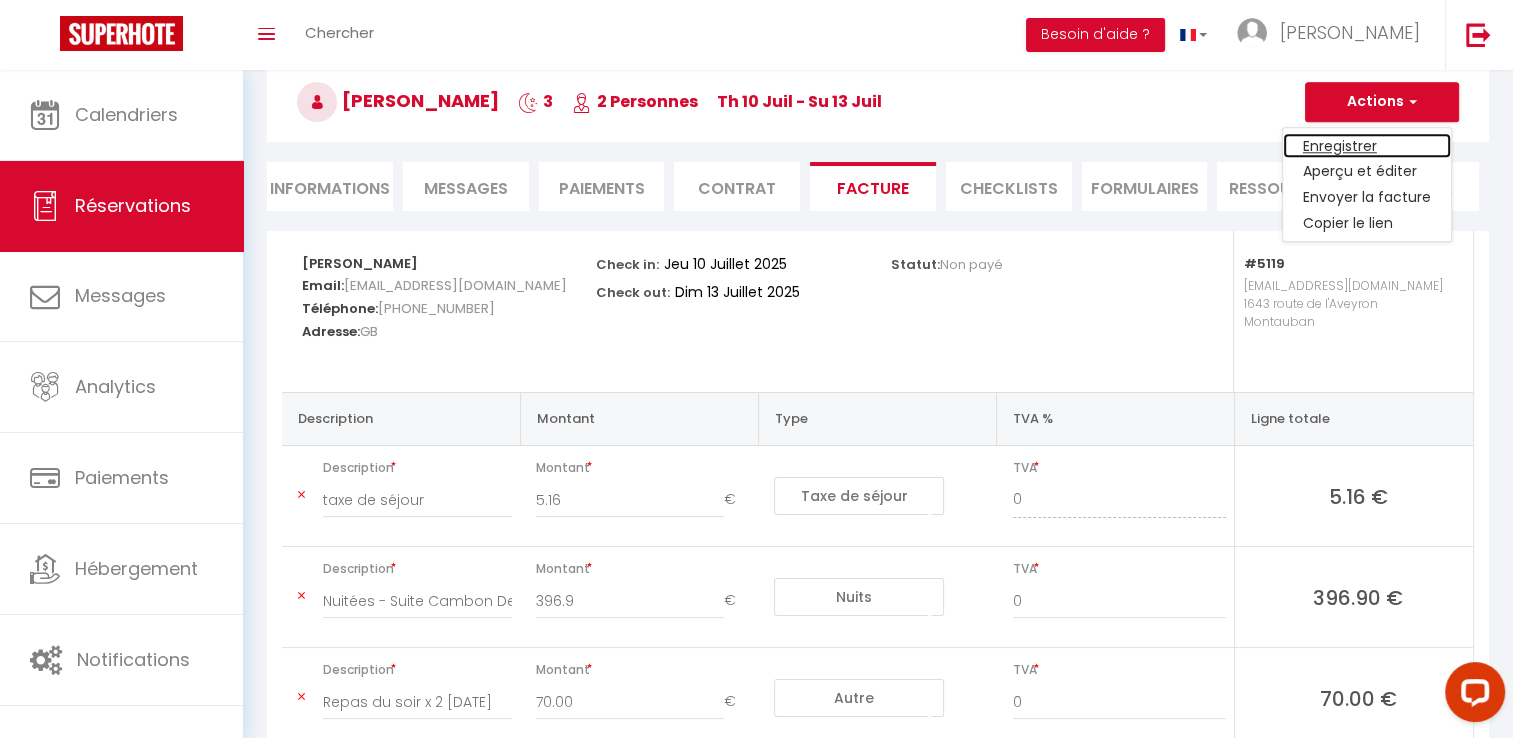 click on "Enregistrer" at bounding box center [1367, 146] 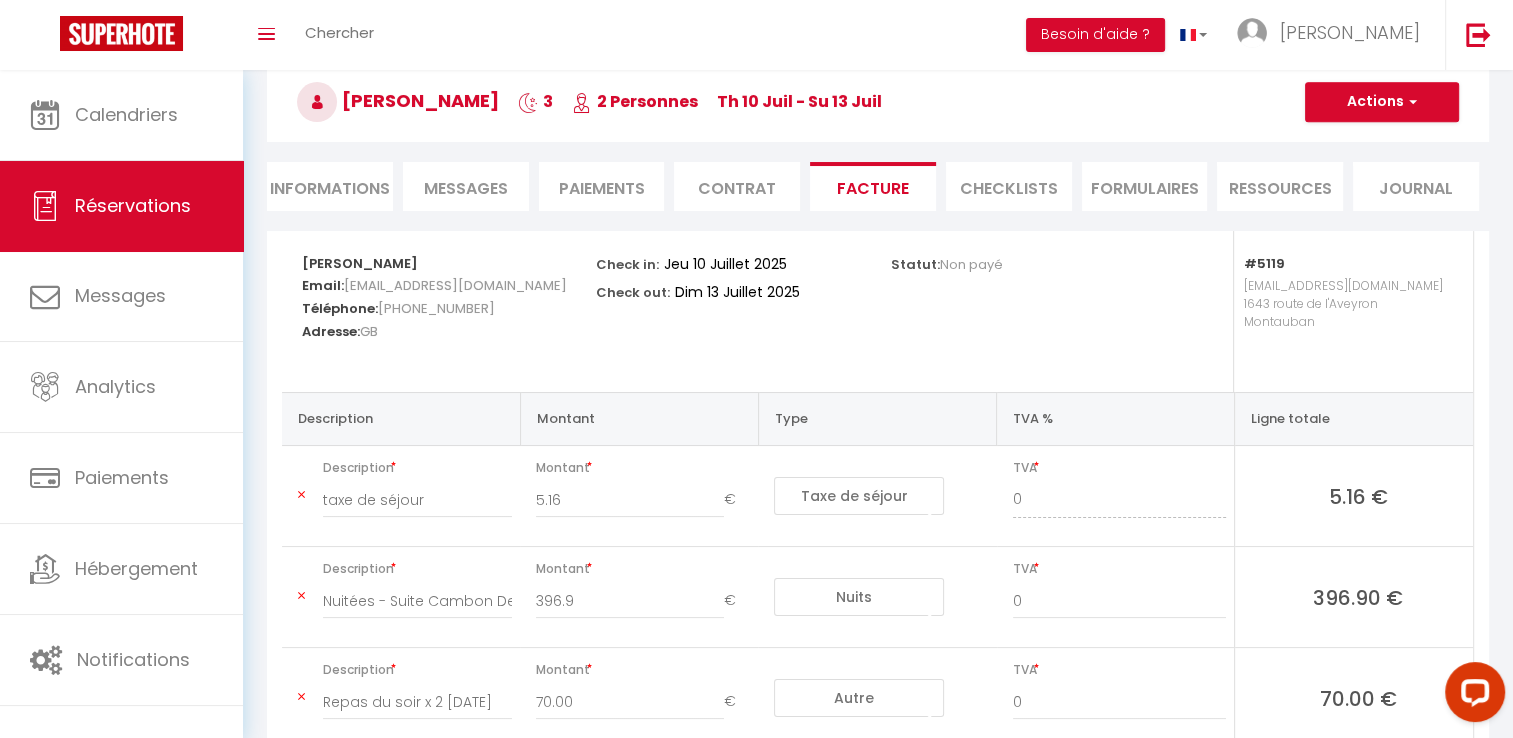 type on "70" 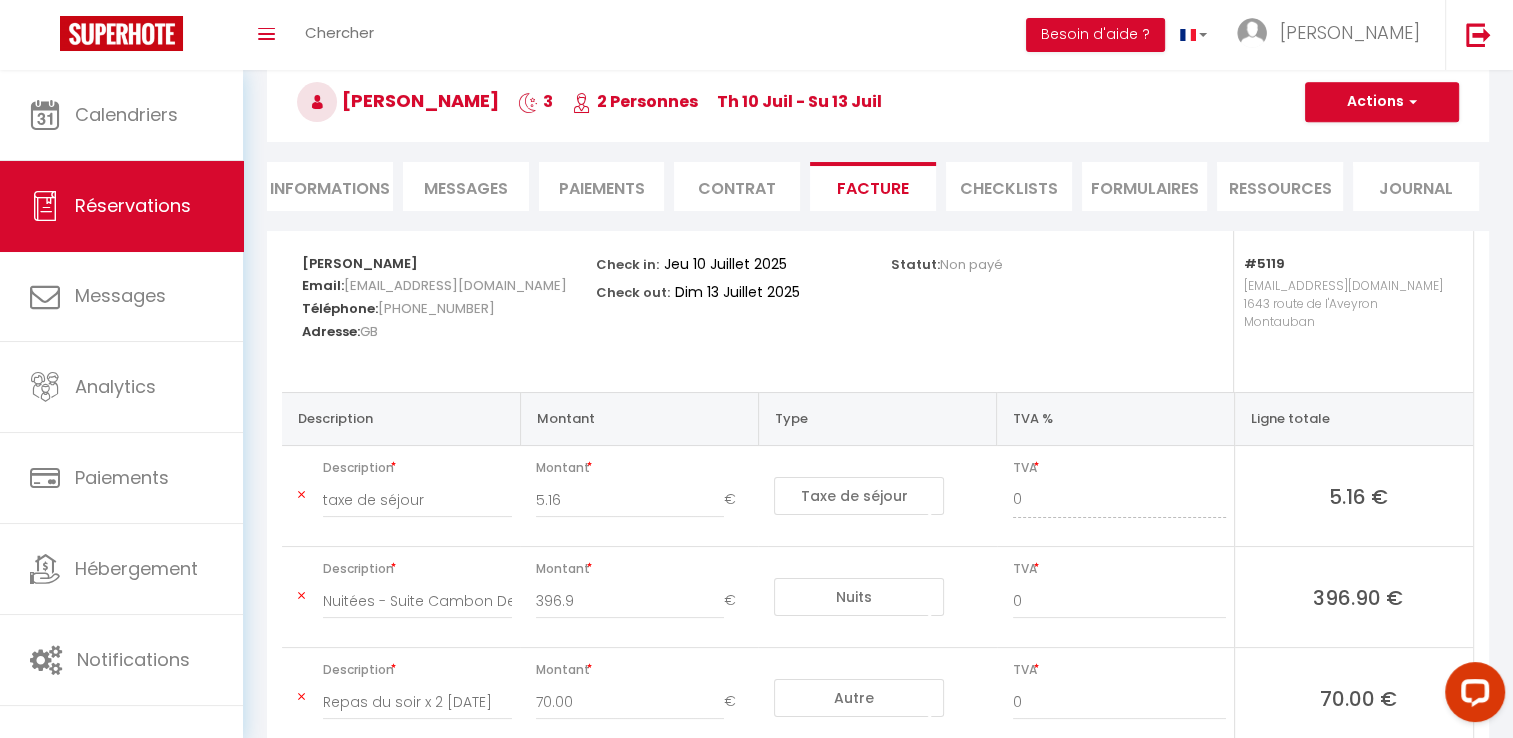 type on "7" 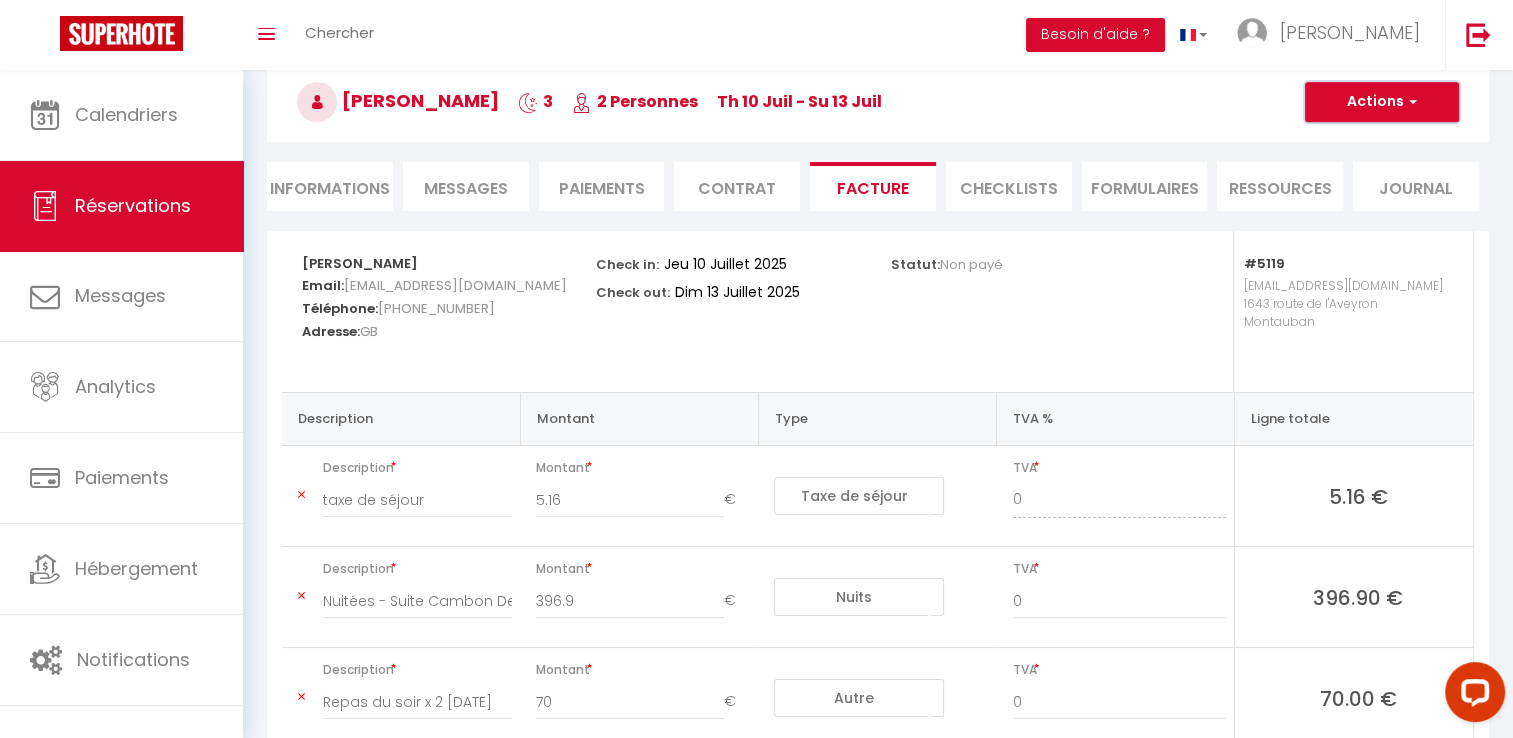 click on "Actions" at bounding box center [1382, 102] 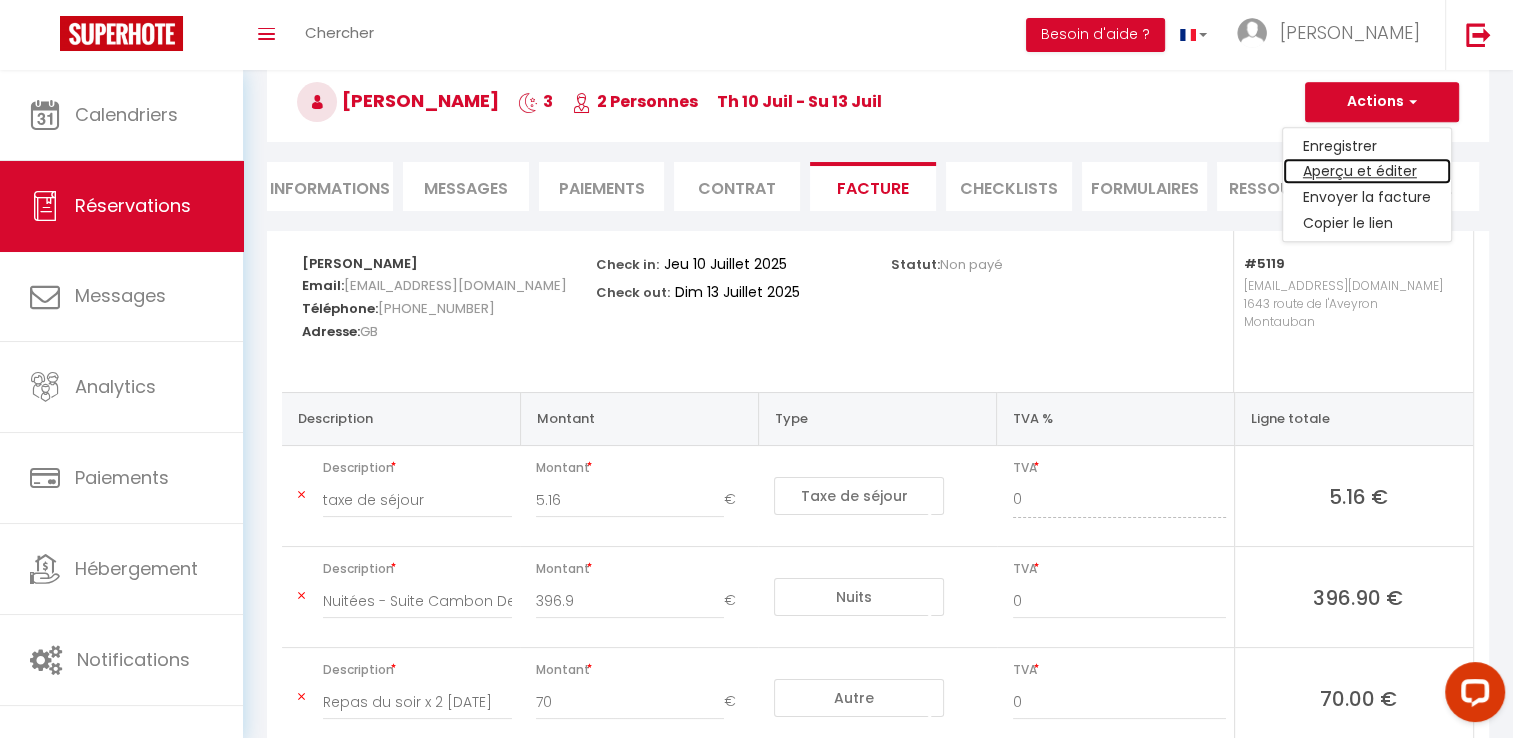 click on "Aperçu et éditer" at bounding box center [1367, 172] 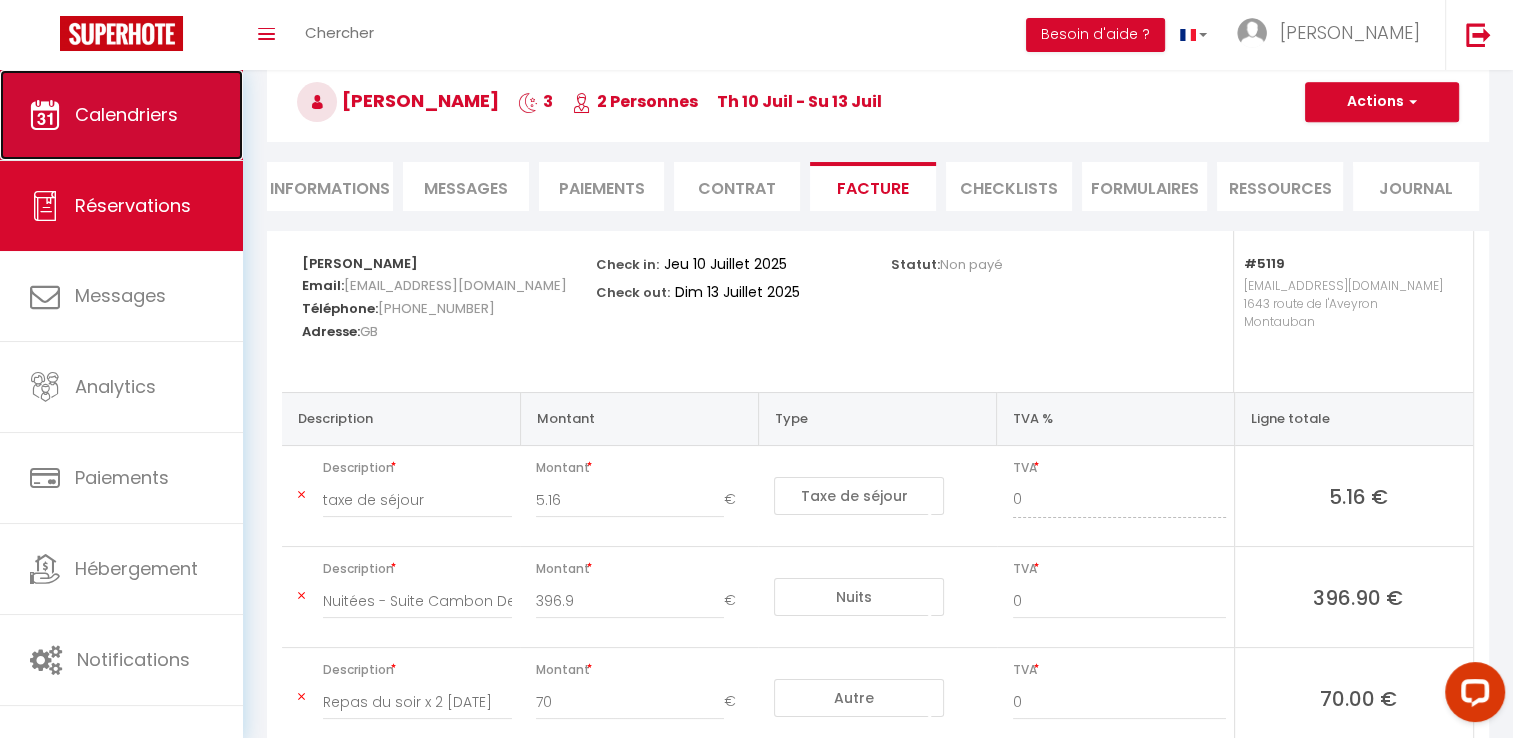 click on "Calendriers" at bounding box center [126, 114] 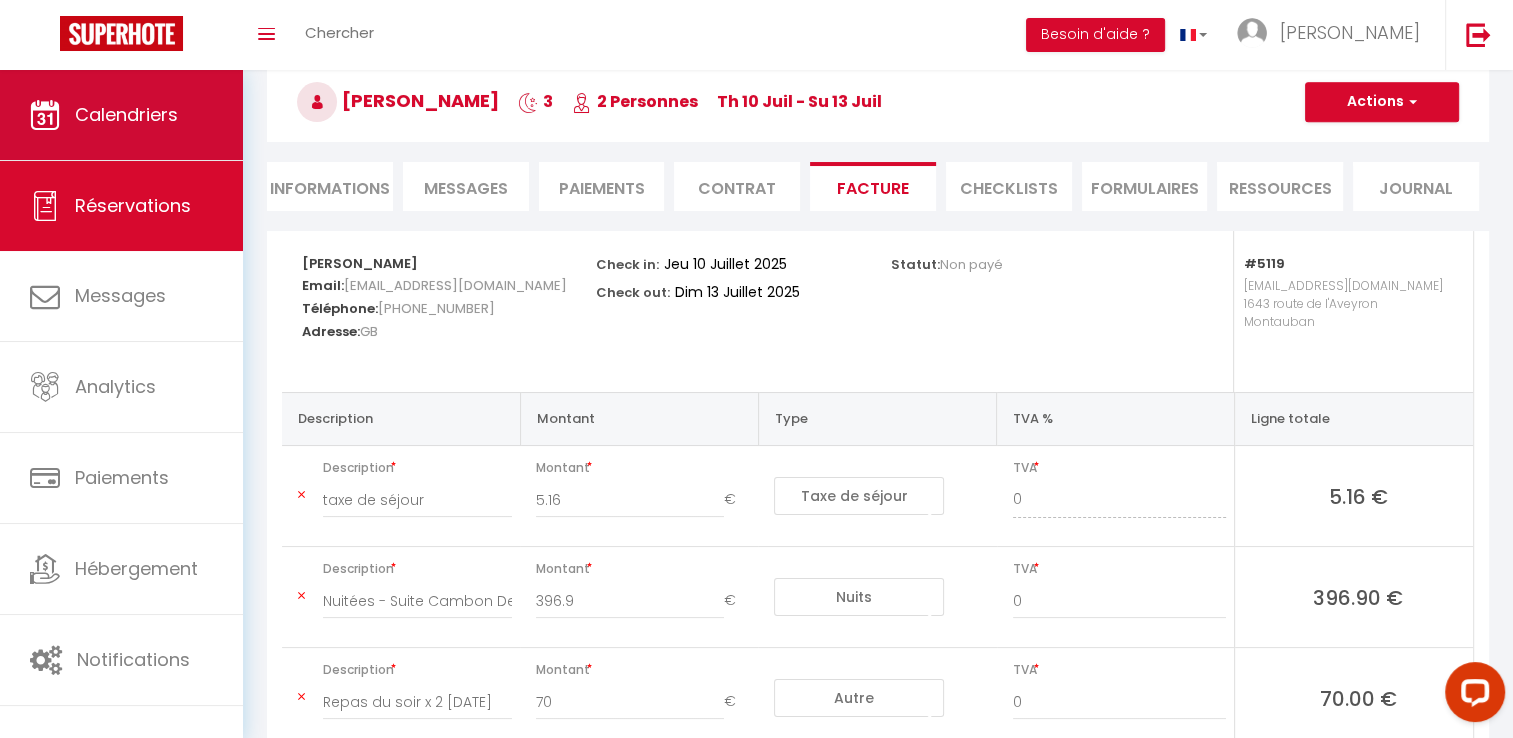 scroll, scrollTop: 0, scrollLeft: 0, axis: both 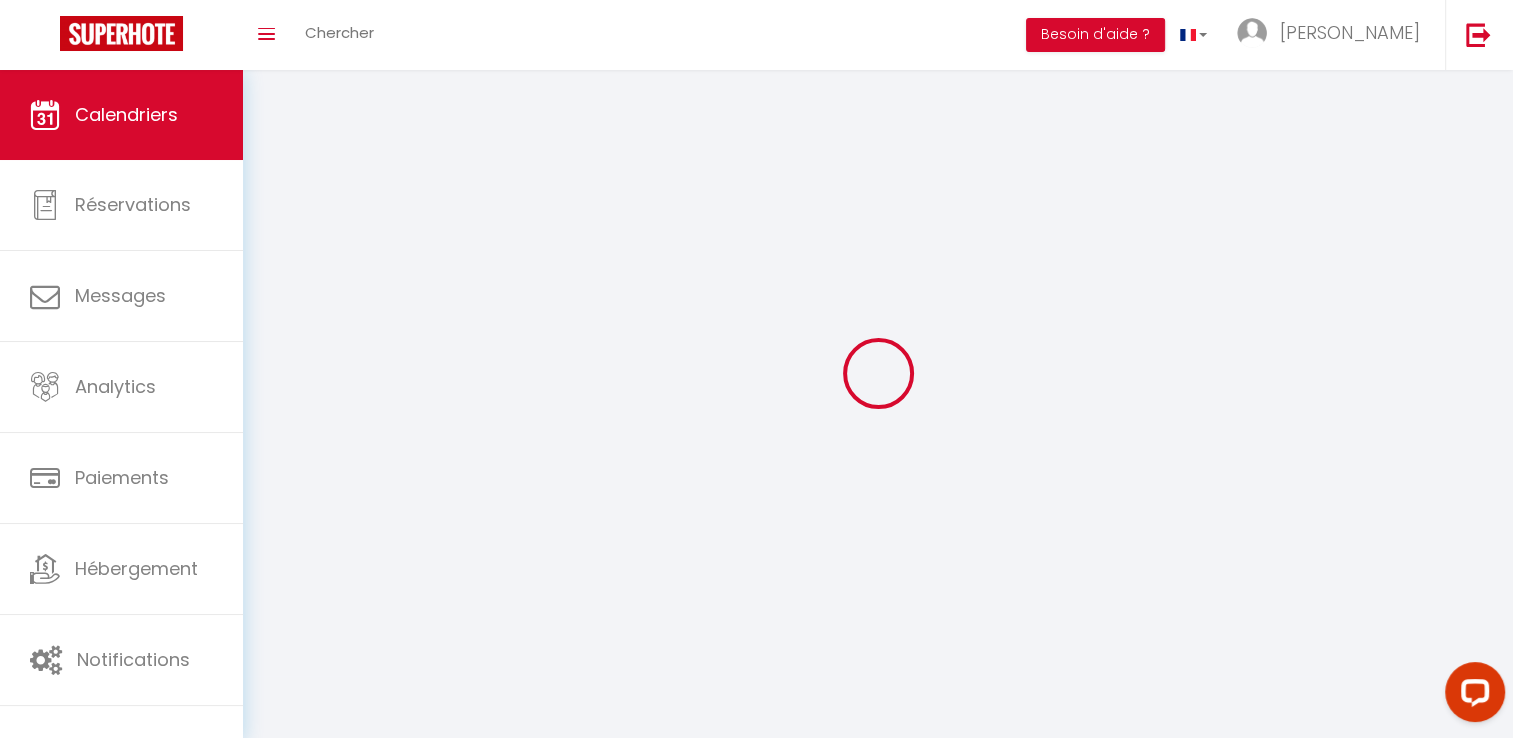 select 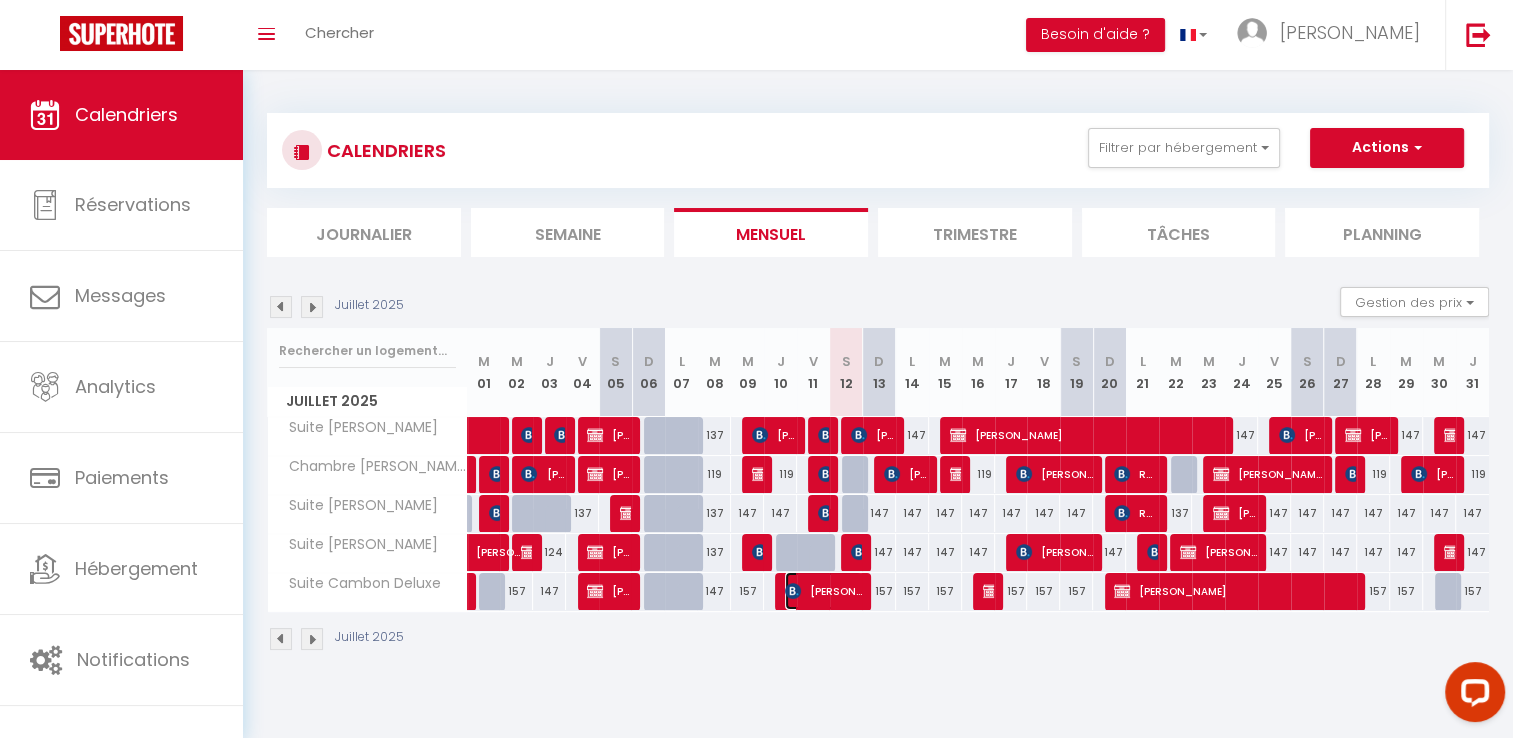 click on "[PERSON_NAME]" at bounding box center (823, 591) 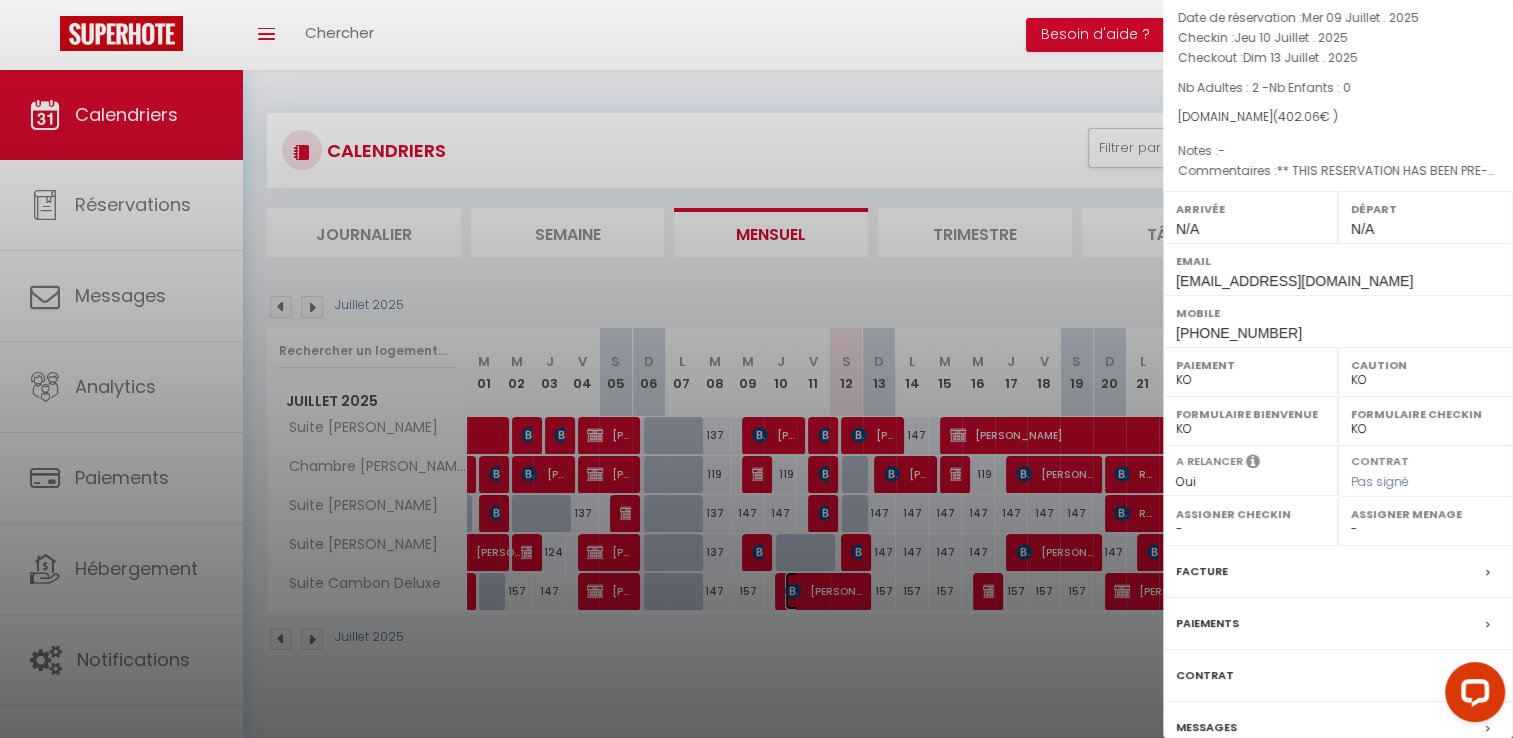 scroll, scrollTop: 190, scrollLeft: 0, axis: vertical 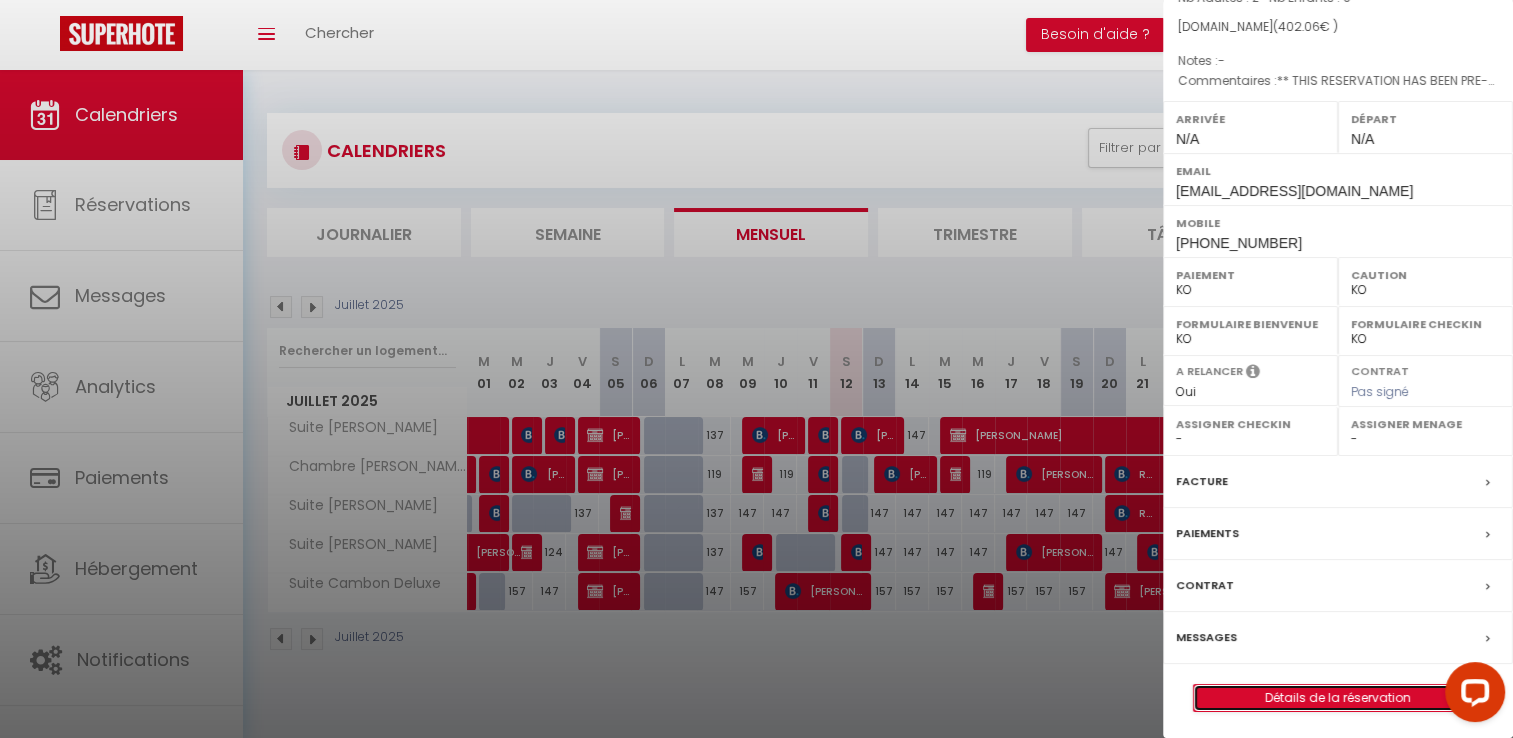 click on "Détails de la réservation" at bounding box center [1338, 698] 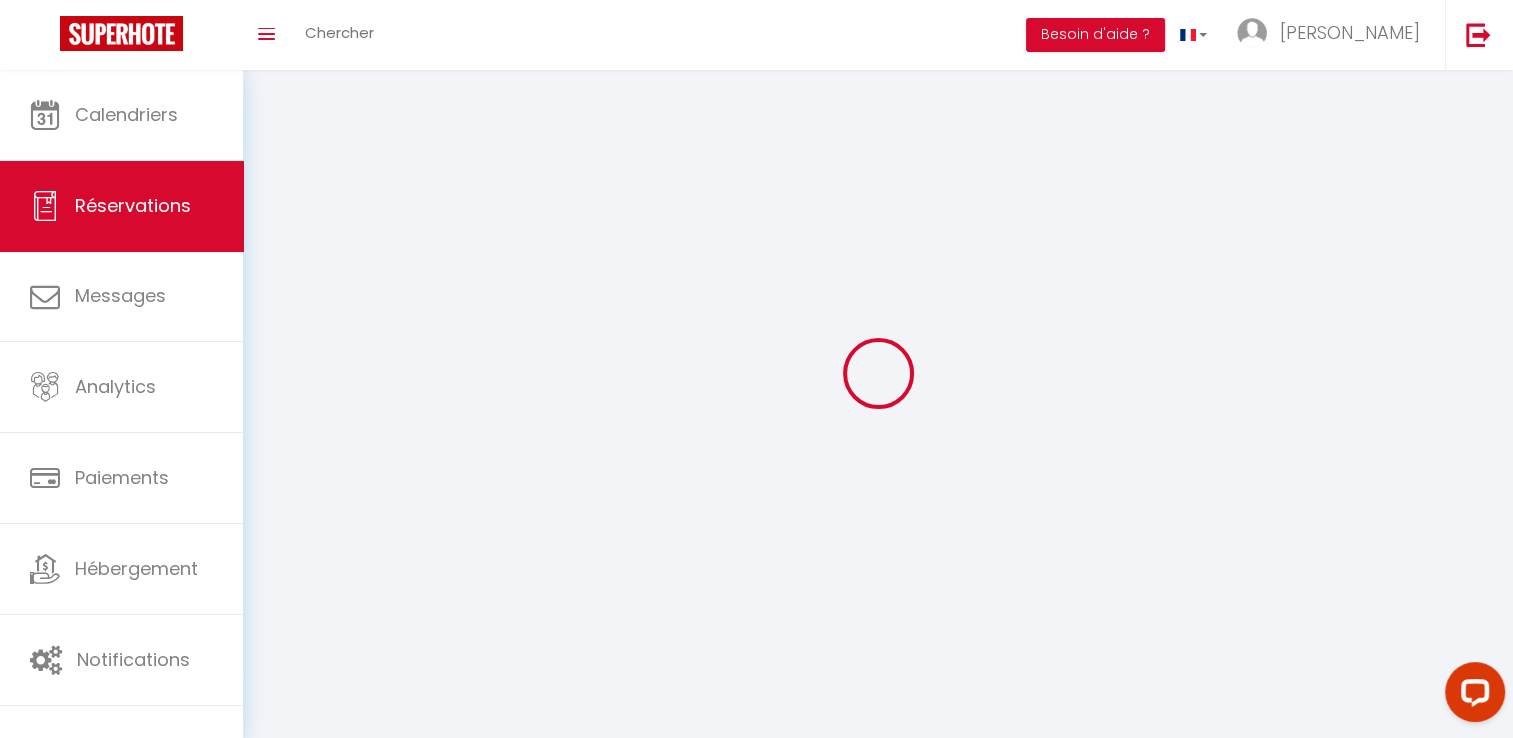 type on "[PERSON_NAME]" 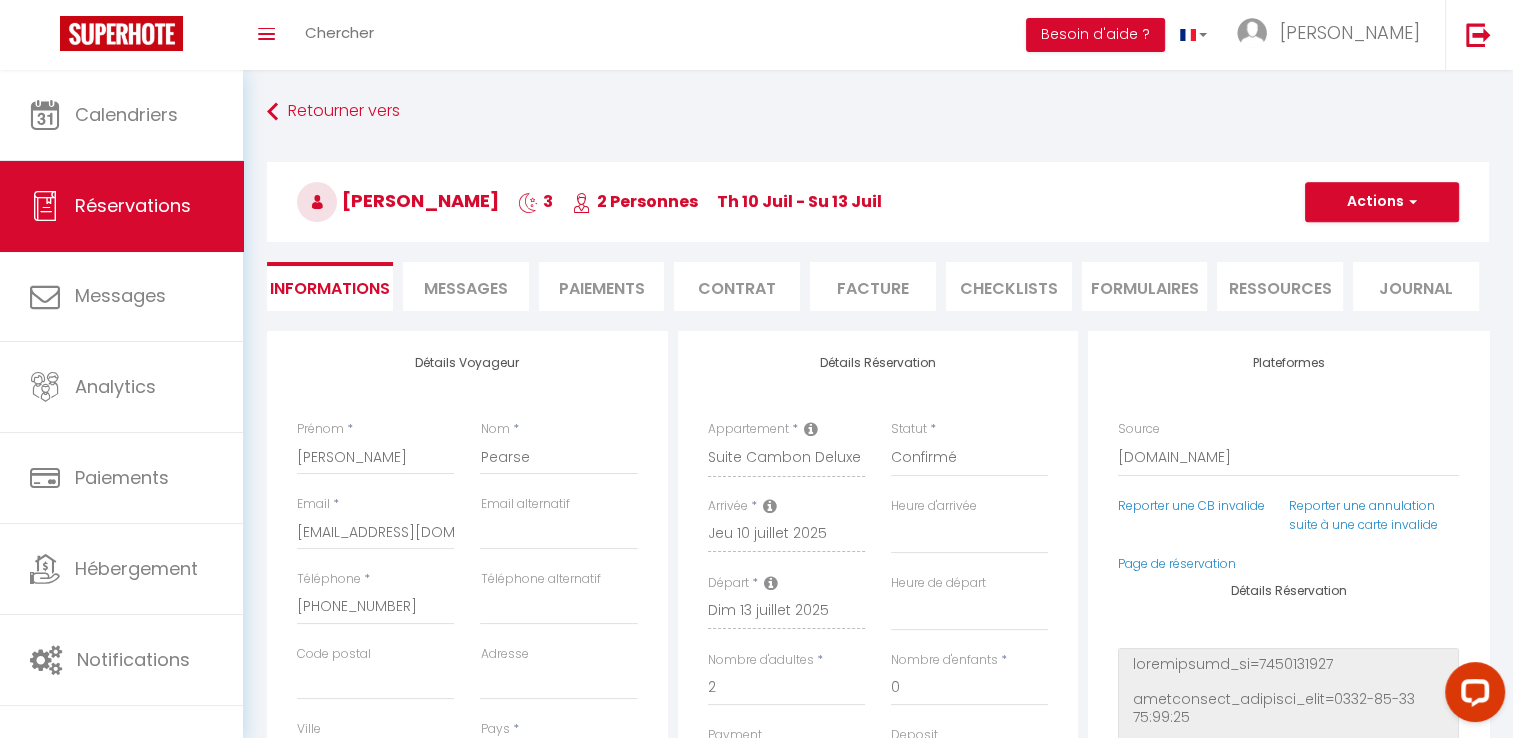 checkbox on "false" 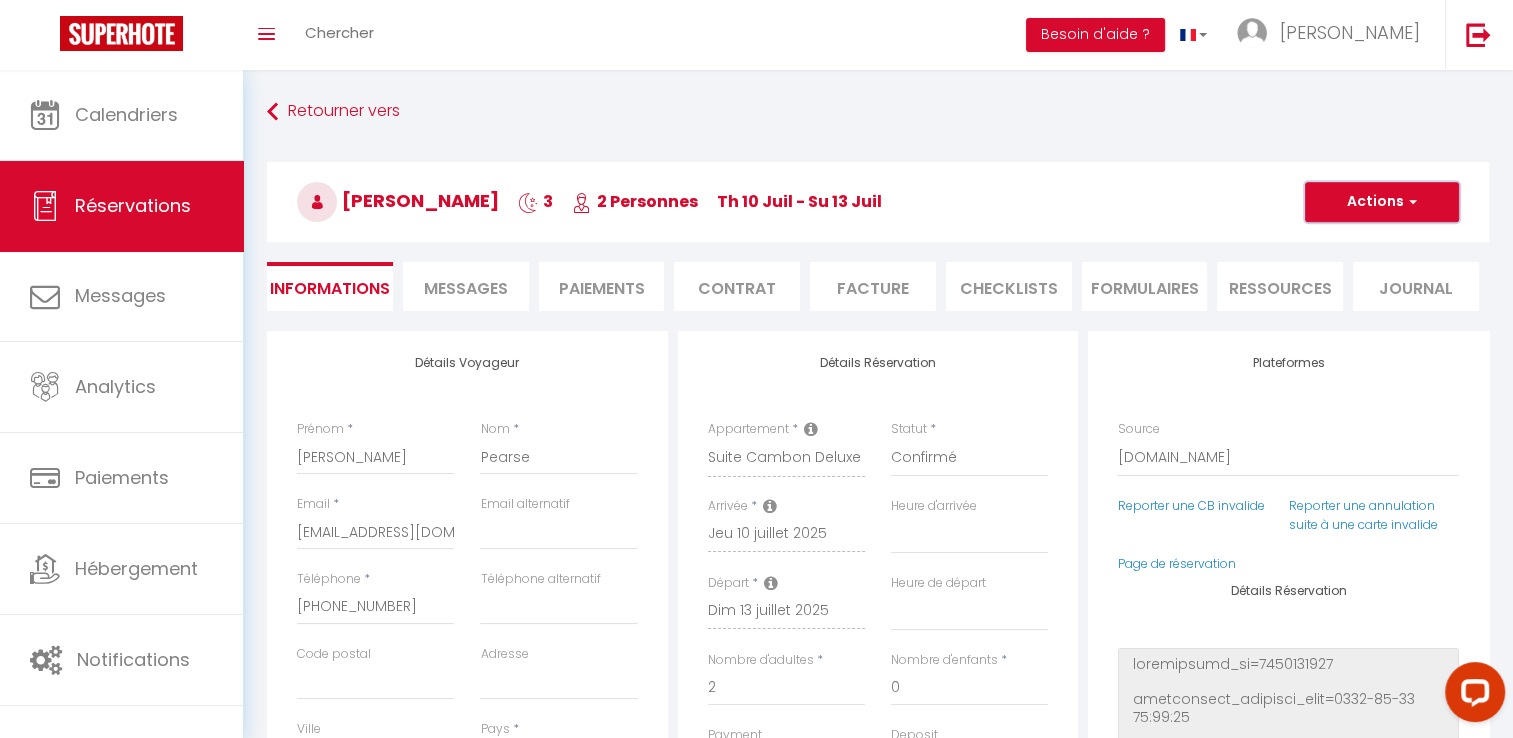 click on "Actions" at bounding box center (1382, 202) 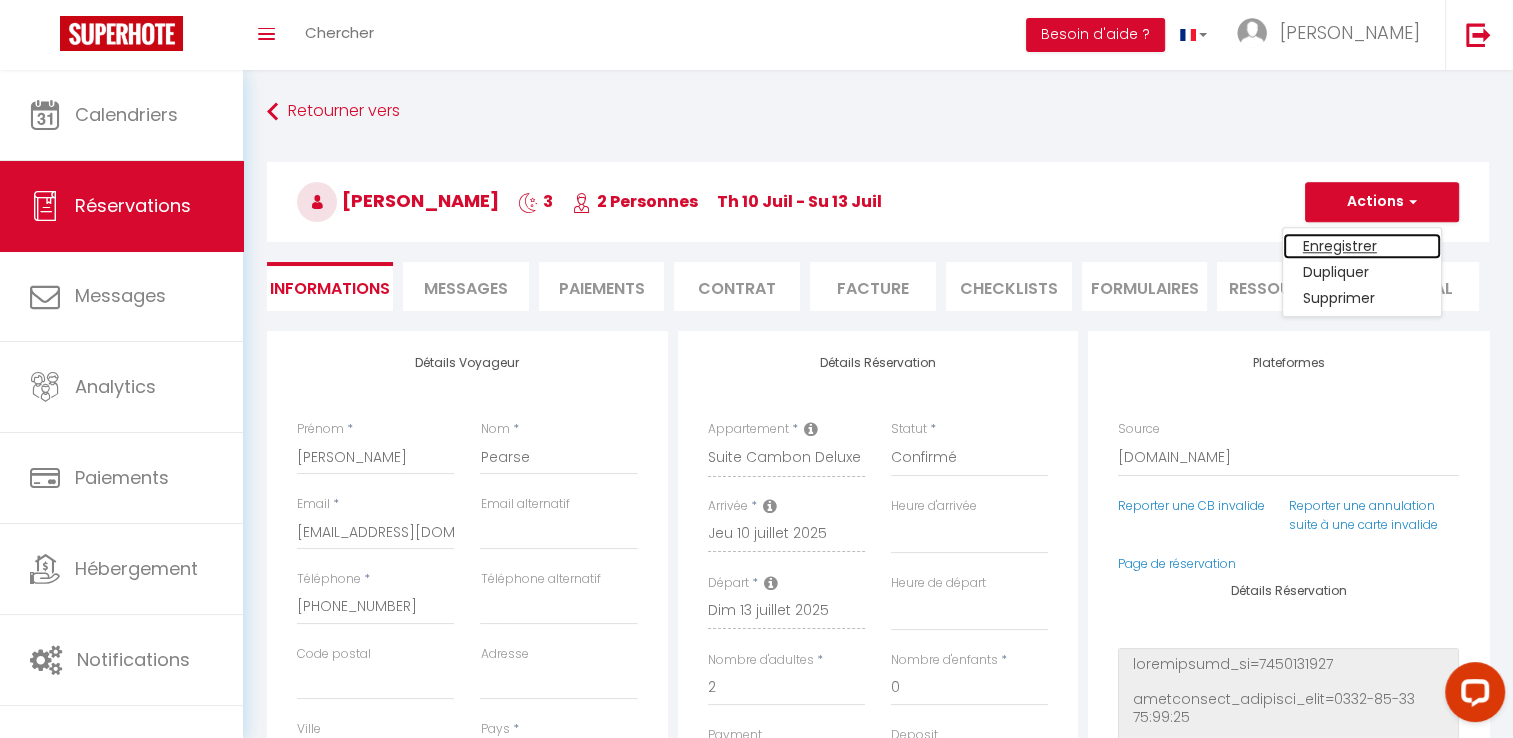 click on "Enregistrer" at bounding box center [1362, 246] 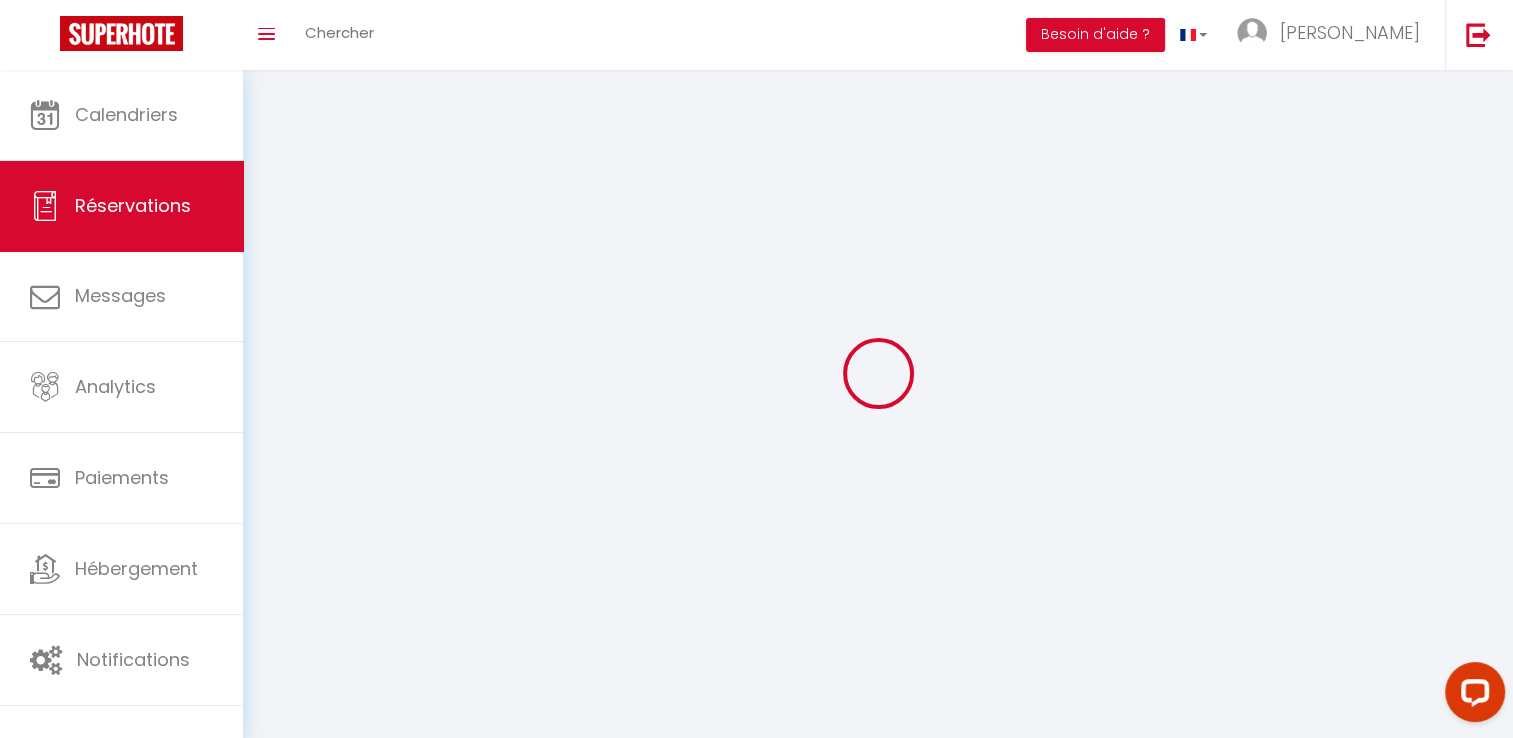 select on "not_cancelled" 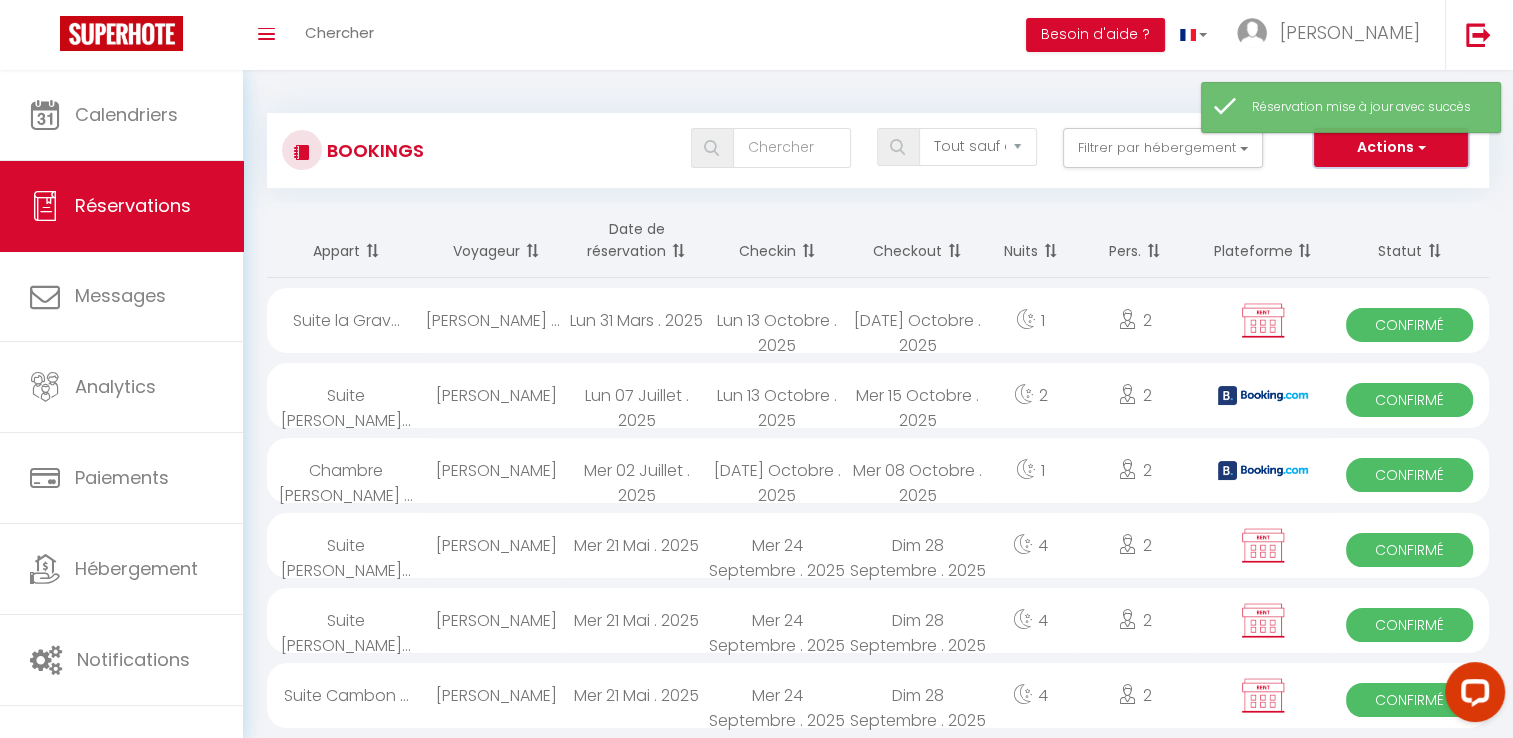 click on "Actions" at bounding box center (1391, 148) 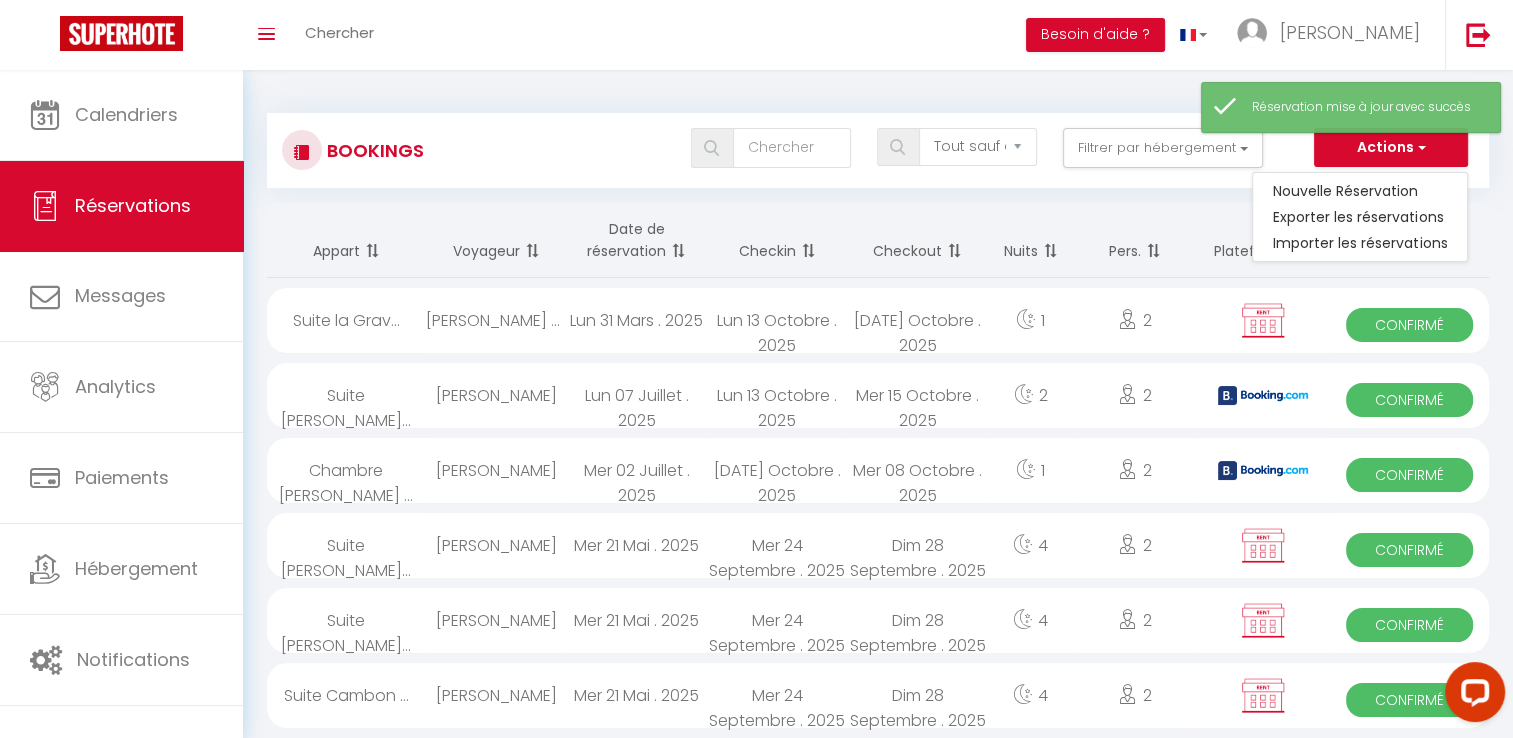 click on "Pers." at bounding box center (1135, 240) 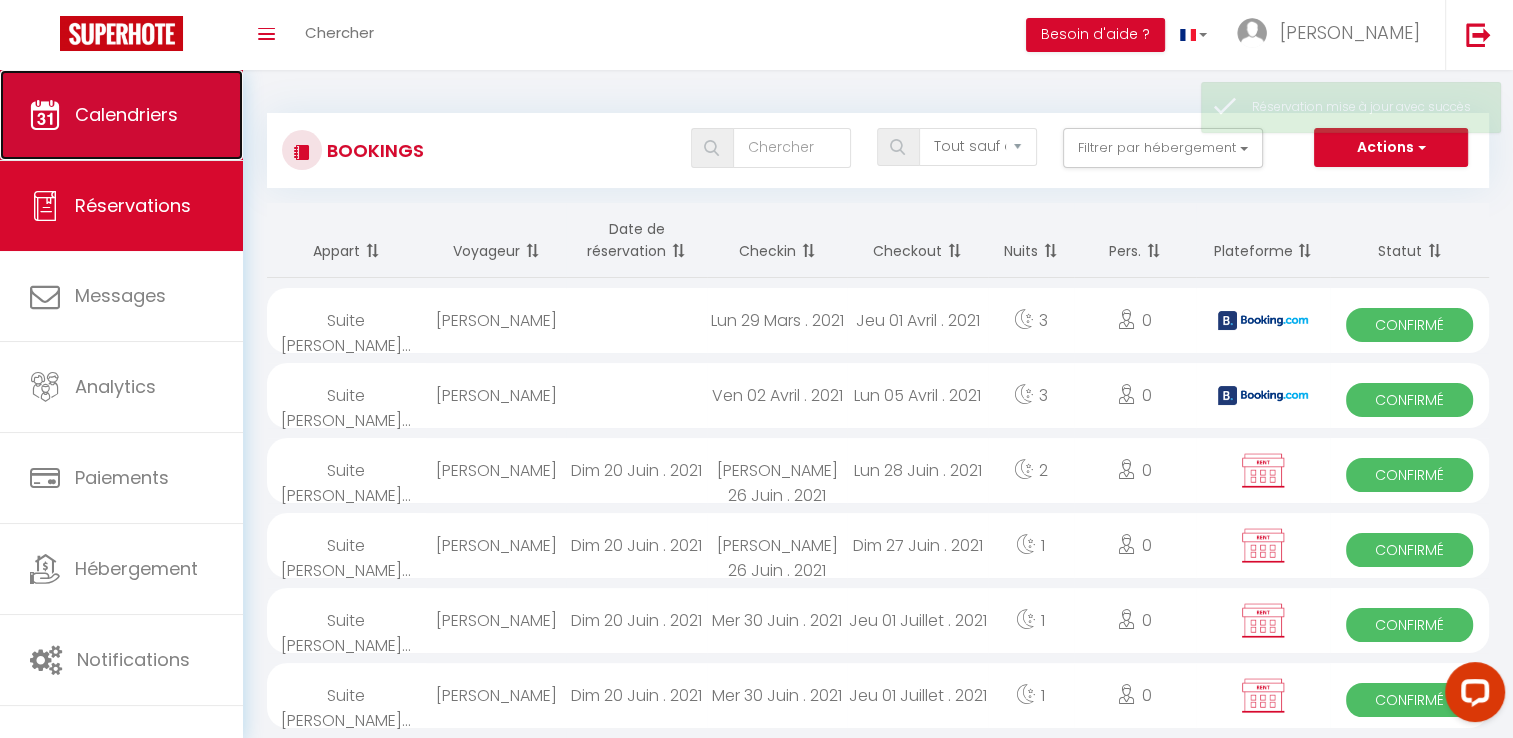 click on "Calendriers" at bounding box center (126, 114) 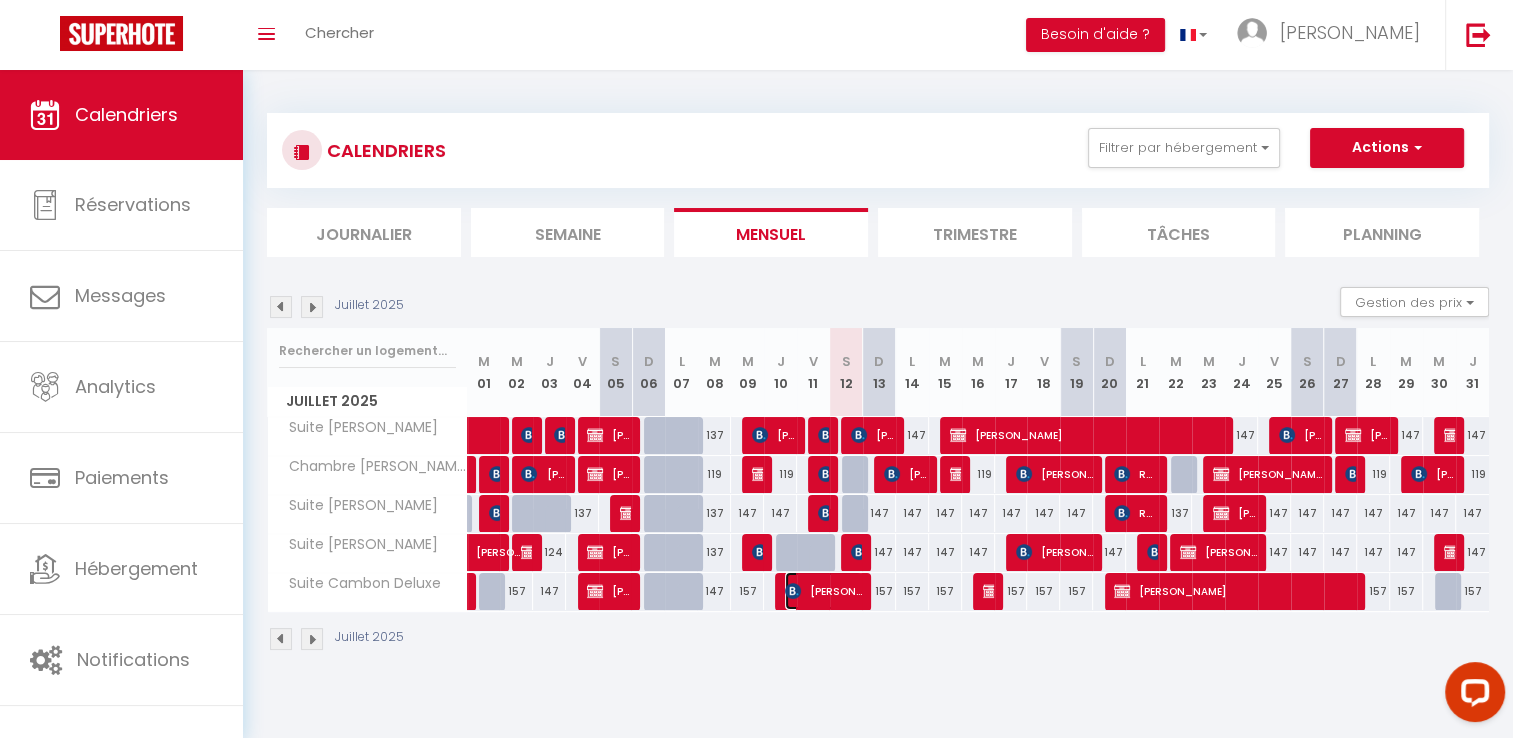 click on "[PERSON_NAME]" at bounding box center (823, 591) 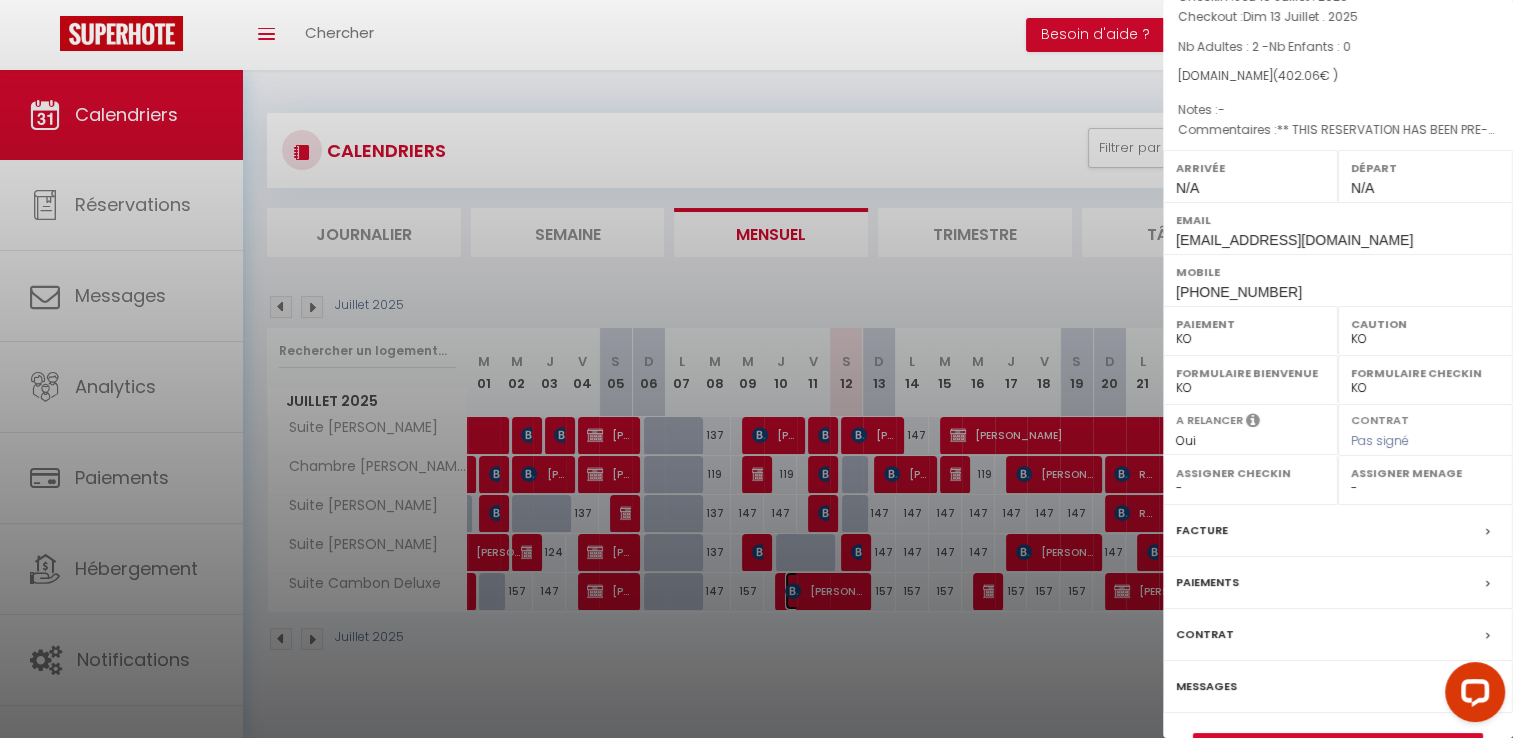 scroll, scrollTop: 190, scrollLeft: 0, axis: vertical 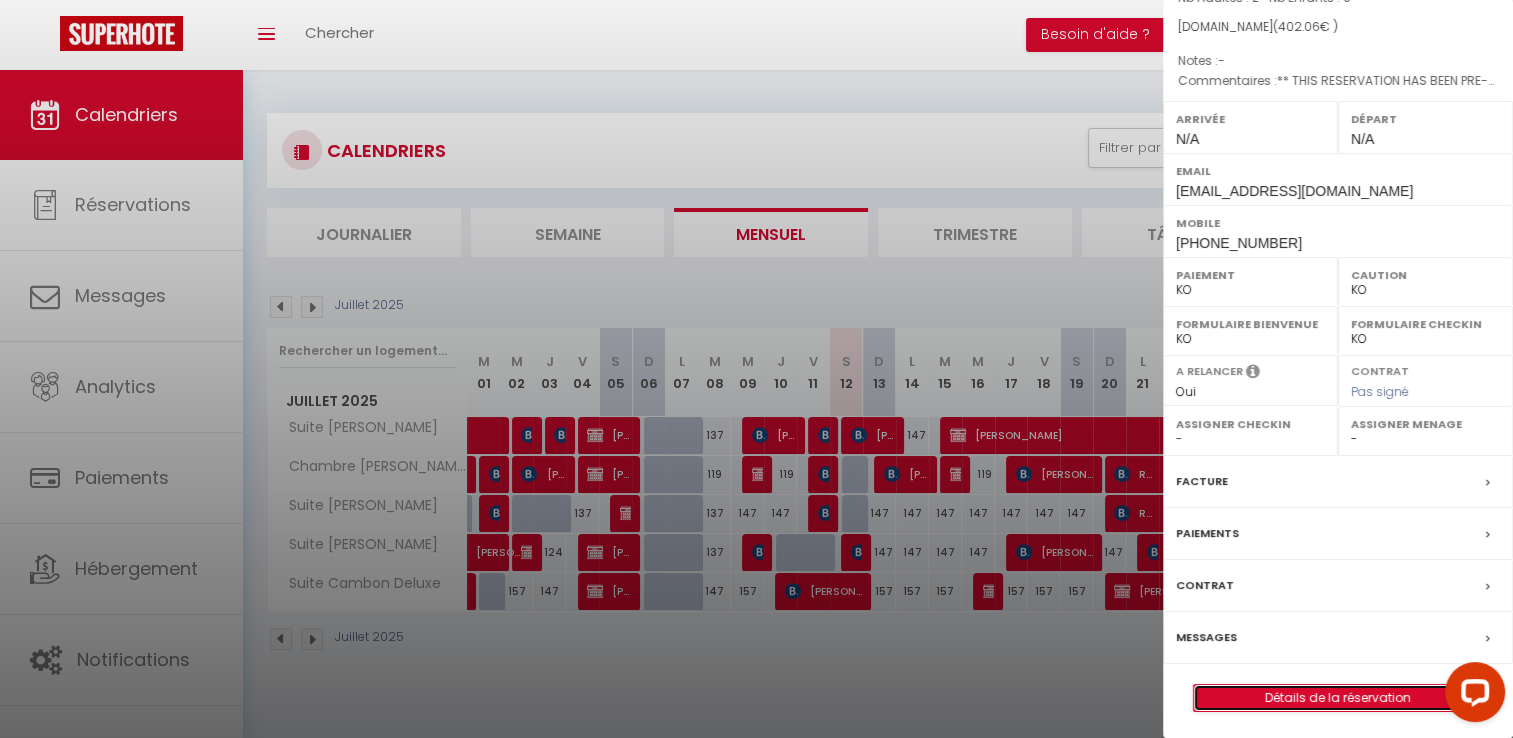 click on "Détails de la réservation" at bounding box center (1338, 698) 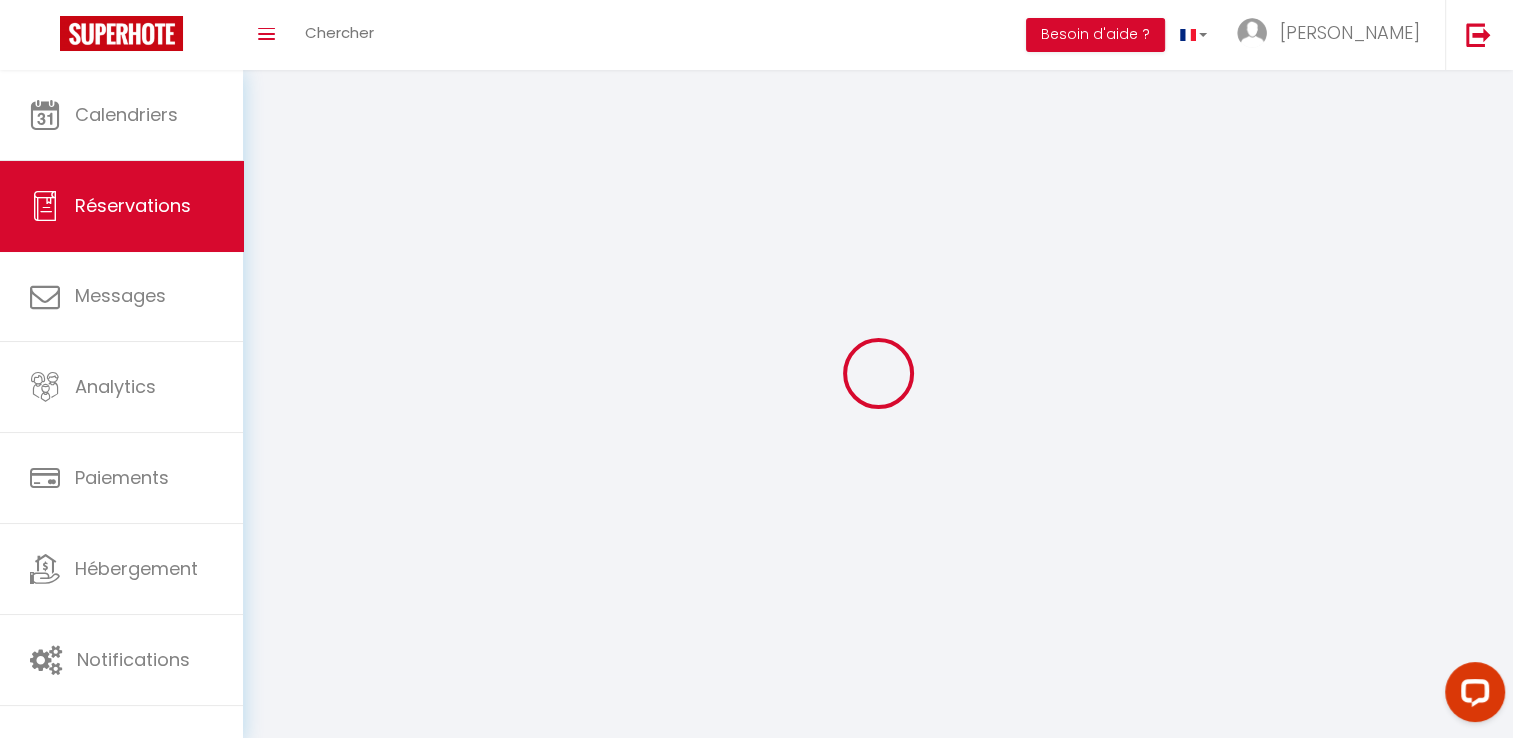 select on "taxes" 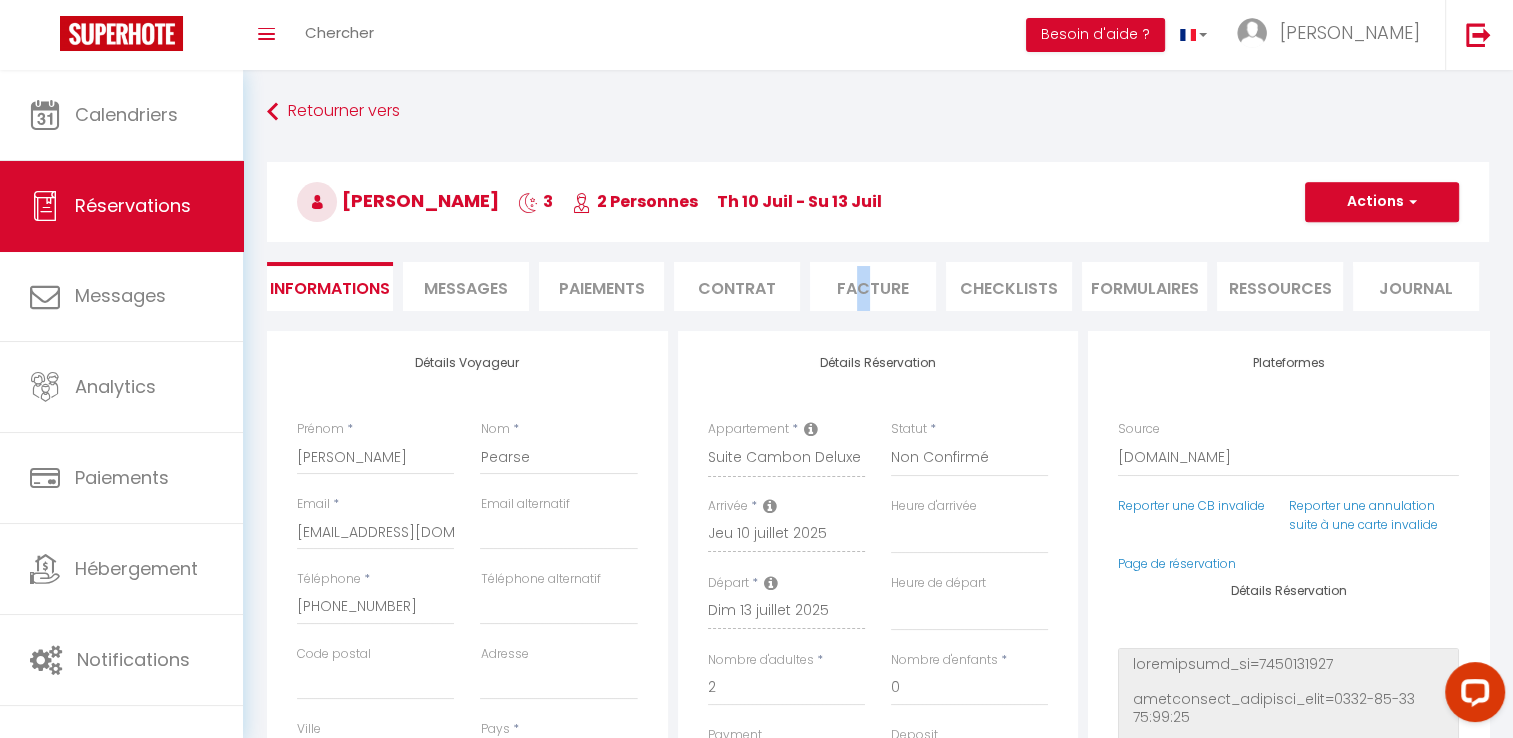 click on "Facture" at bounding box center [873, 286] 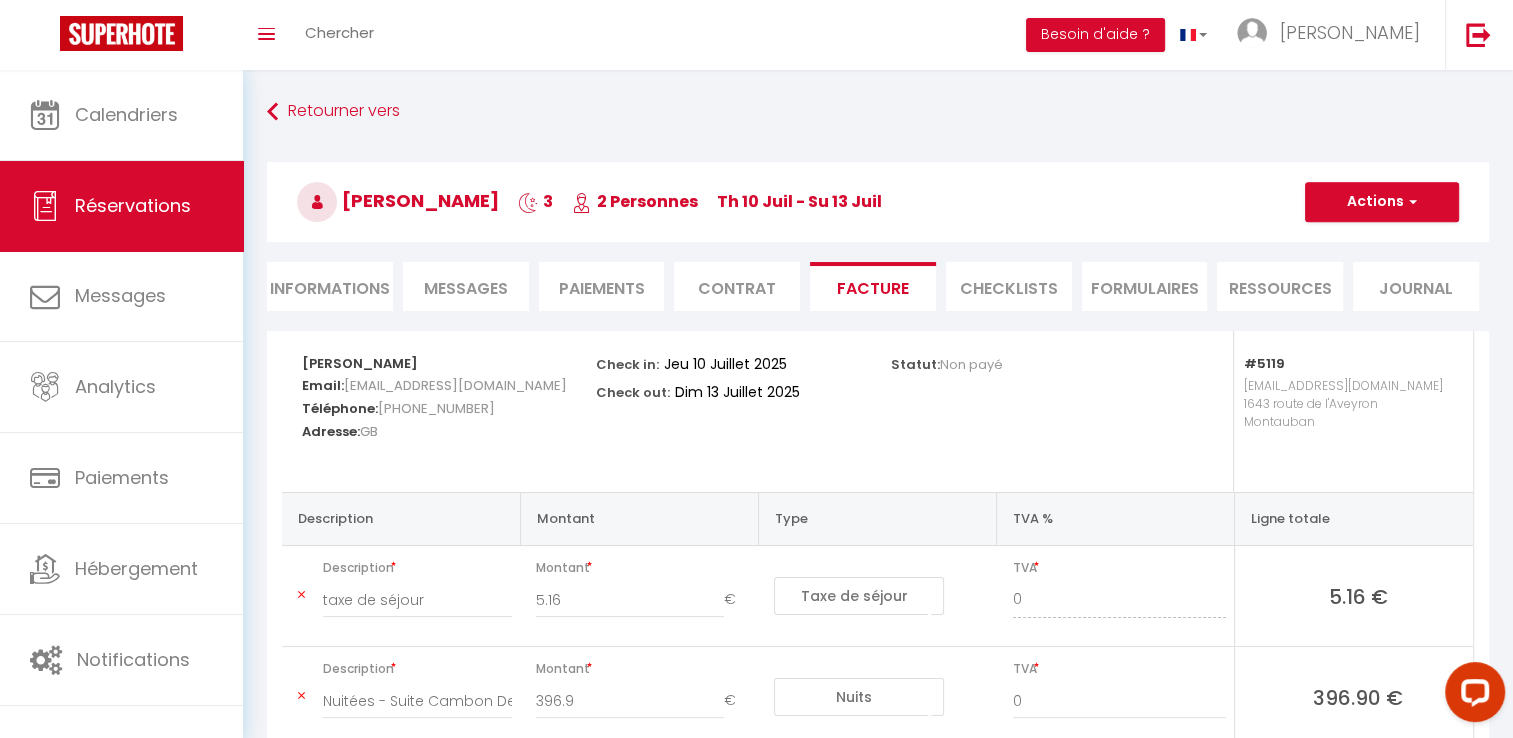 click on "Facture" at bounding box center [873, 286] 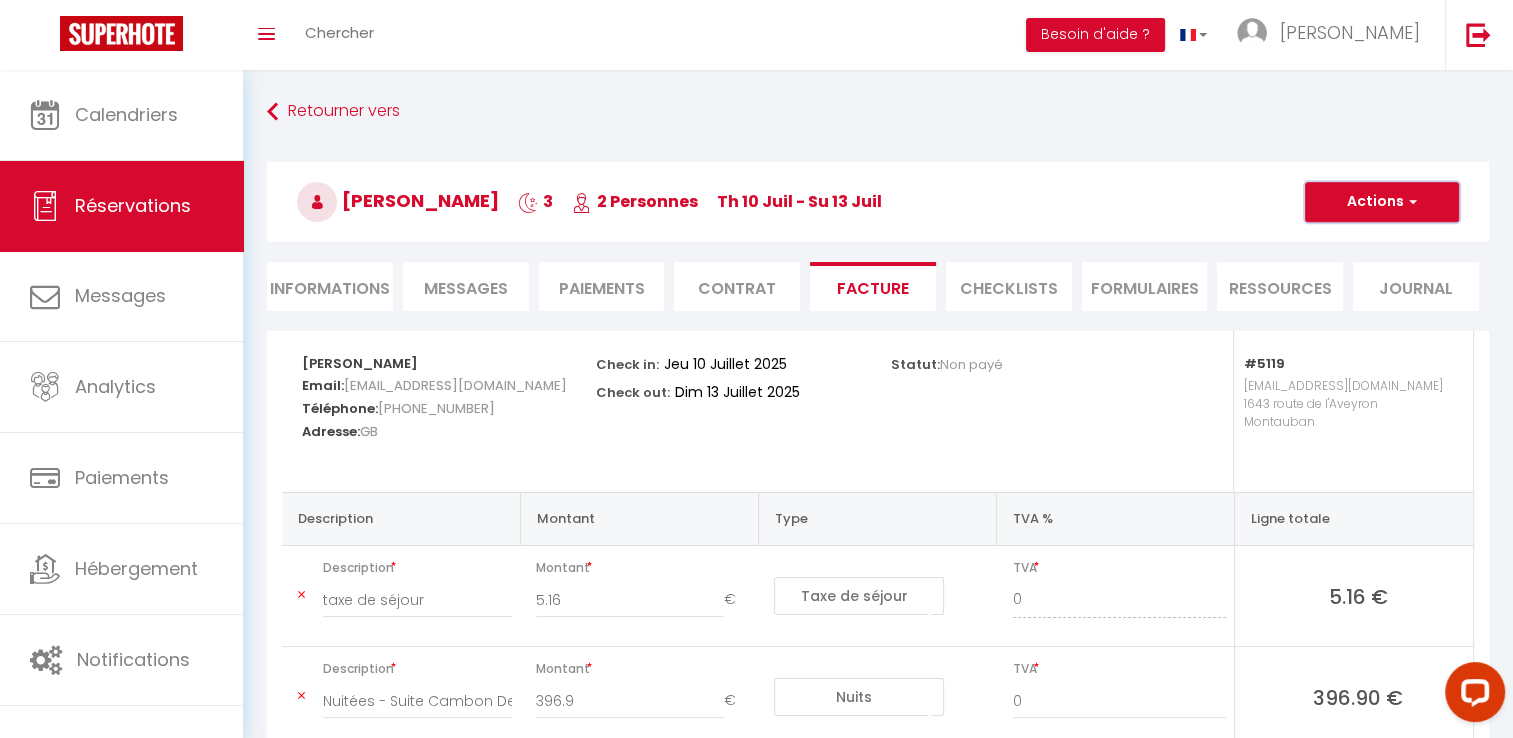 click on "Actions" at bounding box center [1382, 202] 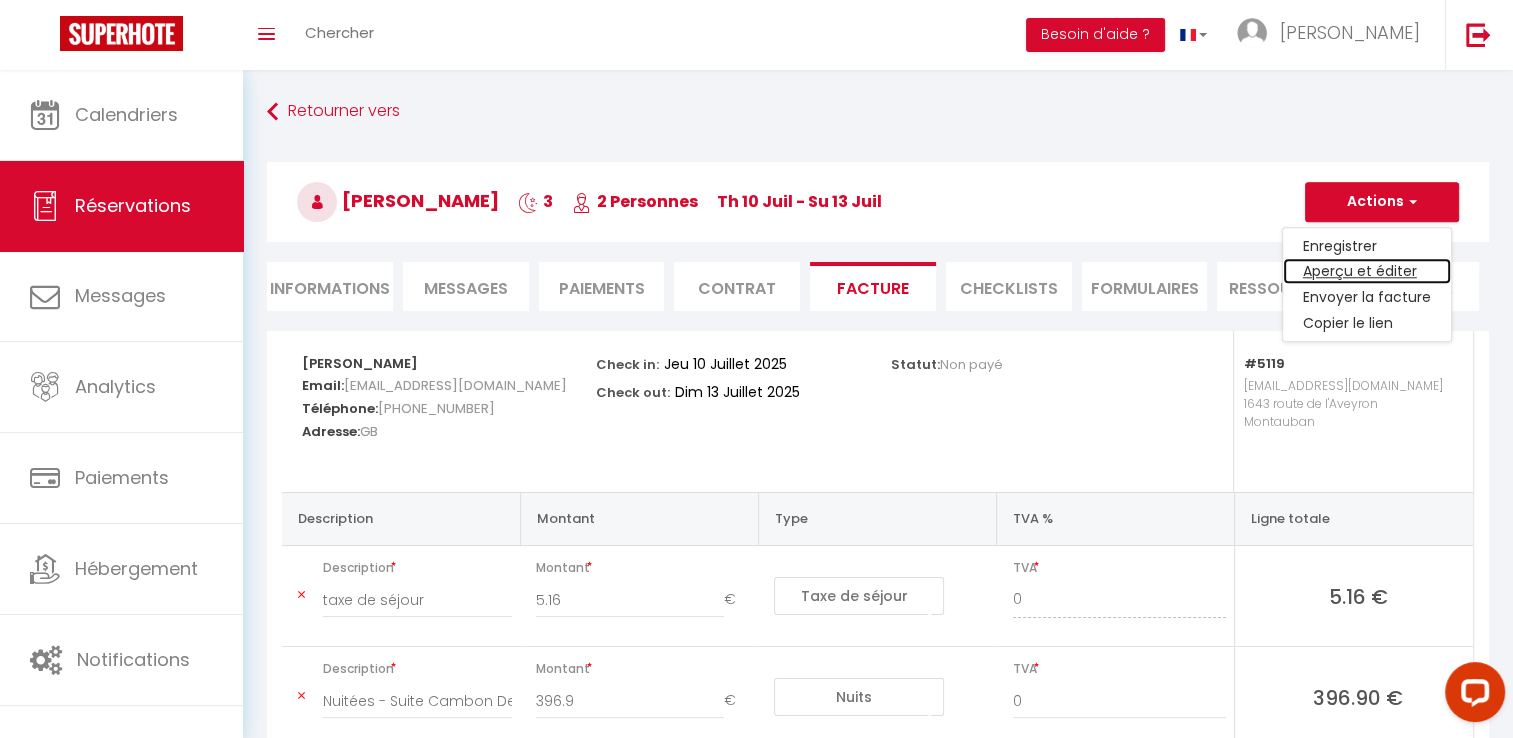 click on "Aperçu et éditer" at bounding box center (1367, 272) 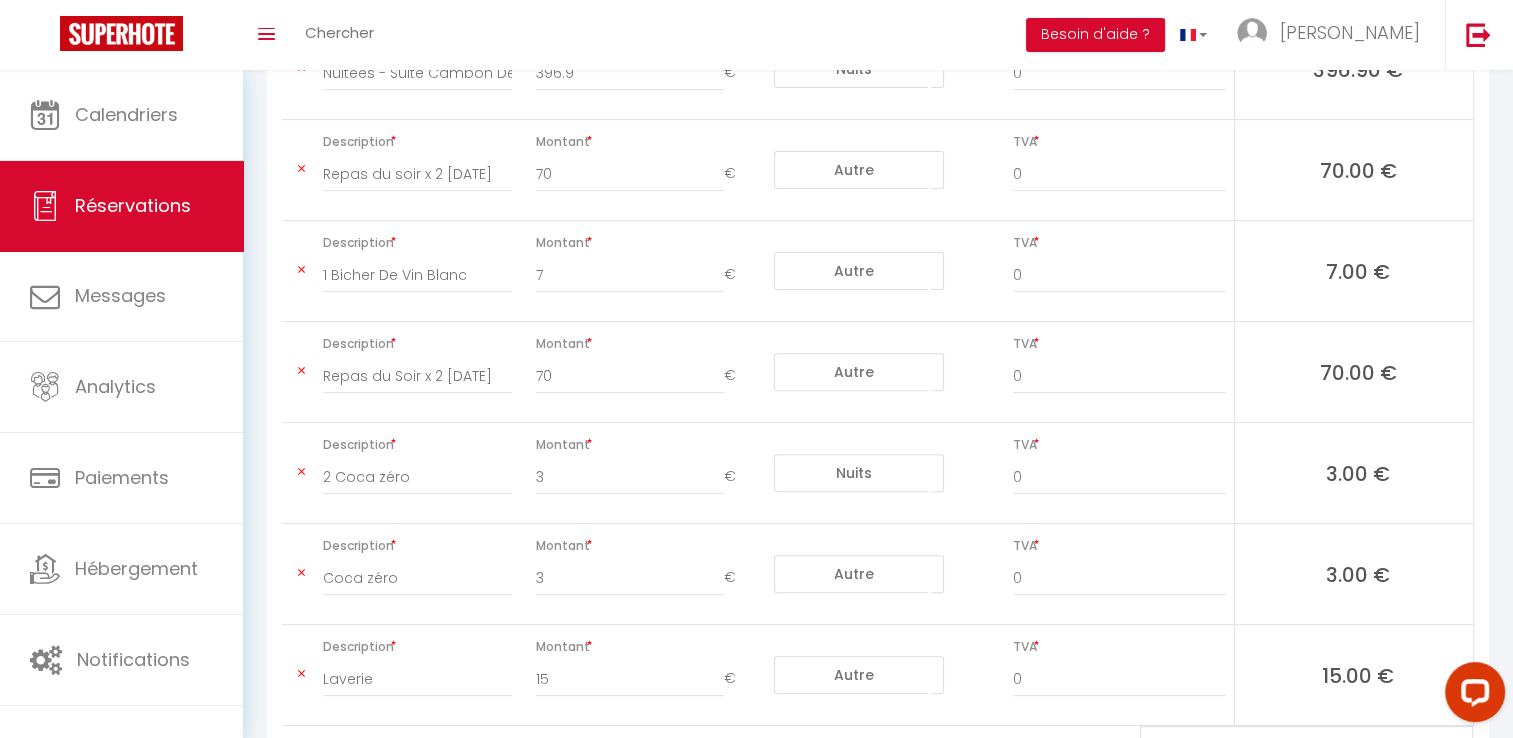 scroll, scrollTop: 748, scrollLeft: 0, axis: vertical 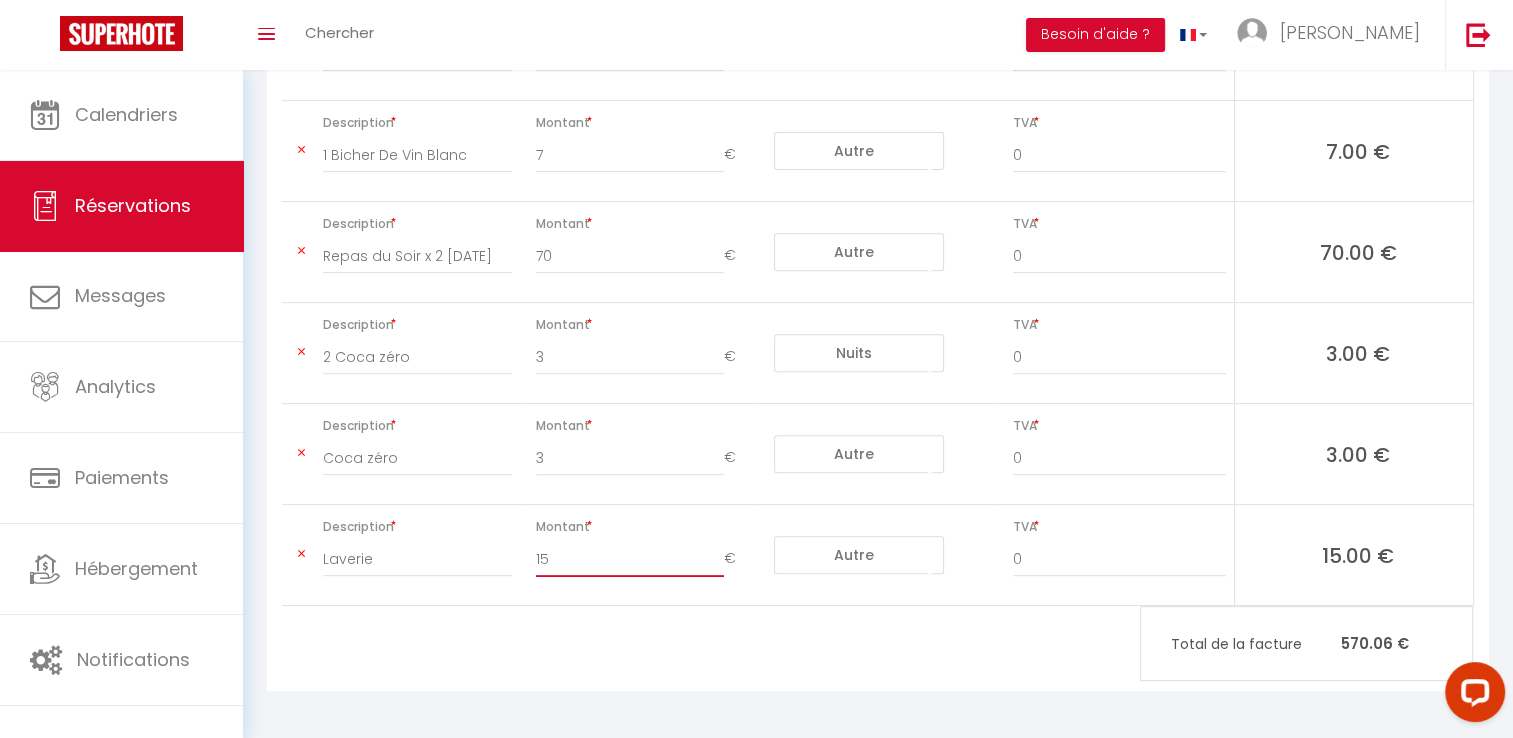 drag, startPoint x: 600, startPoint y: 570, endPoint x: 609, endPoint y: 587, distance: 19.235384 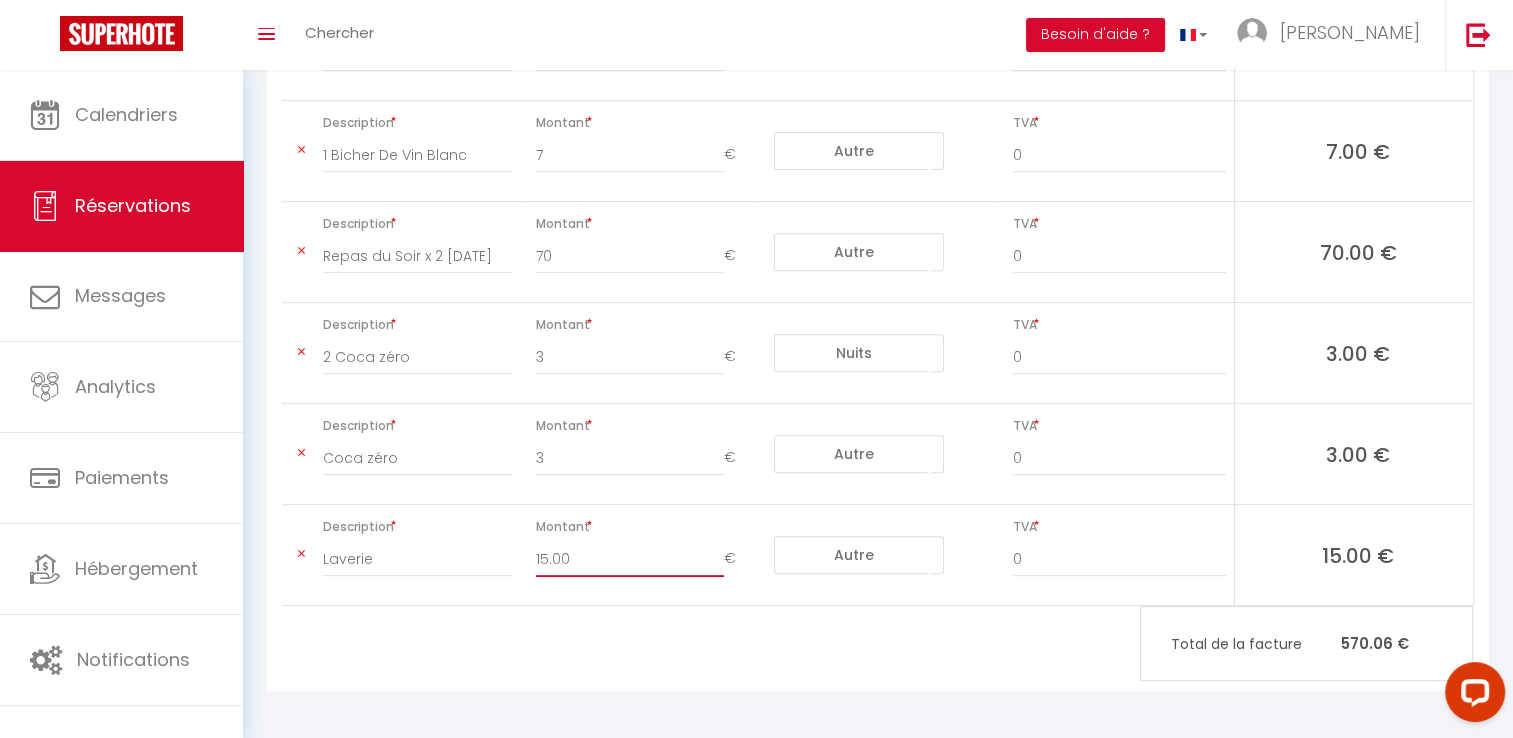 type on "15.00" 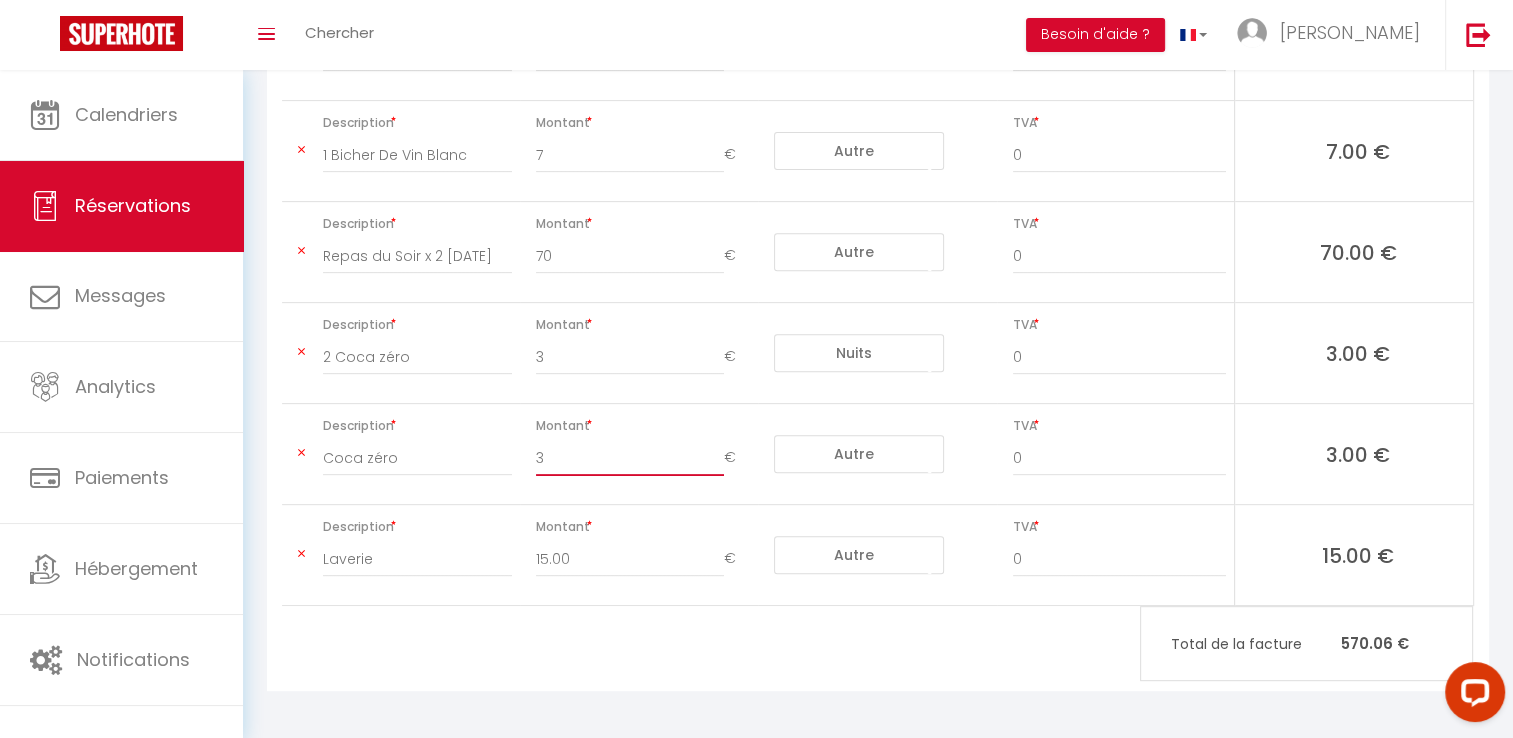 click on "3" at bounding box center (630, 458) 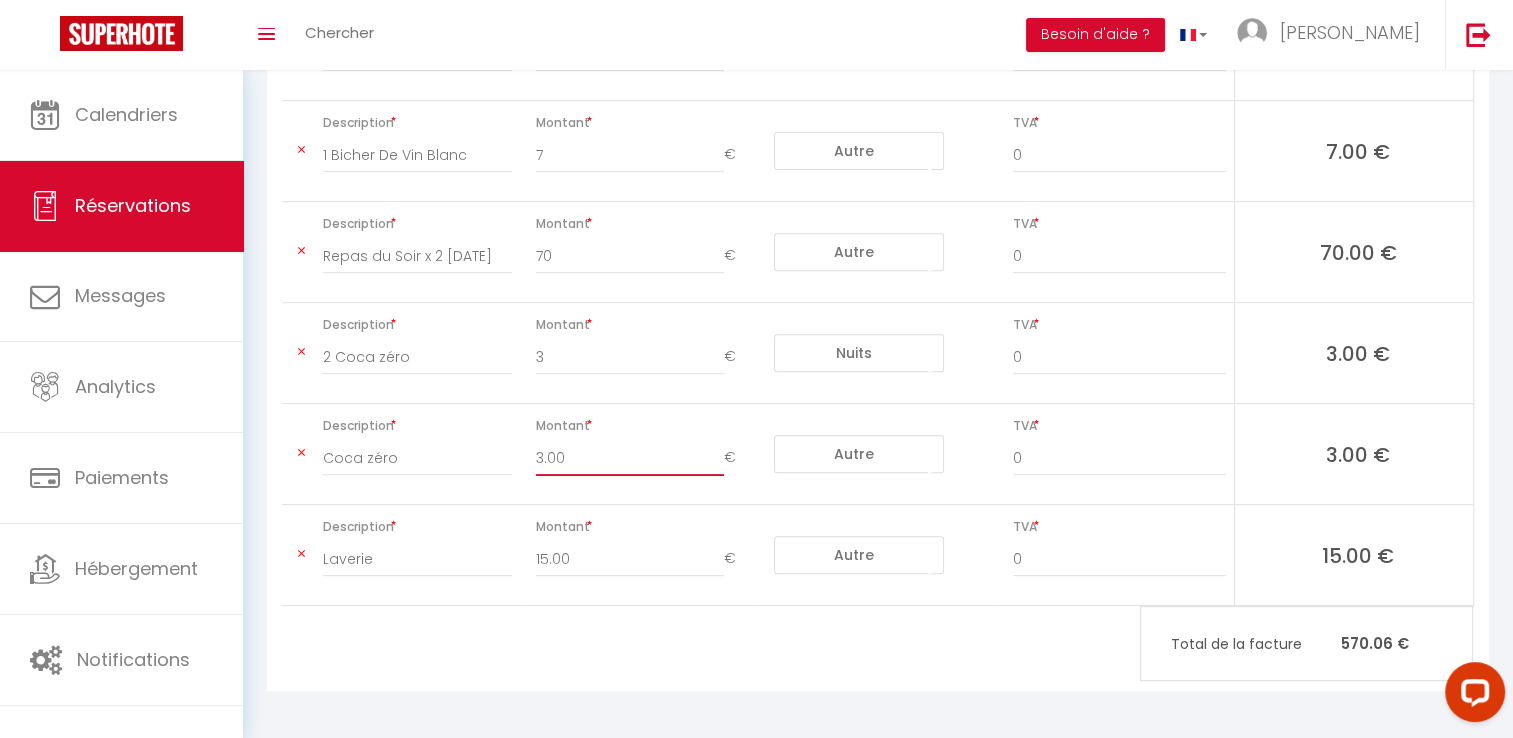 type on "3.00" 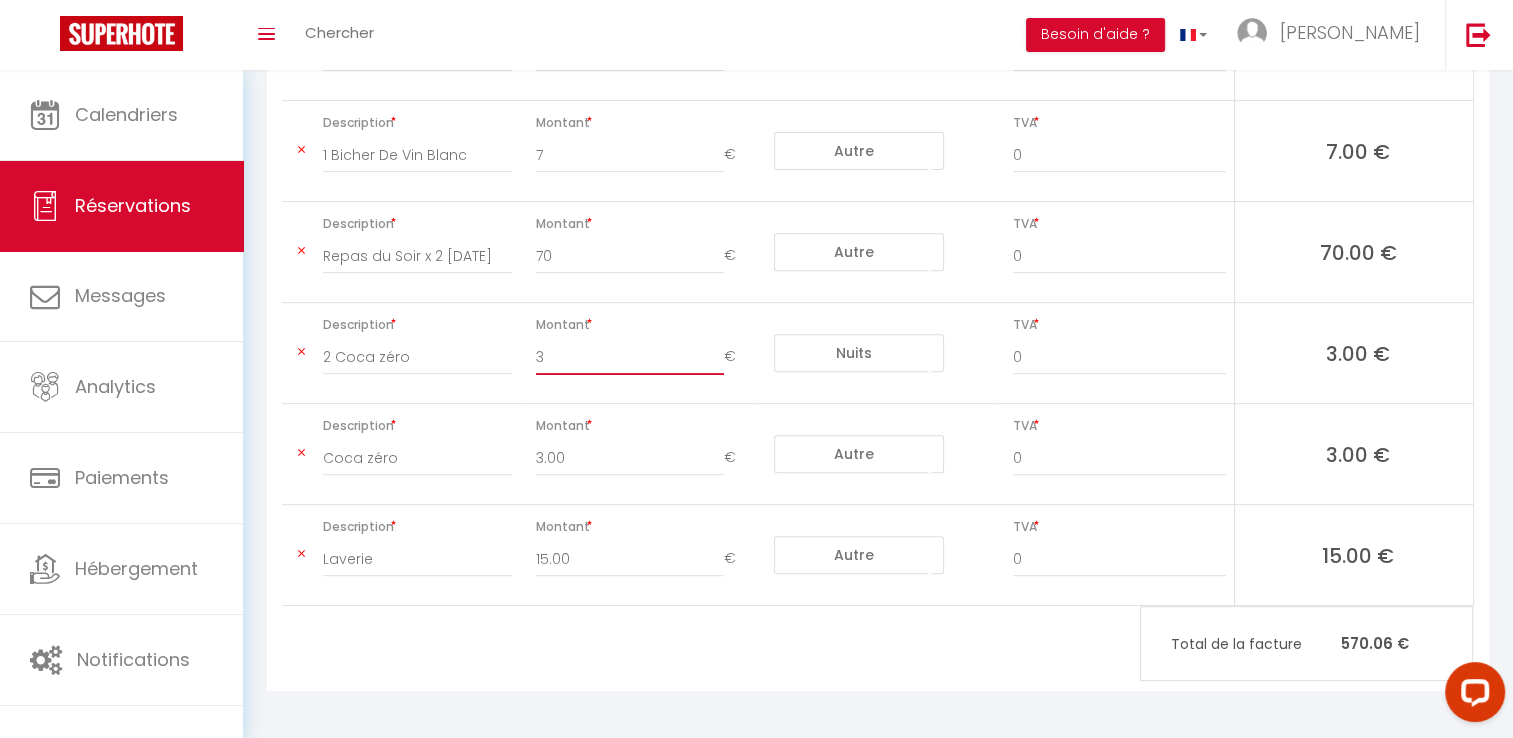 click on "3" at bounding box center [630, 357] 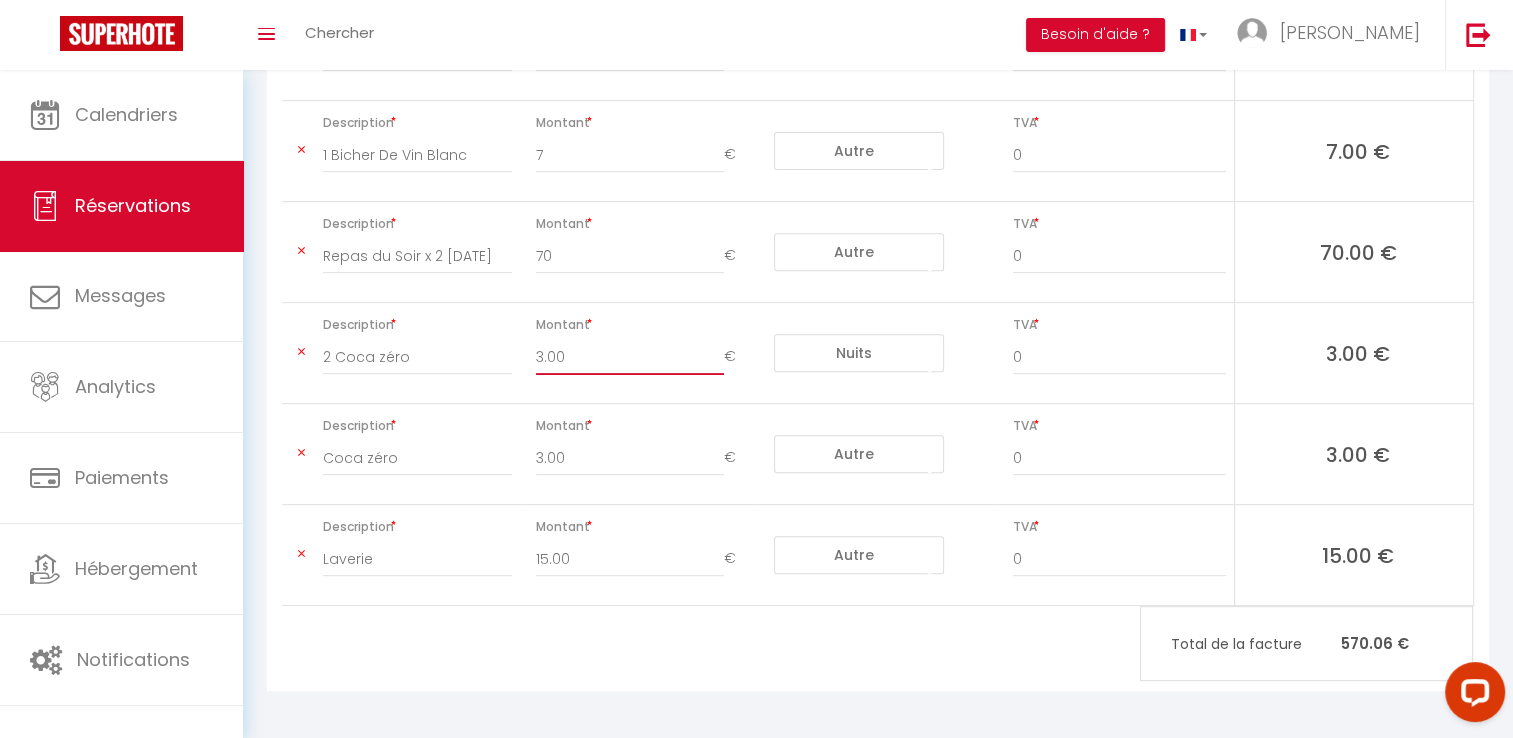 type on "3.00" 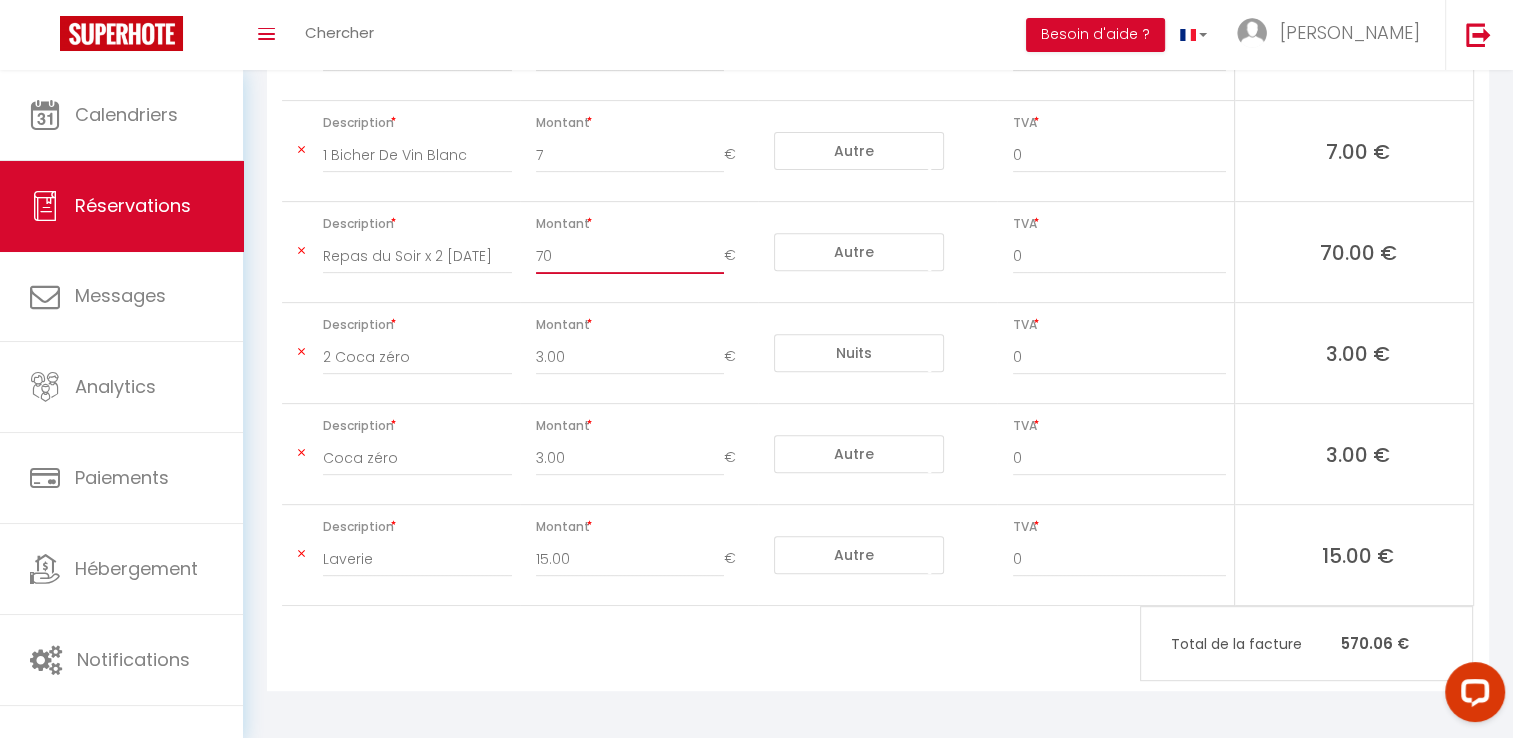 click on "70" at bounding box center [630, 256] 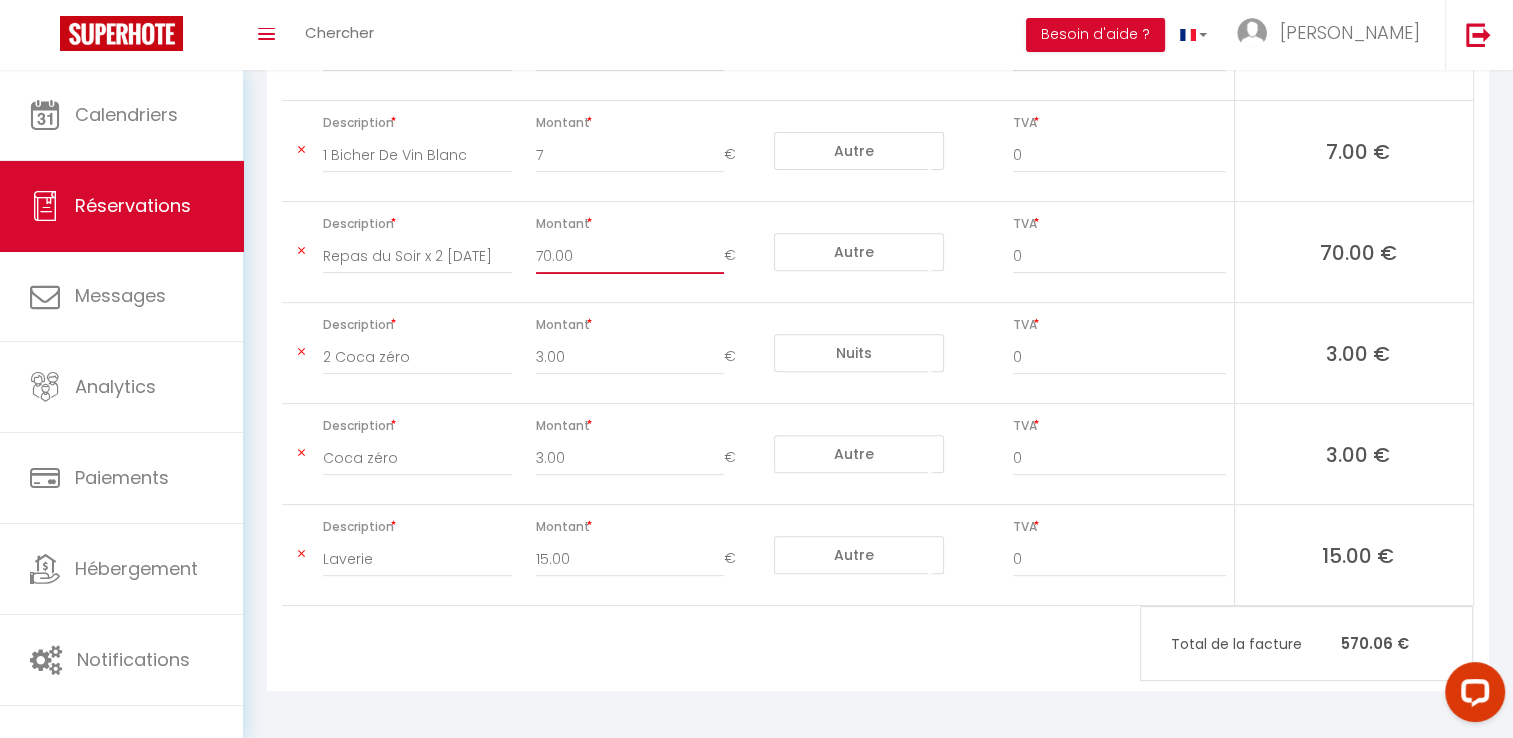 type on "70.00" 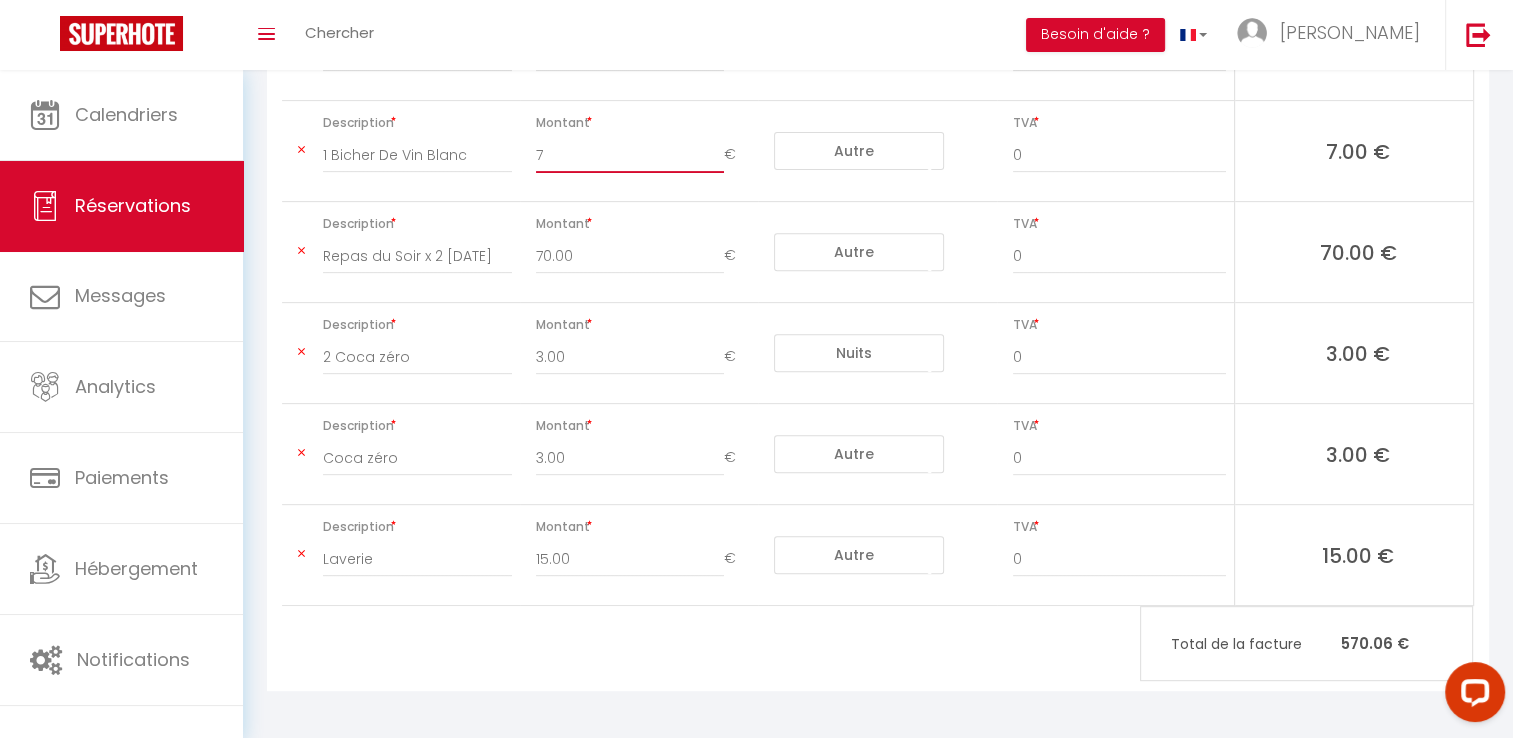 click on "7" at bounding box center [630, 155] 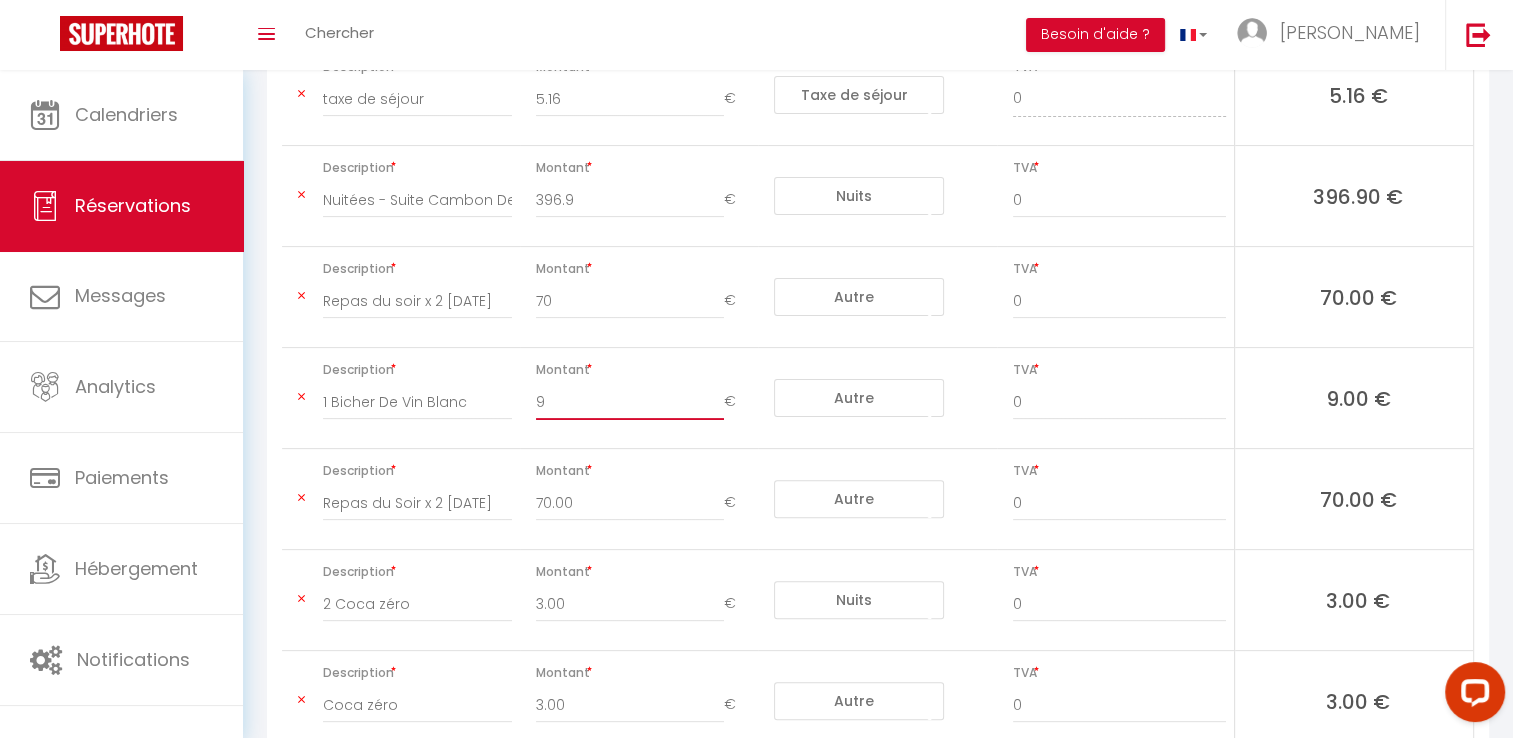 scroll, scrollTop: 448, scrollLeft: 0, axis: vertical 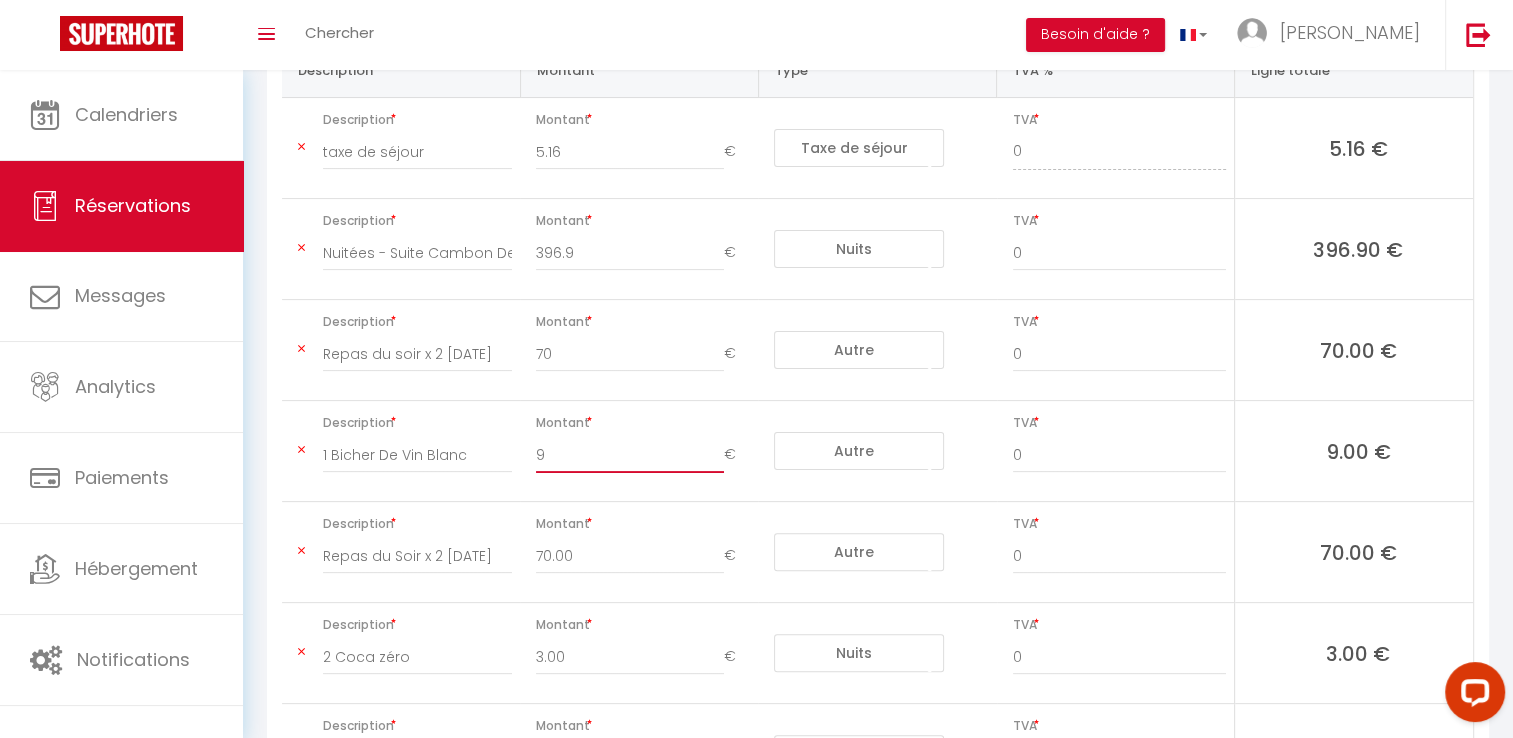 type on "9" 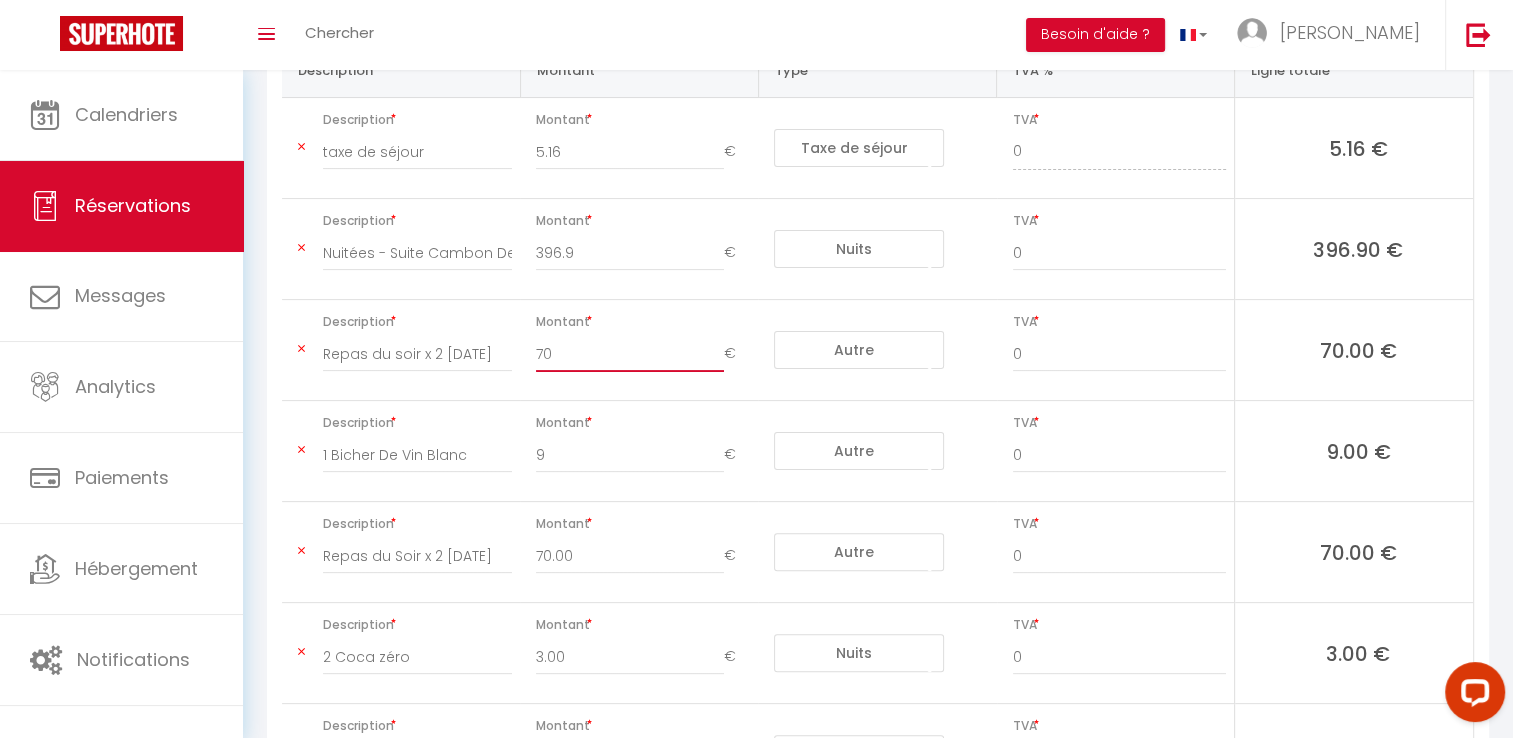 click on "70" at bounding box center (630, 354) 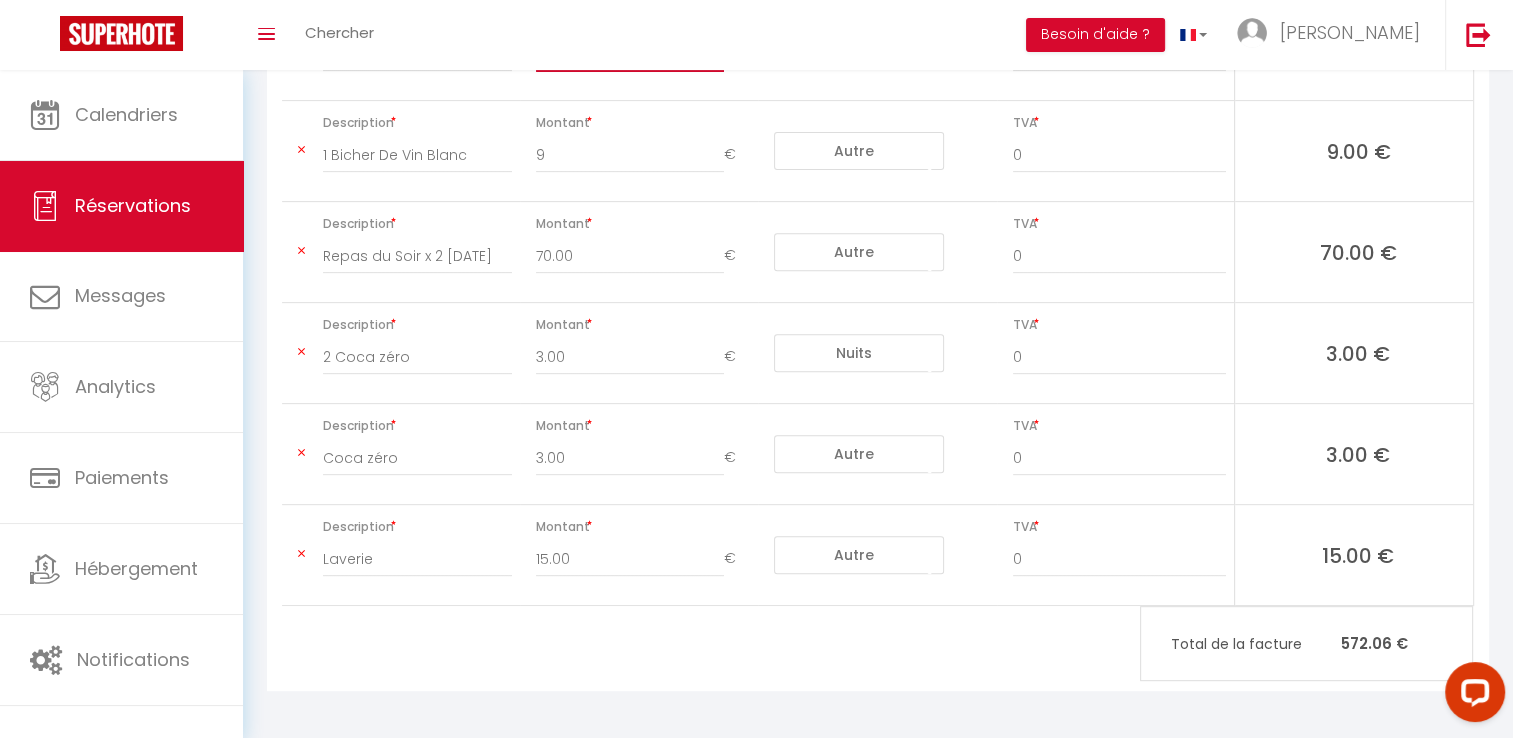 scroll, scrollTop: 0, scrollLeft: 0, axis: both 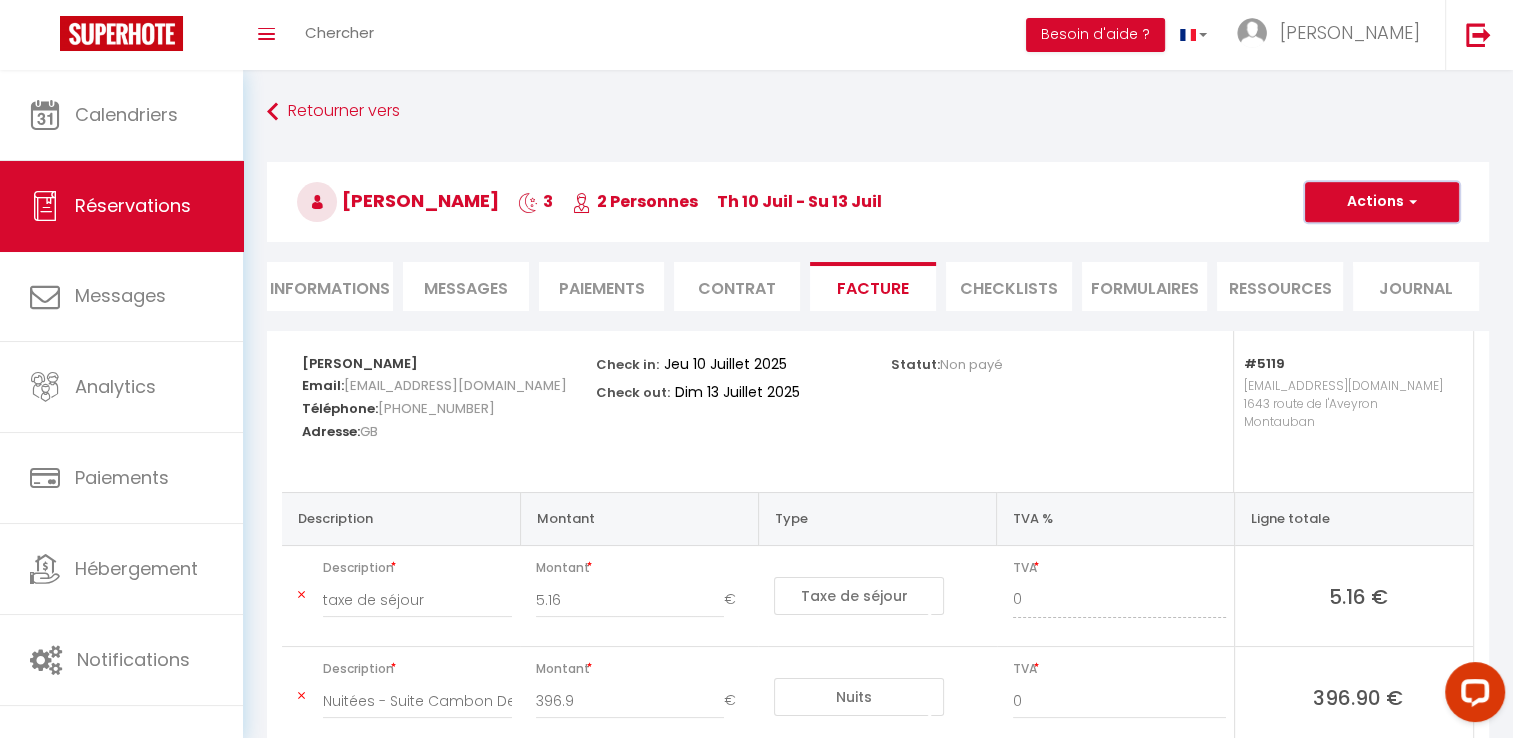 click on "Actions" at bounding box center [1382, 202] 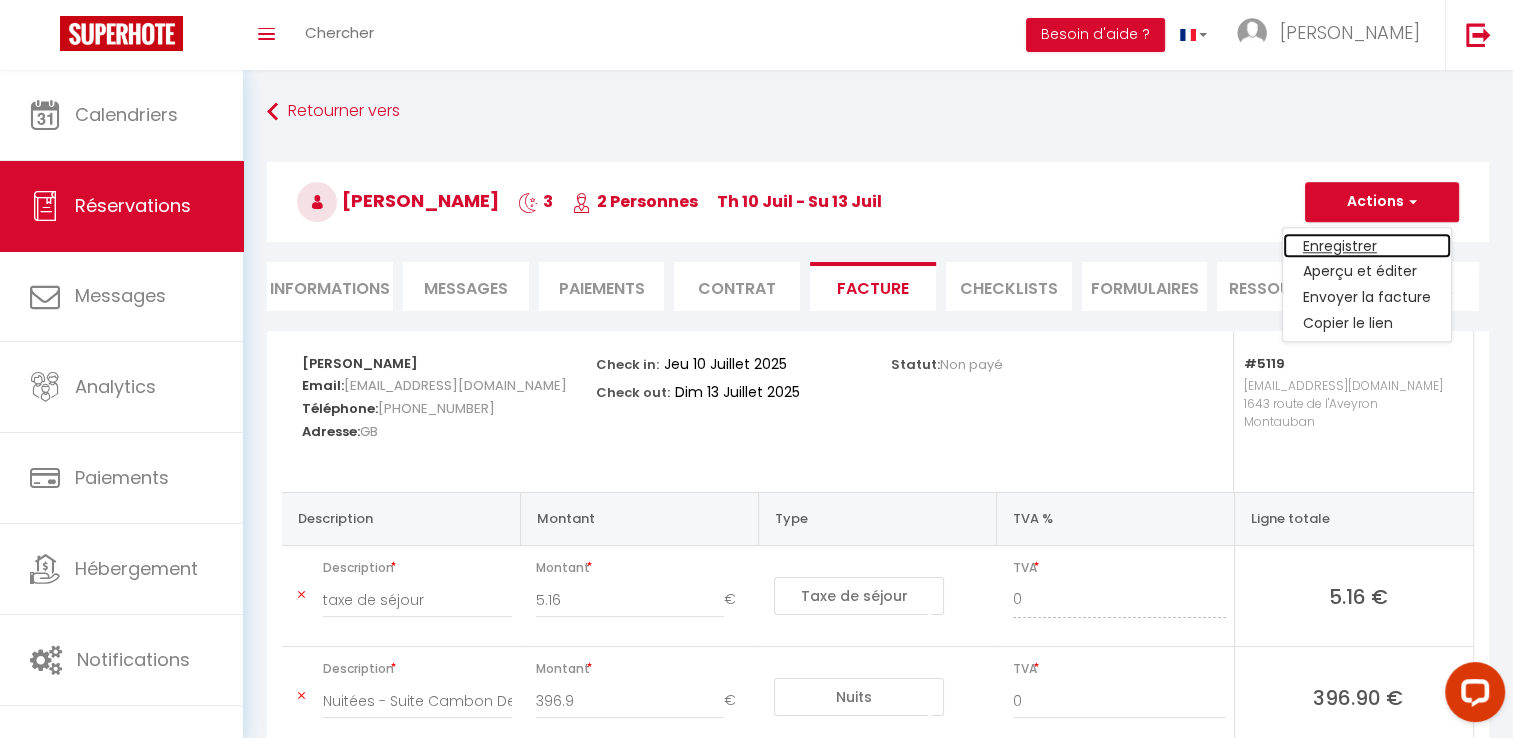 click on "Enregistrer" at bounding box center (1367, 246) 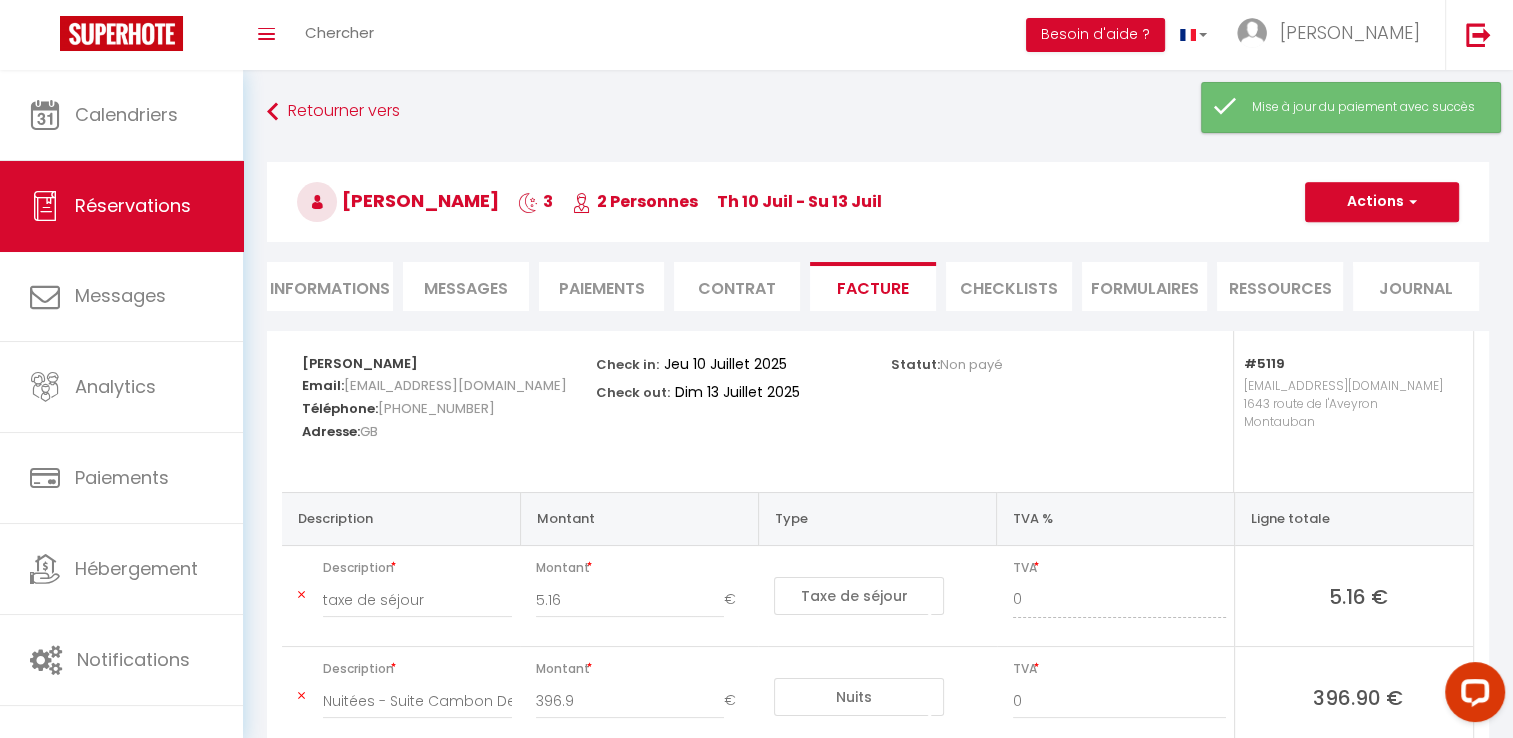 type on "70" 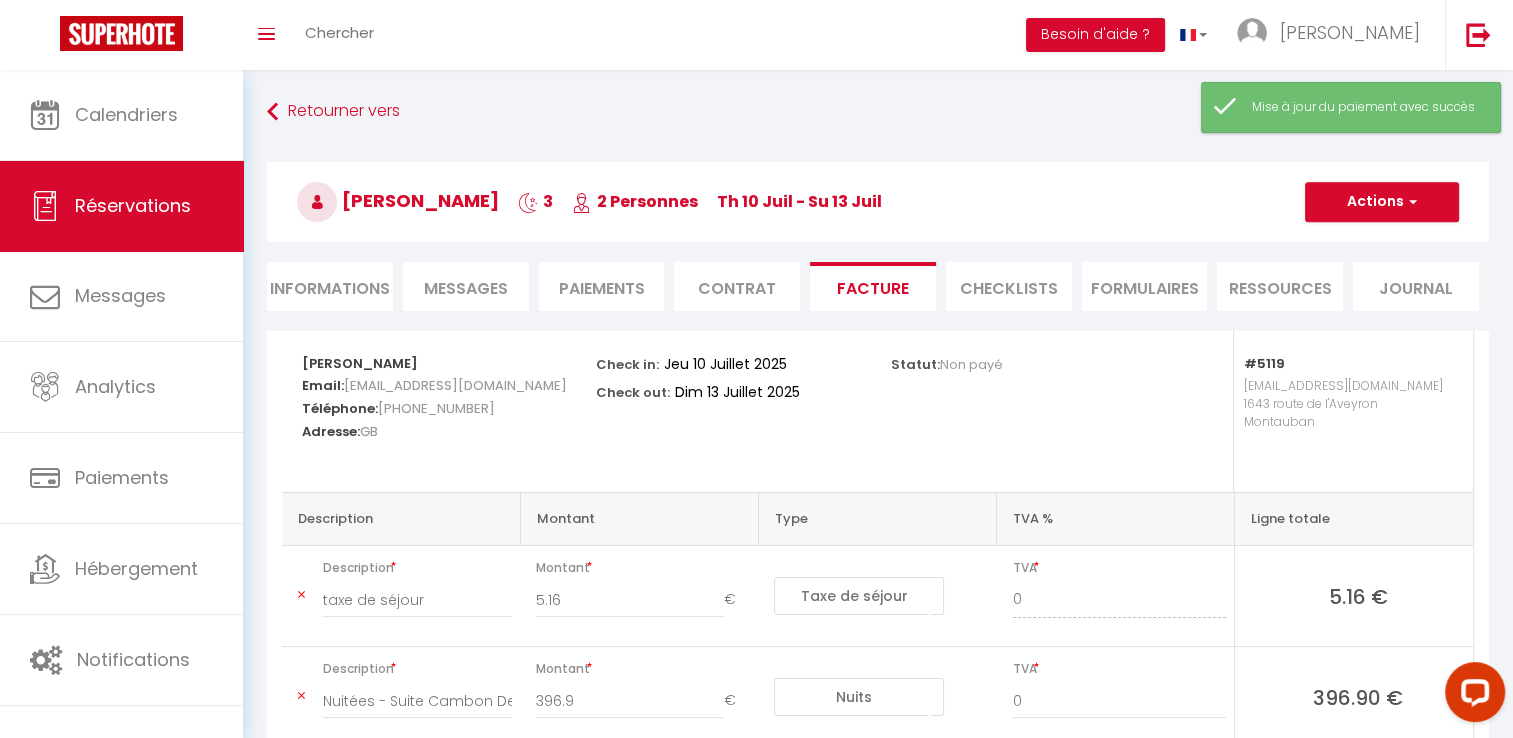type on "70" 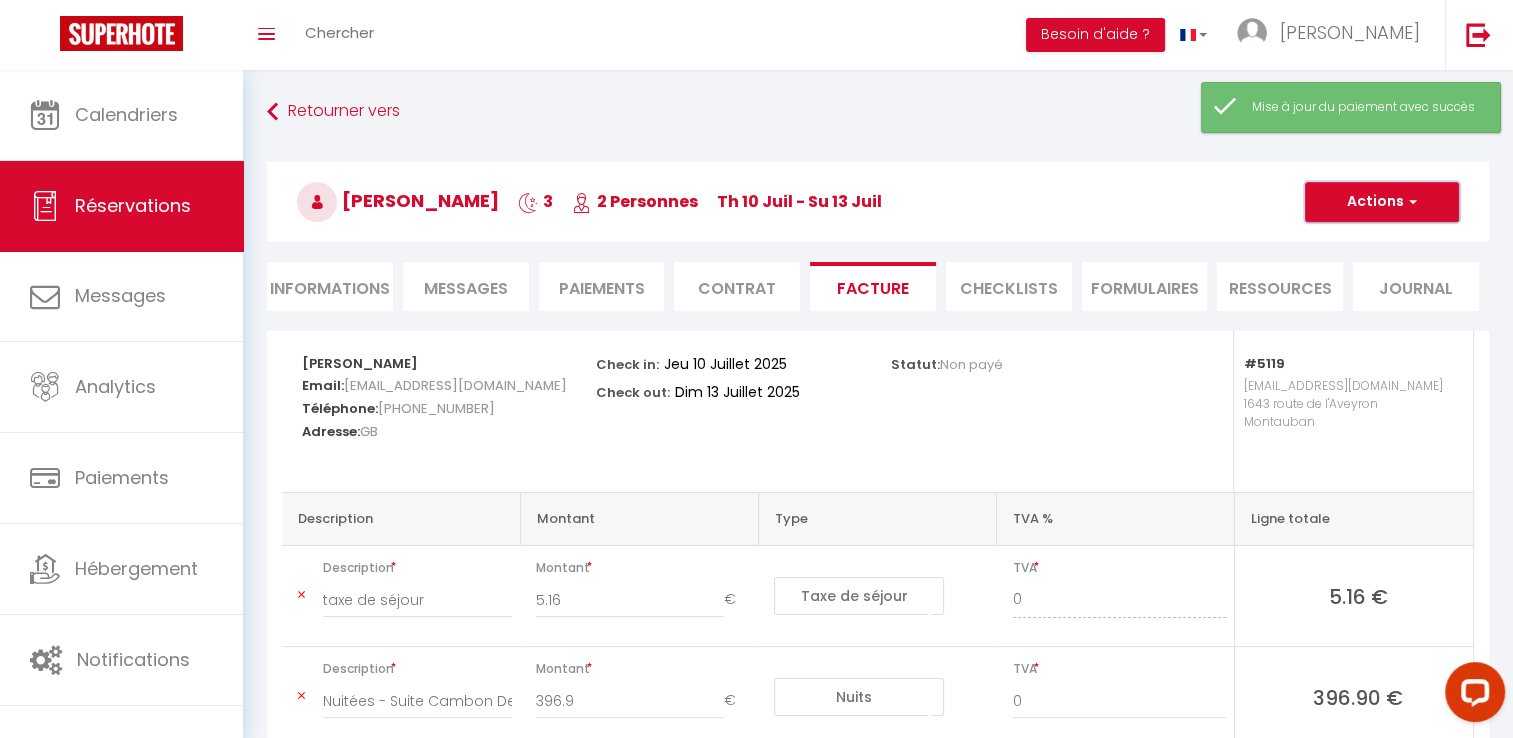 click on "Actions" at bounding box center [1382, 202] 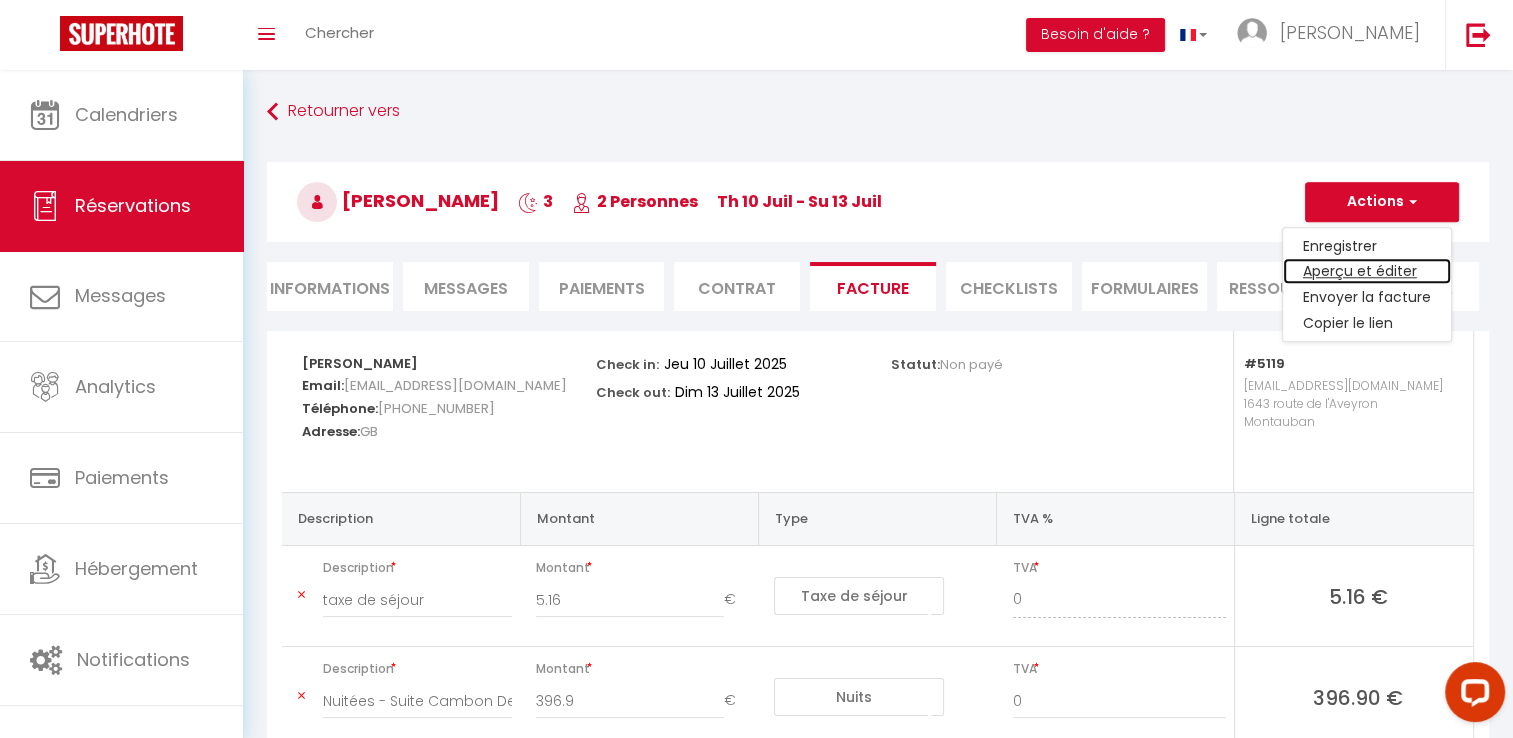 click on "Aperçu et éditer" at bounding box center [1367, 272] 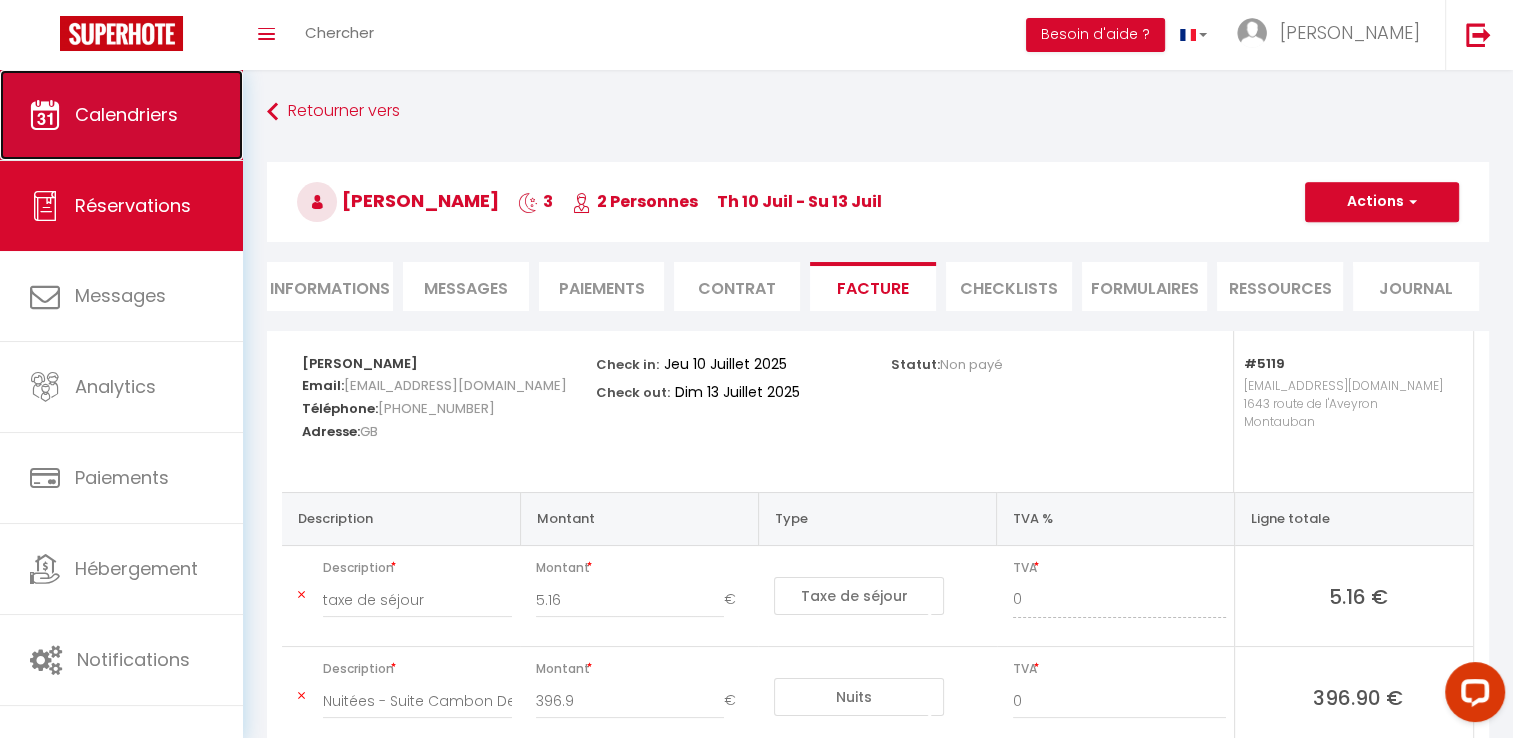 click on "Calendriers" at bounding box center [126, 114] 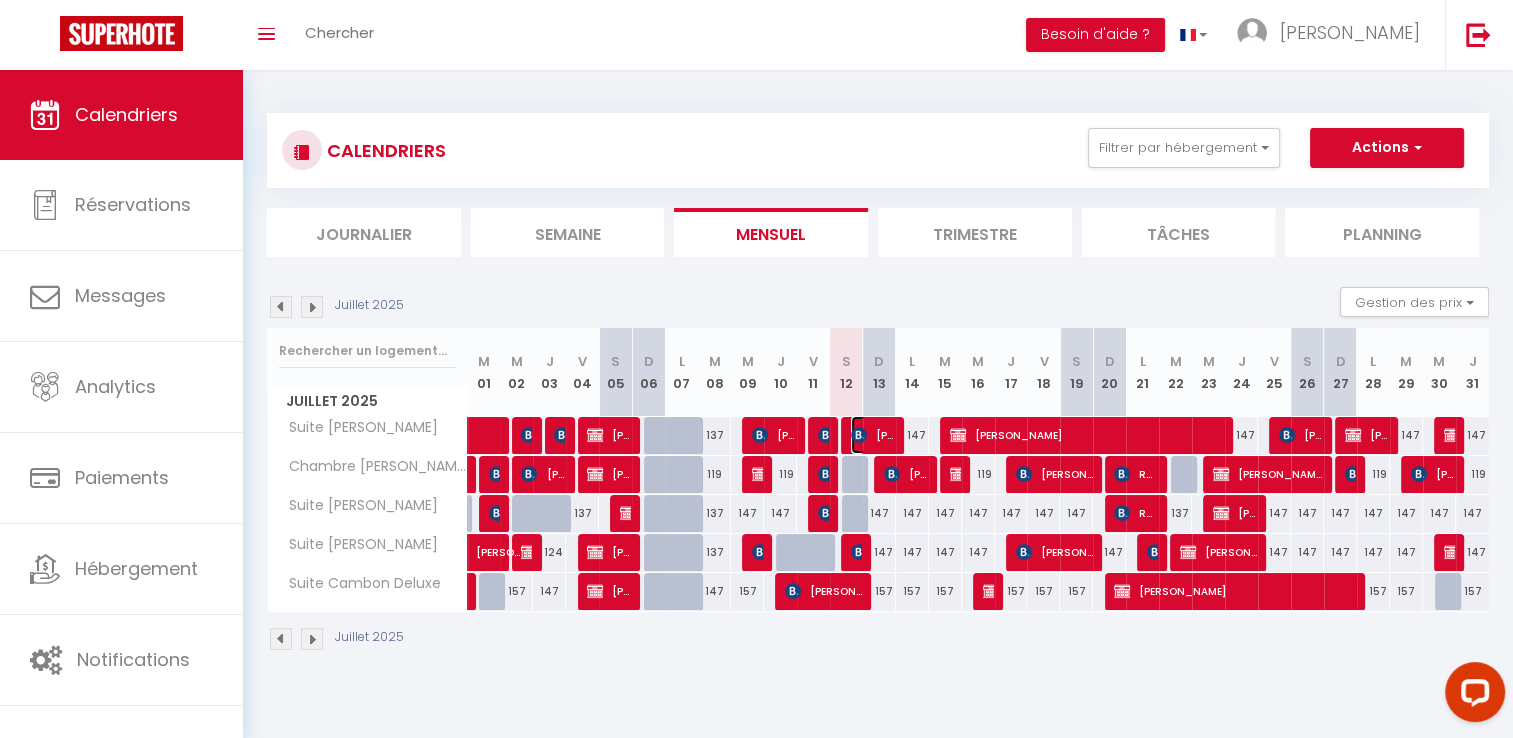 click on "[PERSON_NAME]" at bounding box center [873, 435] 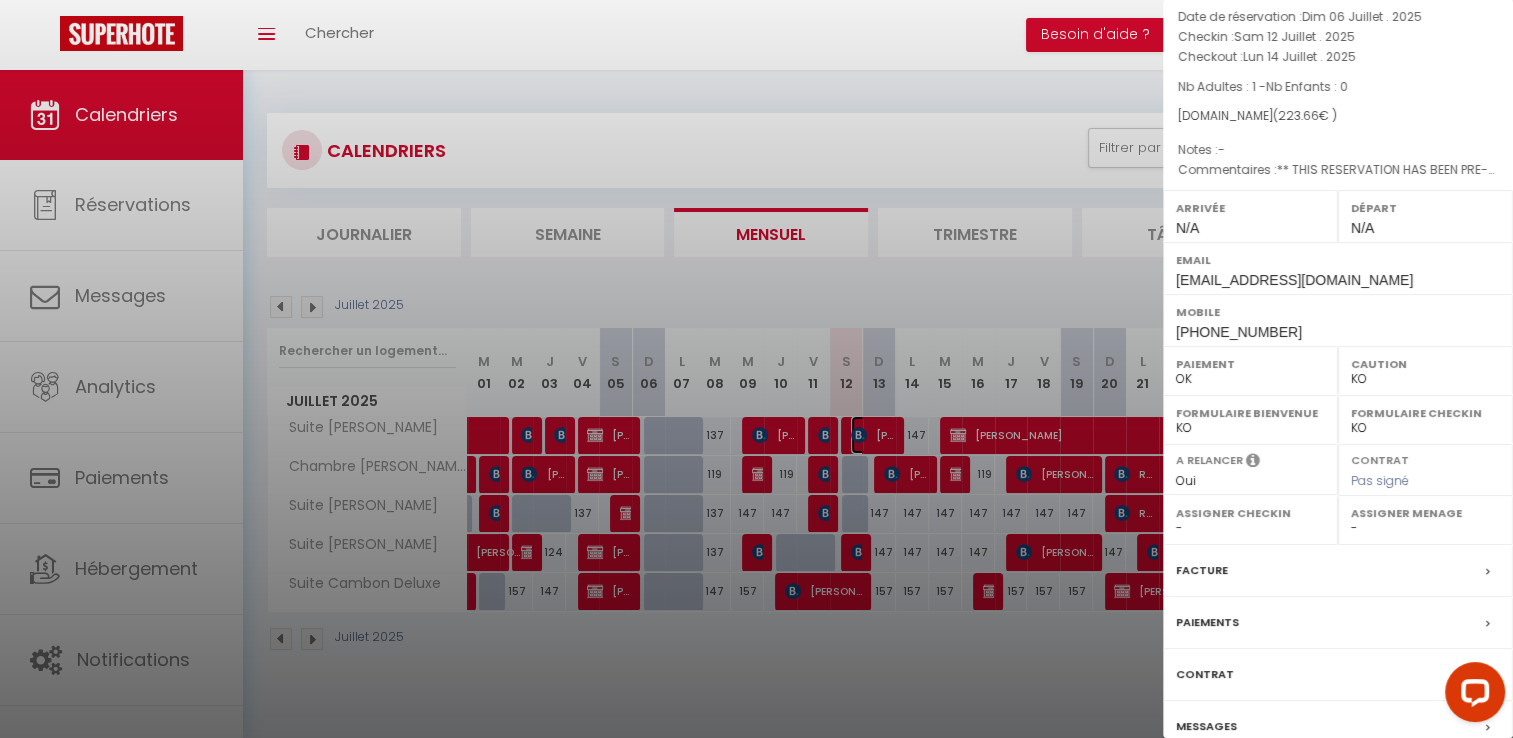 scroll, scrollTop: 222, scrollLeft: 0, axis: vertical 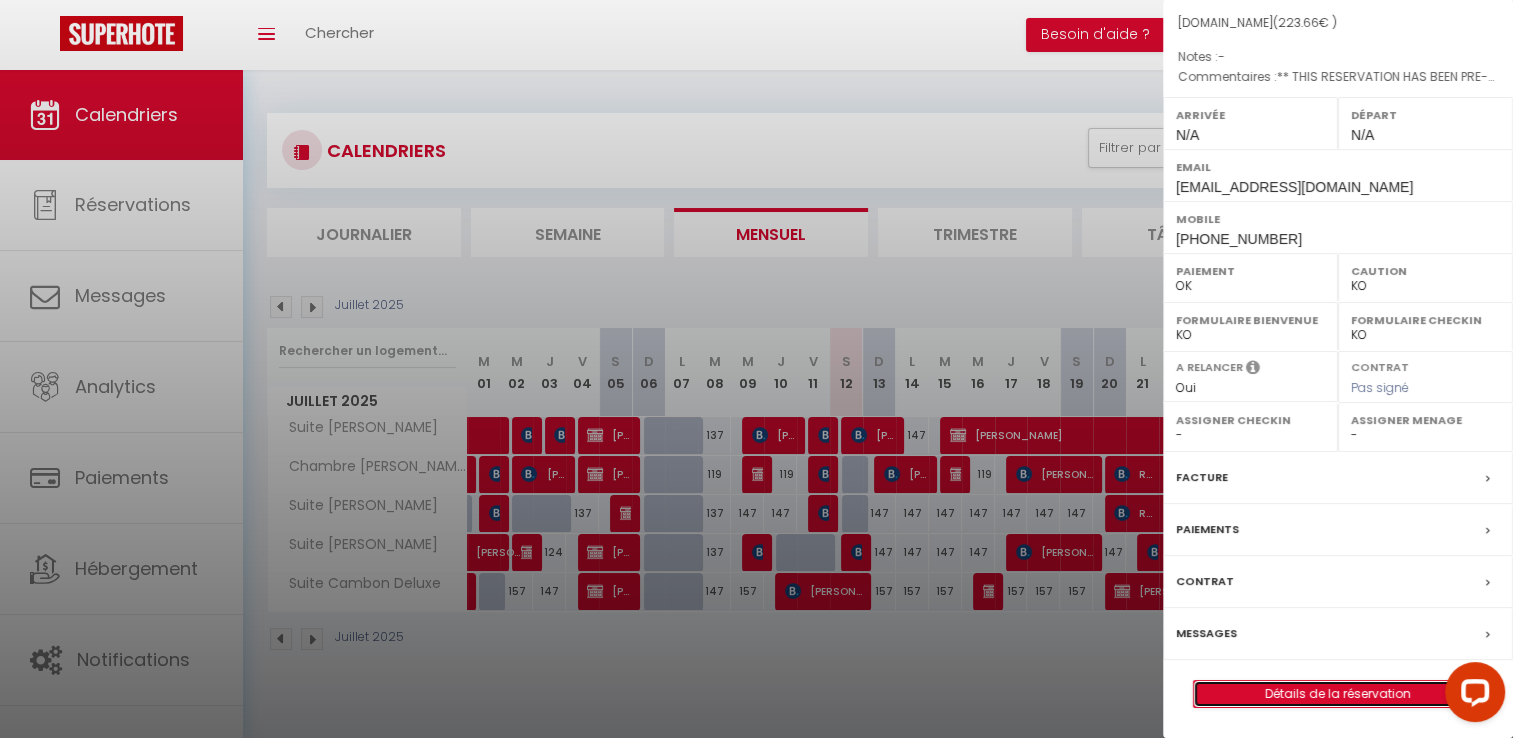 click on "Détails de la réservation" at bounding box center [1338, 694] 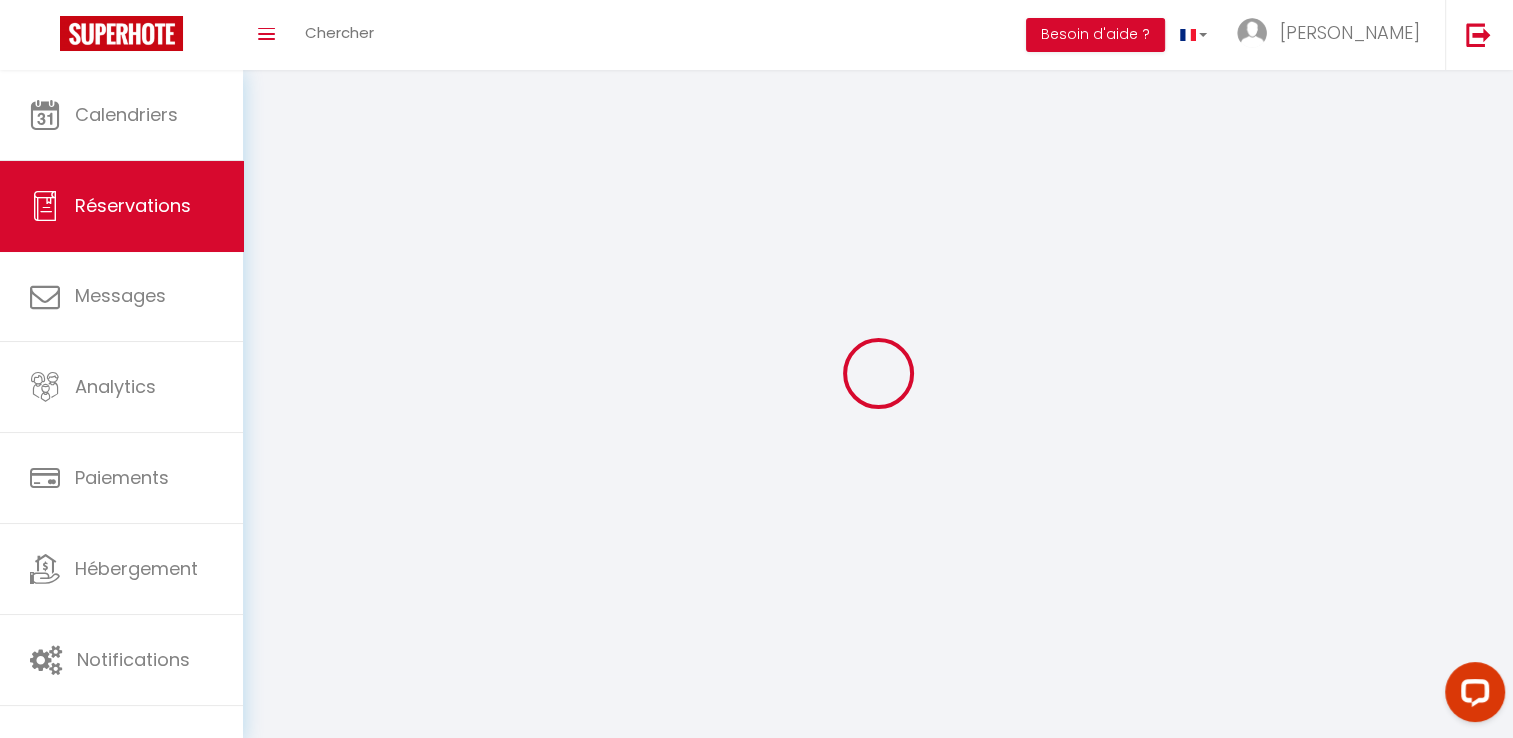 type on "marie" 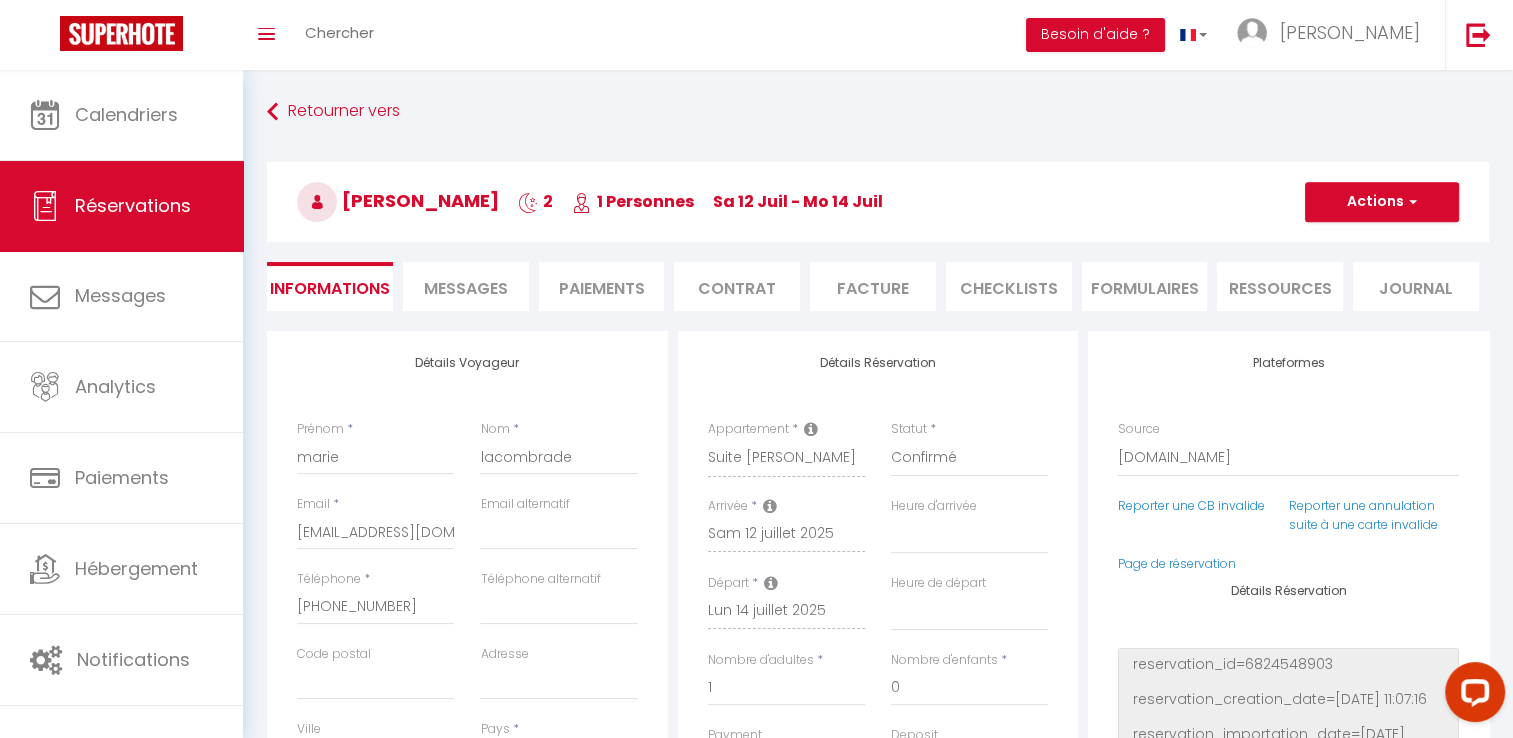 checkbox on "false" 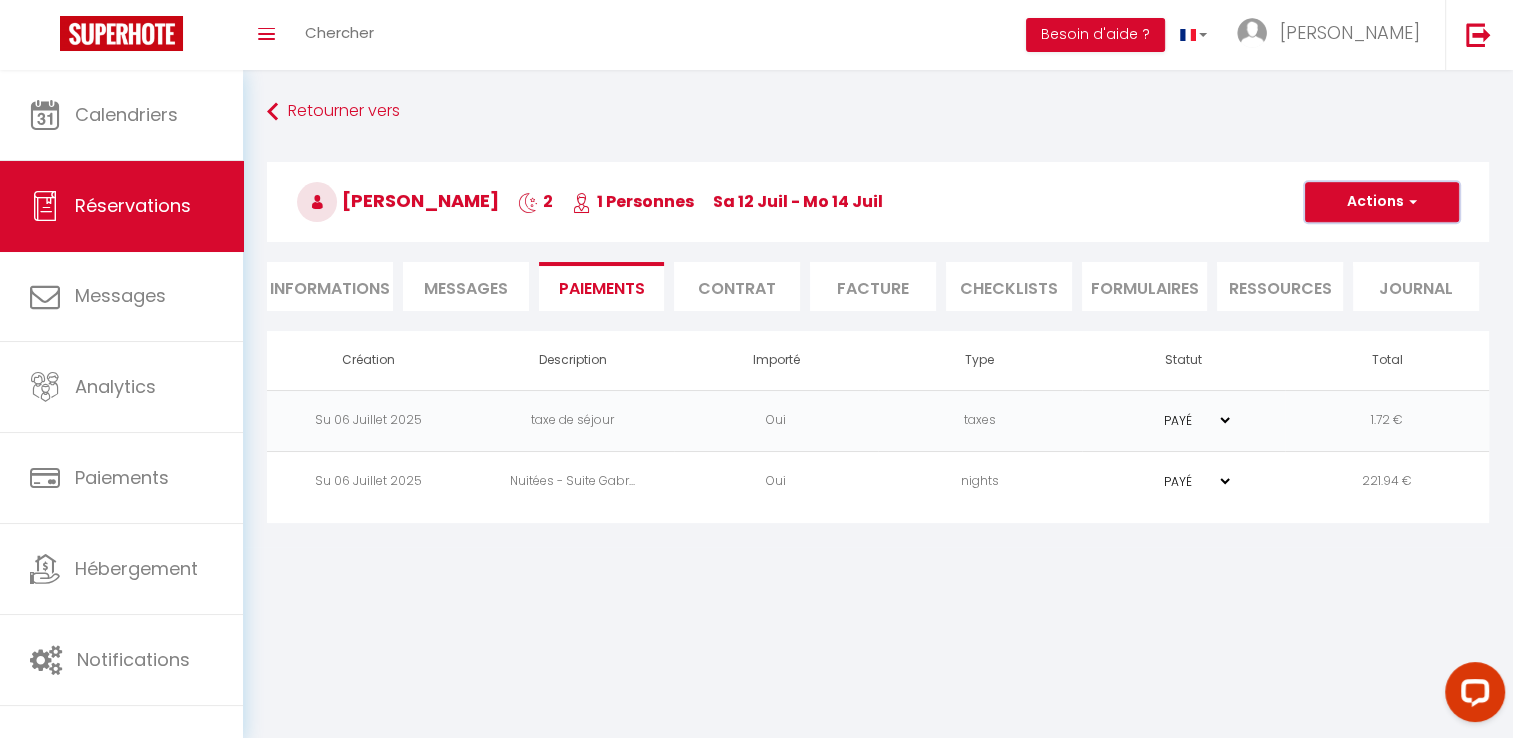 click on "Actions" at bounding box center (1382, 202) 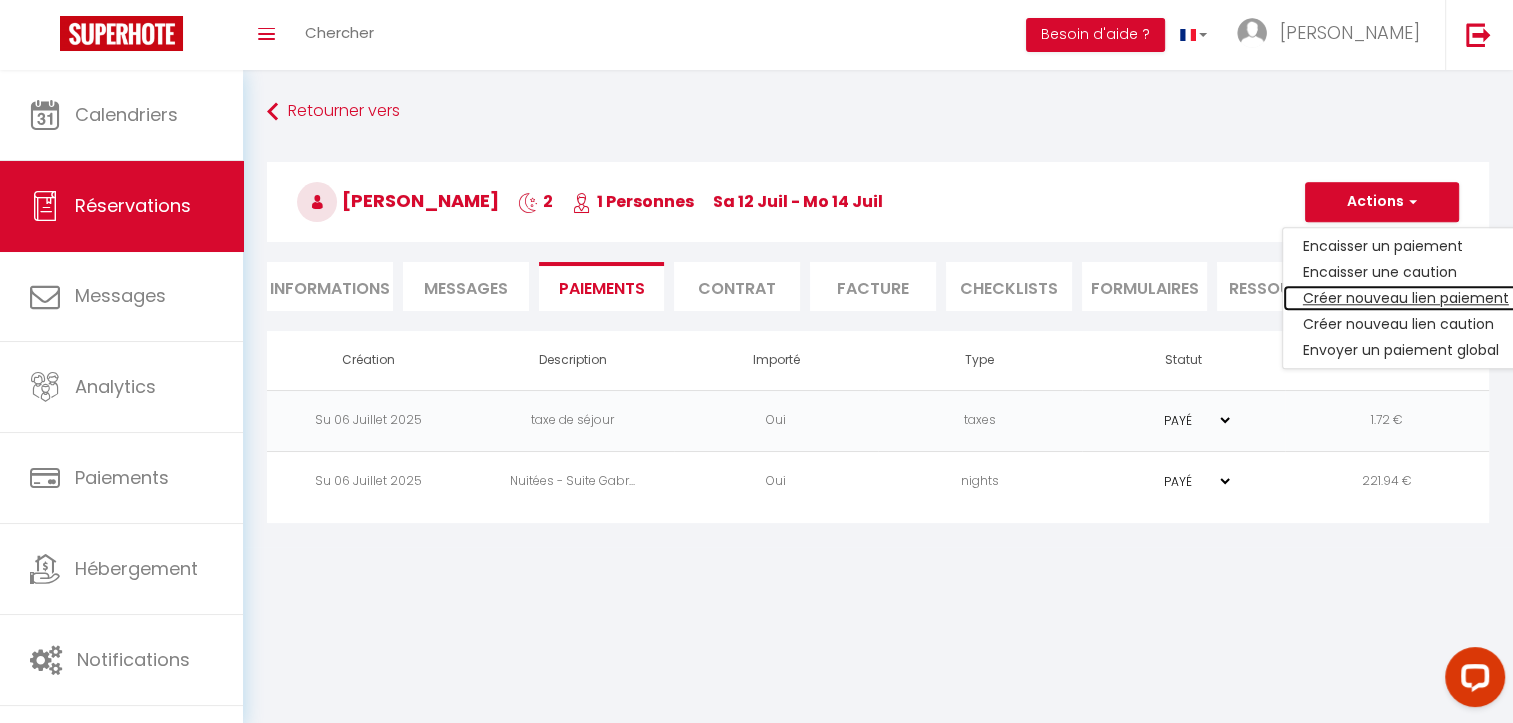 click on "Créer nouveau lien paiement" at bounding box center (1406, 298) 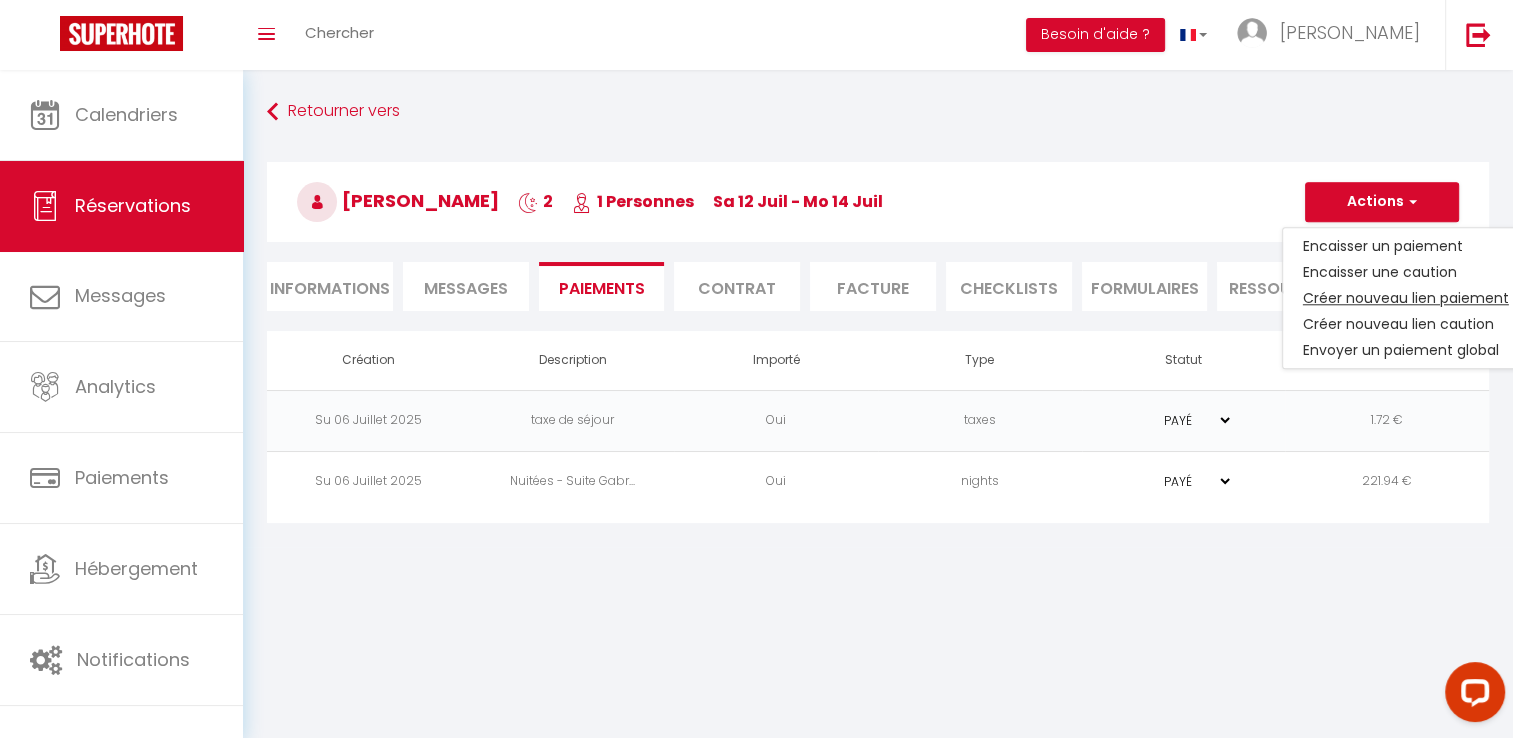 select on "nights" 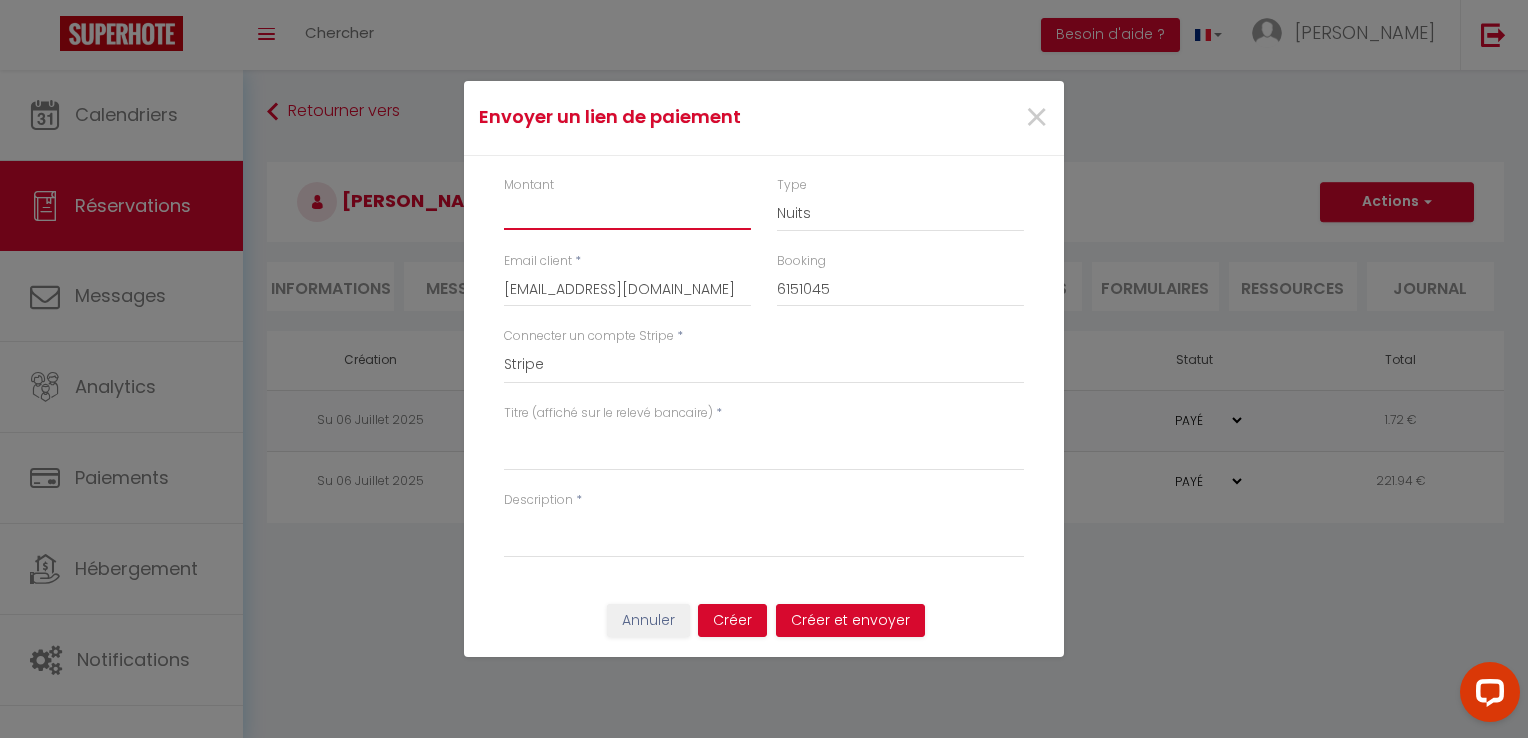 click on "Montant" at bounding box center [627, 212] 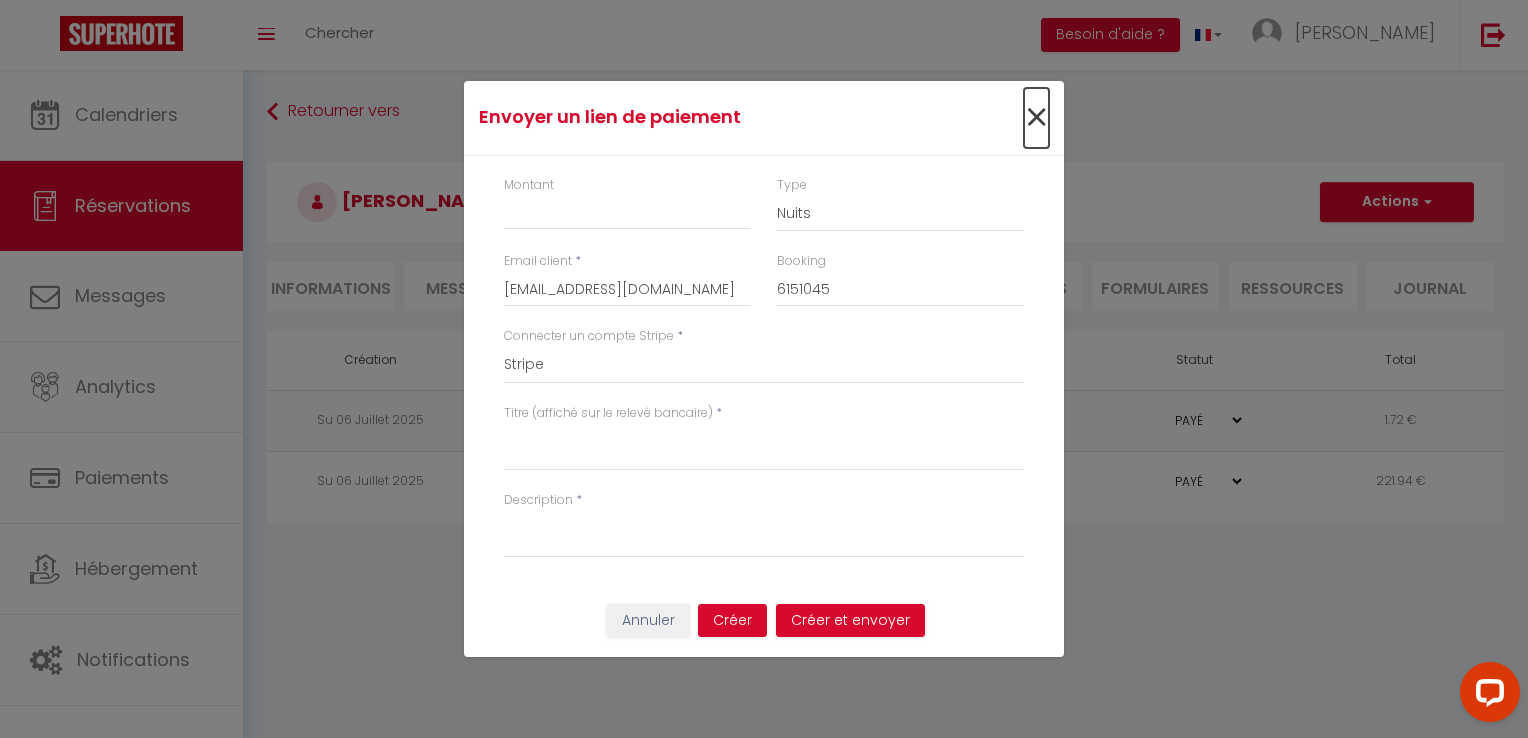 click on "×" at bounding box center [1036, 118] 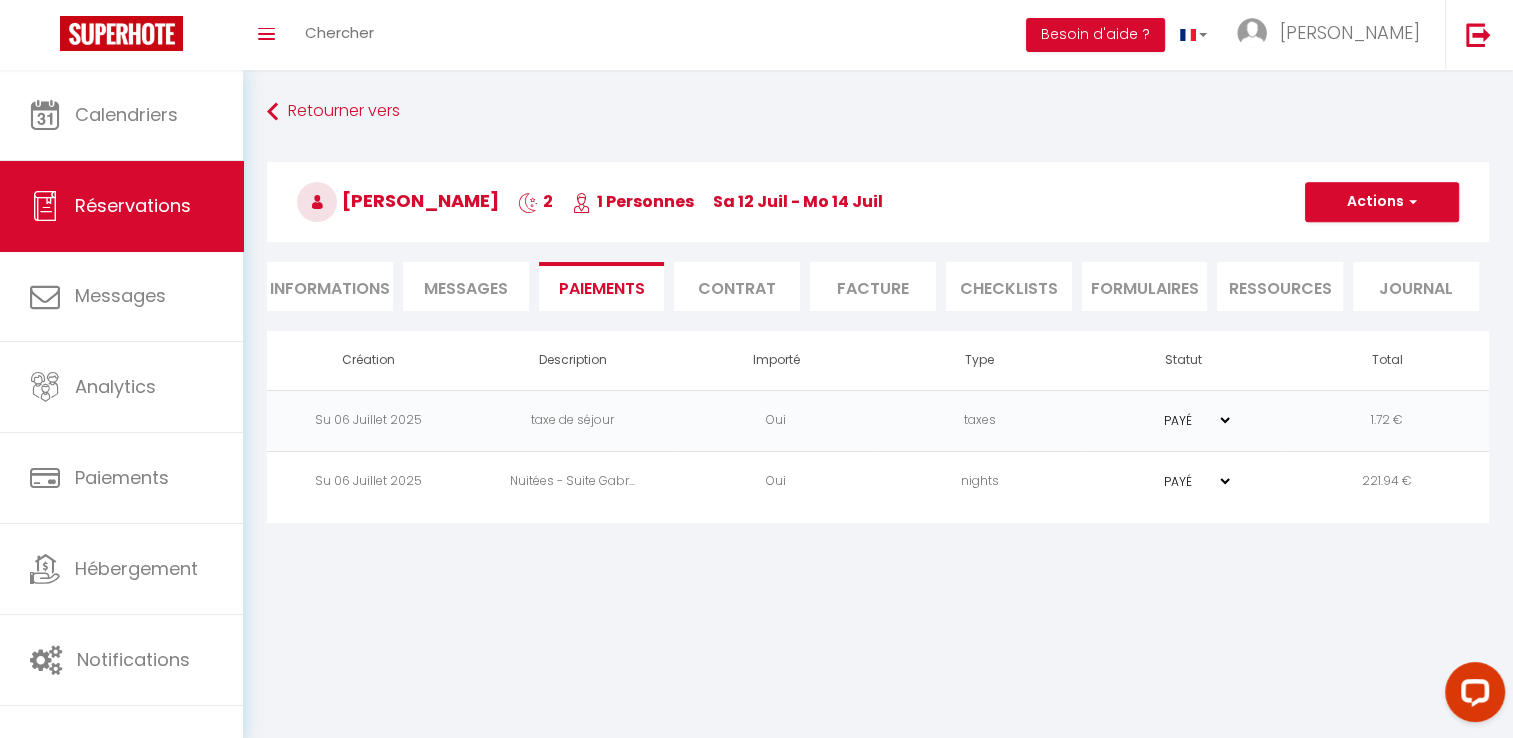 click on "Informations" at bounding box center (330, 286) 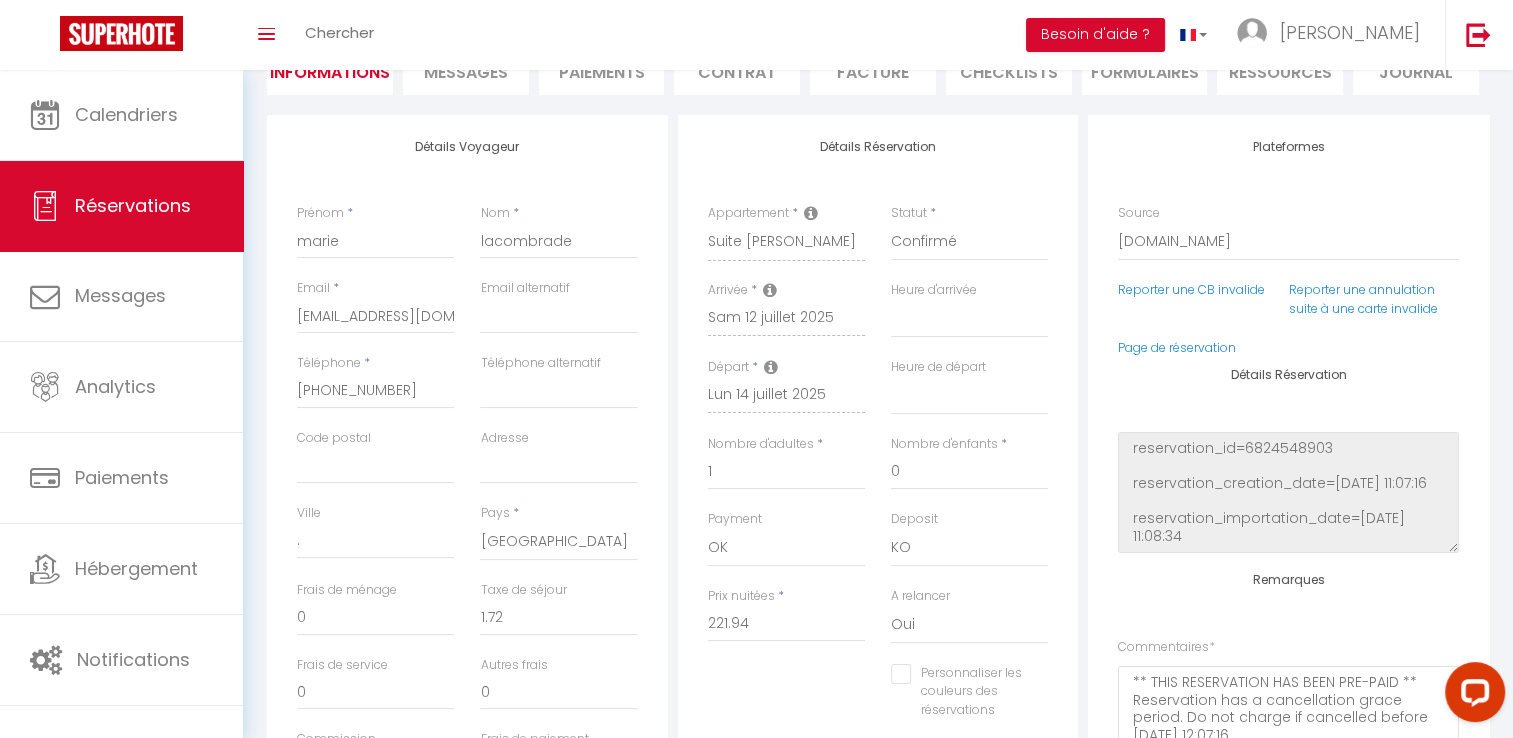 scroll, scrollTop: 300, scrollLeft: 0, axis: vertical 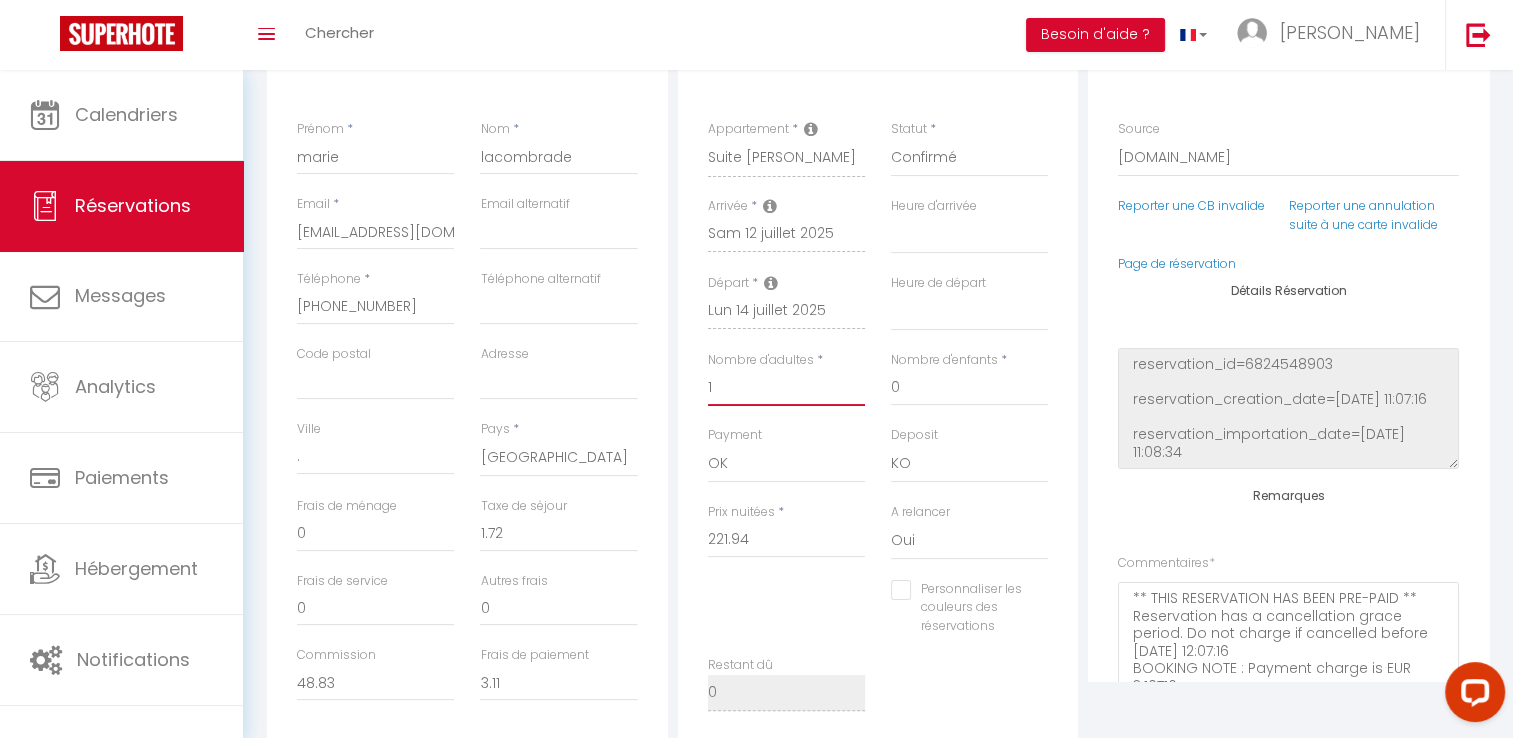 click on "1" at bounding box center [786, 388] 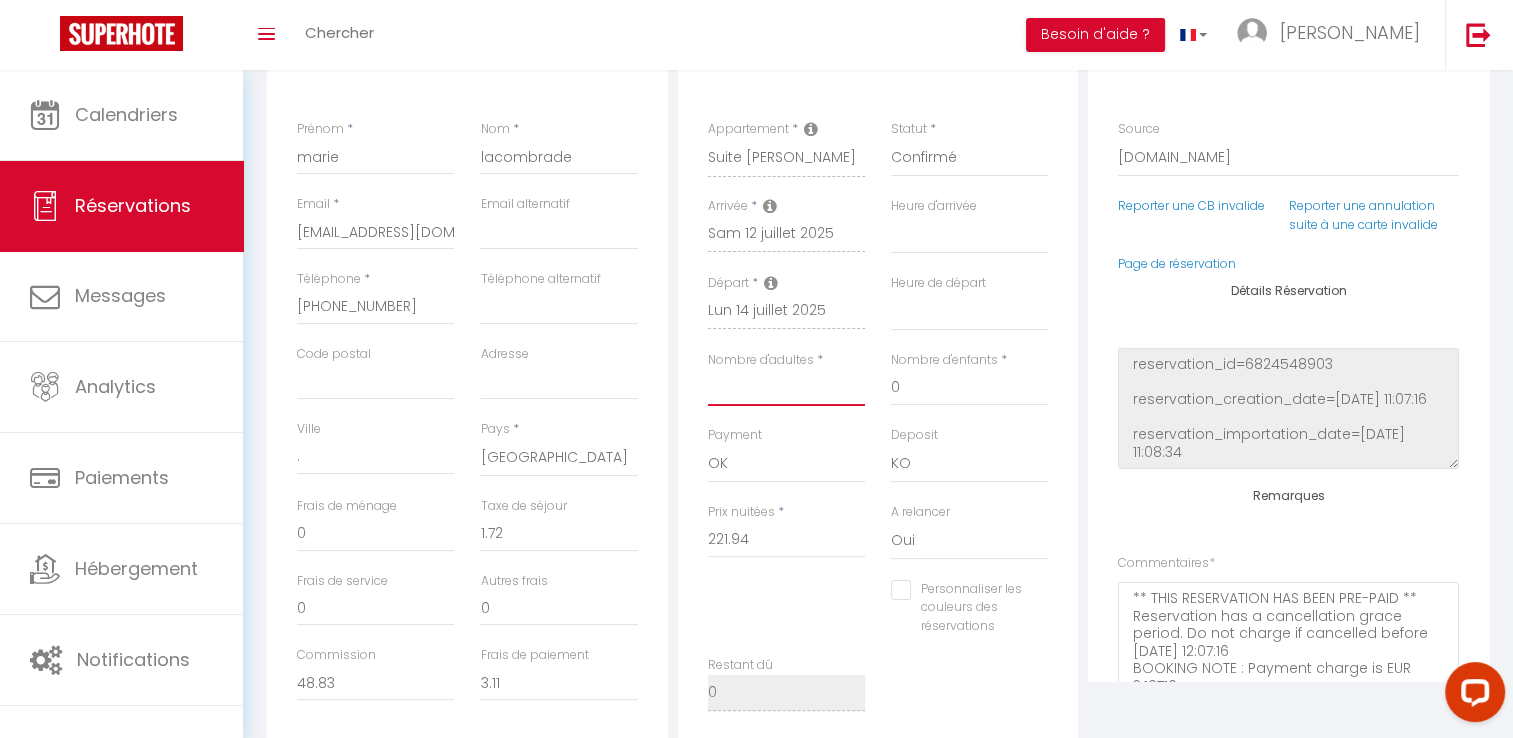 select 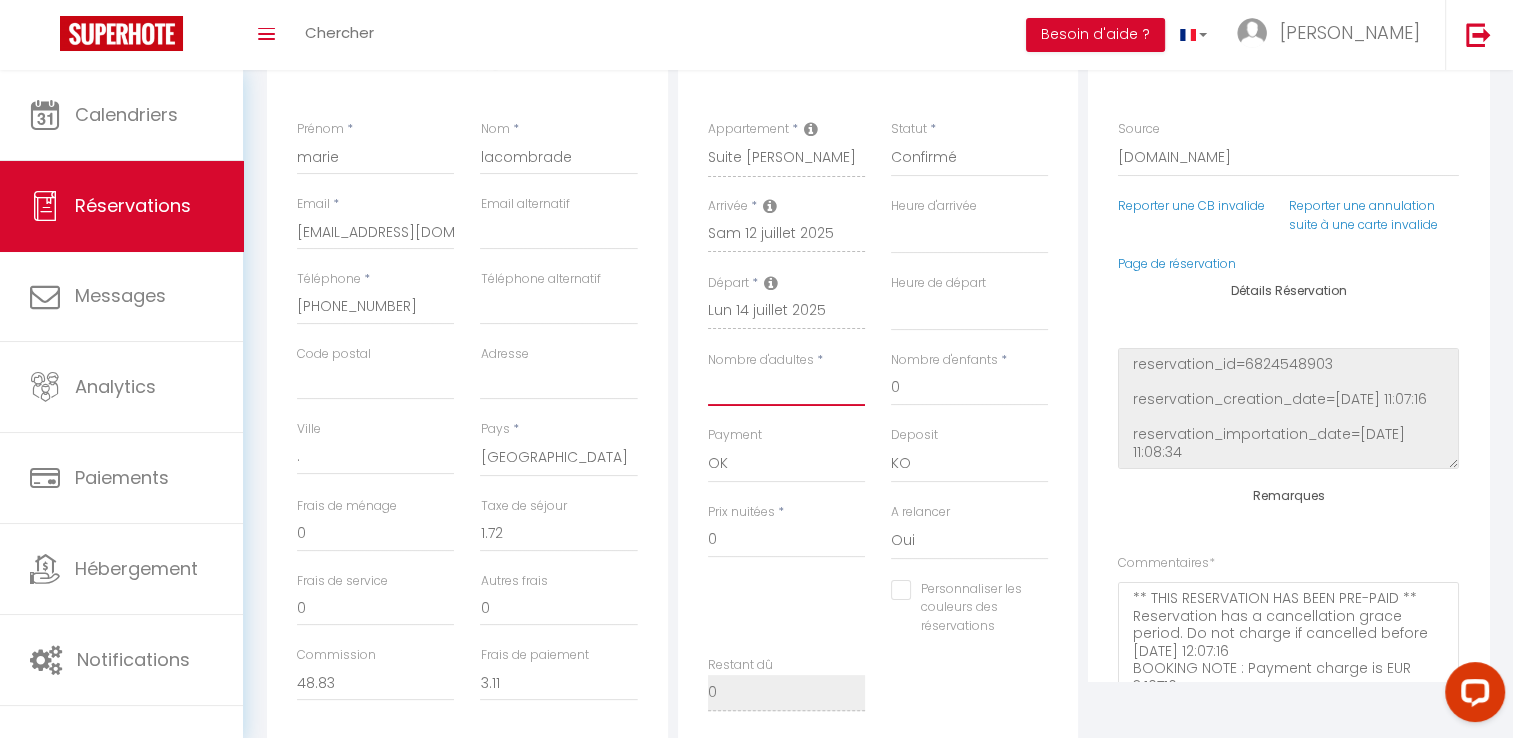 type on "2" 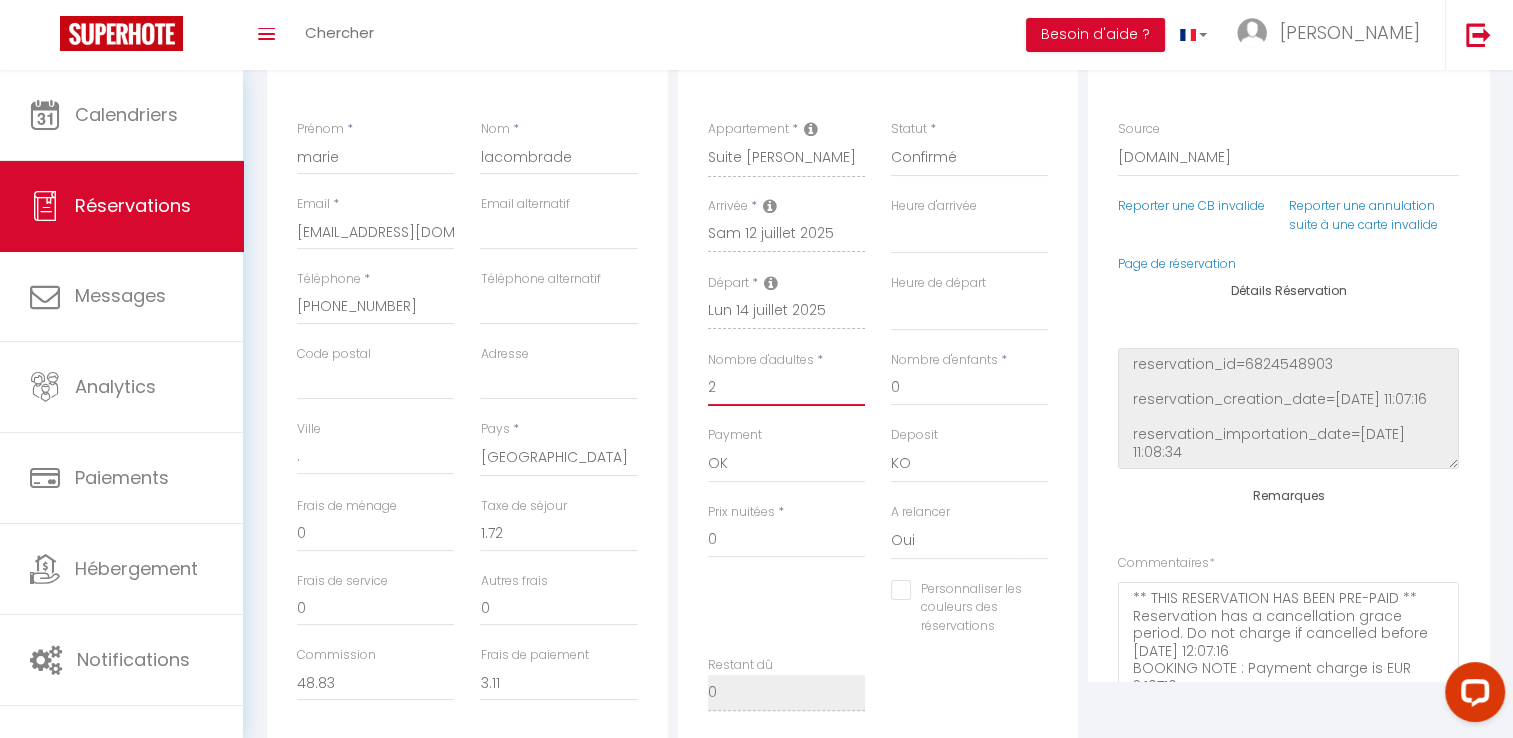 select 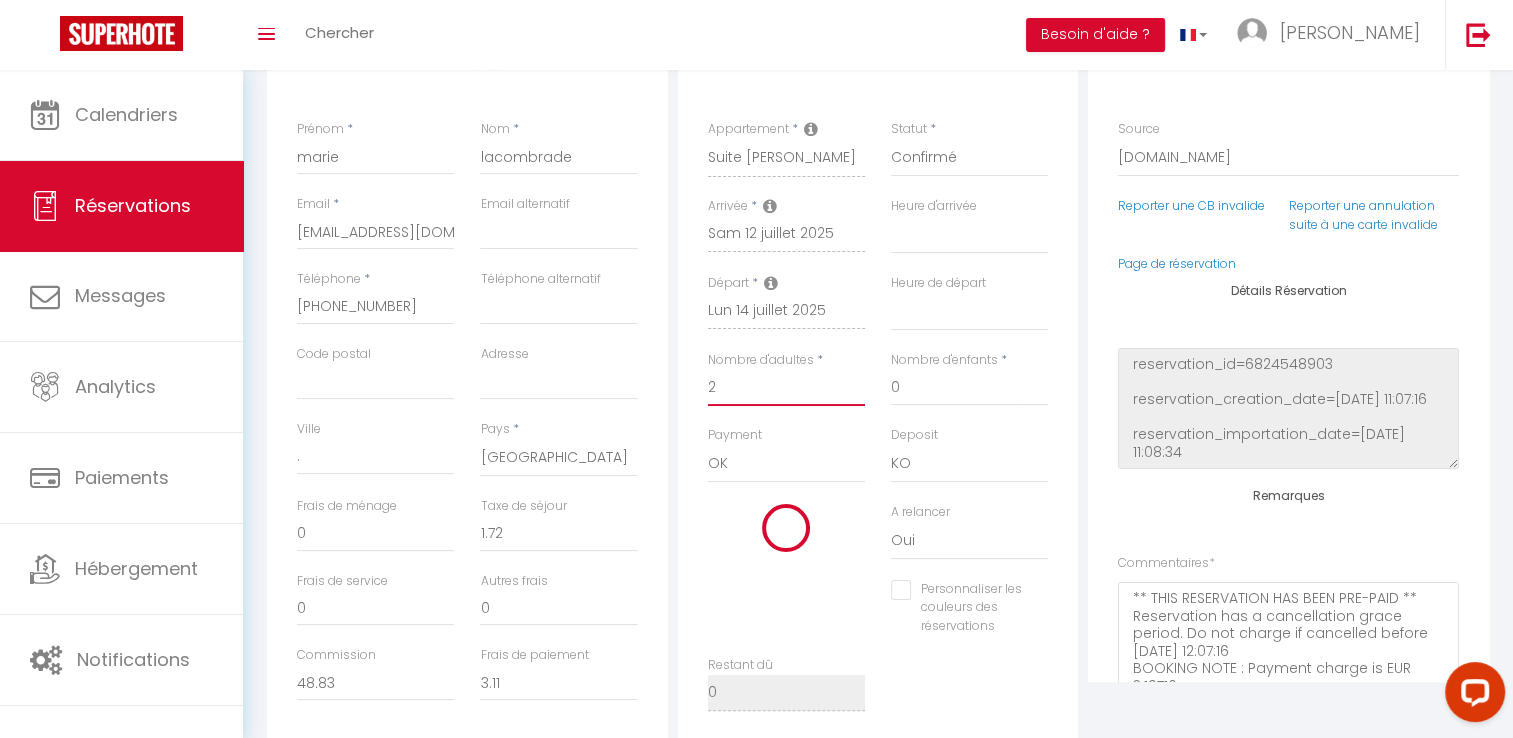 type on "3.44" 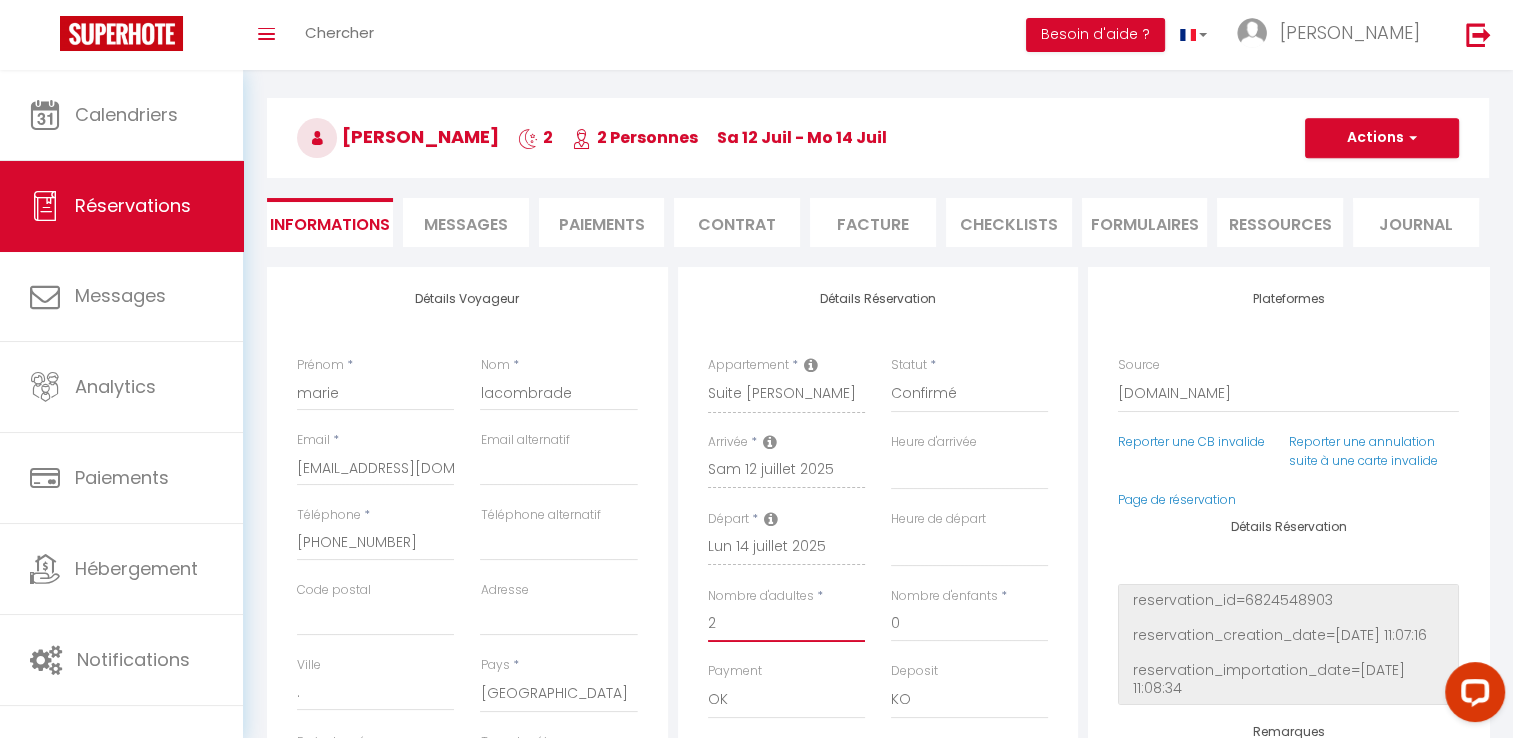 scroll, scrollTop: 0, scrollLeft: 0, axis: both 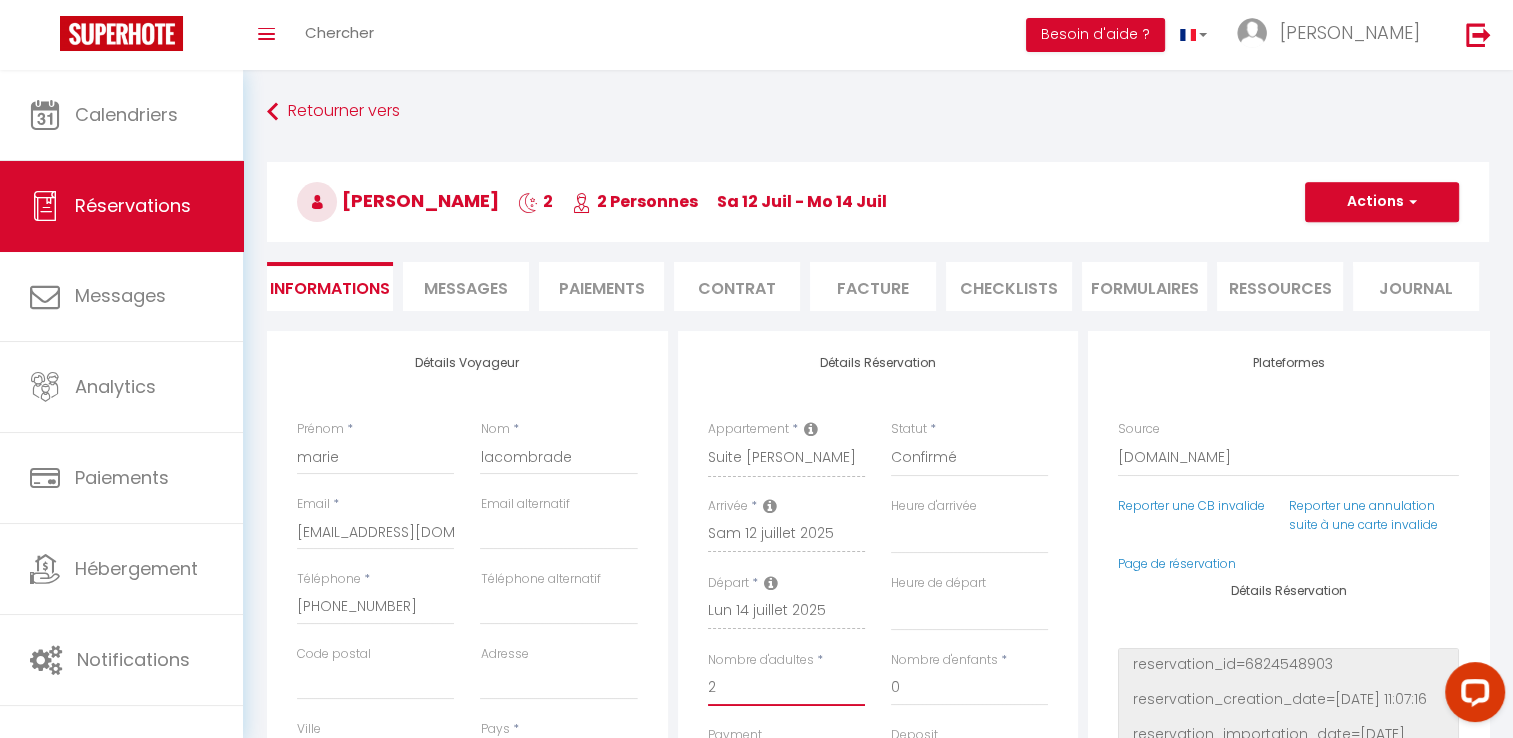 type on "2" 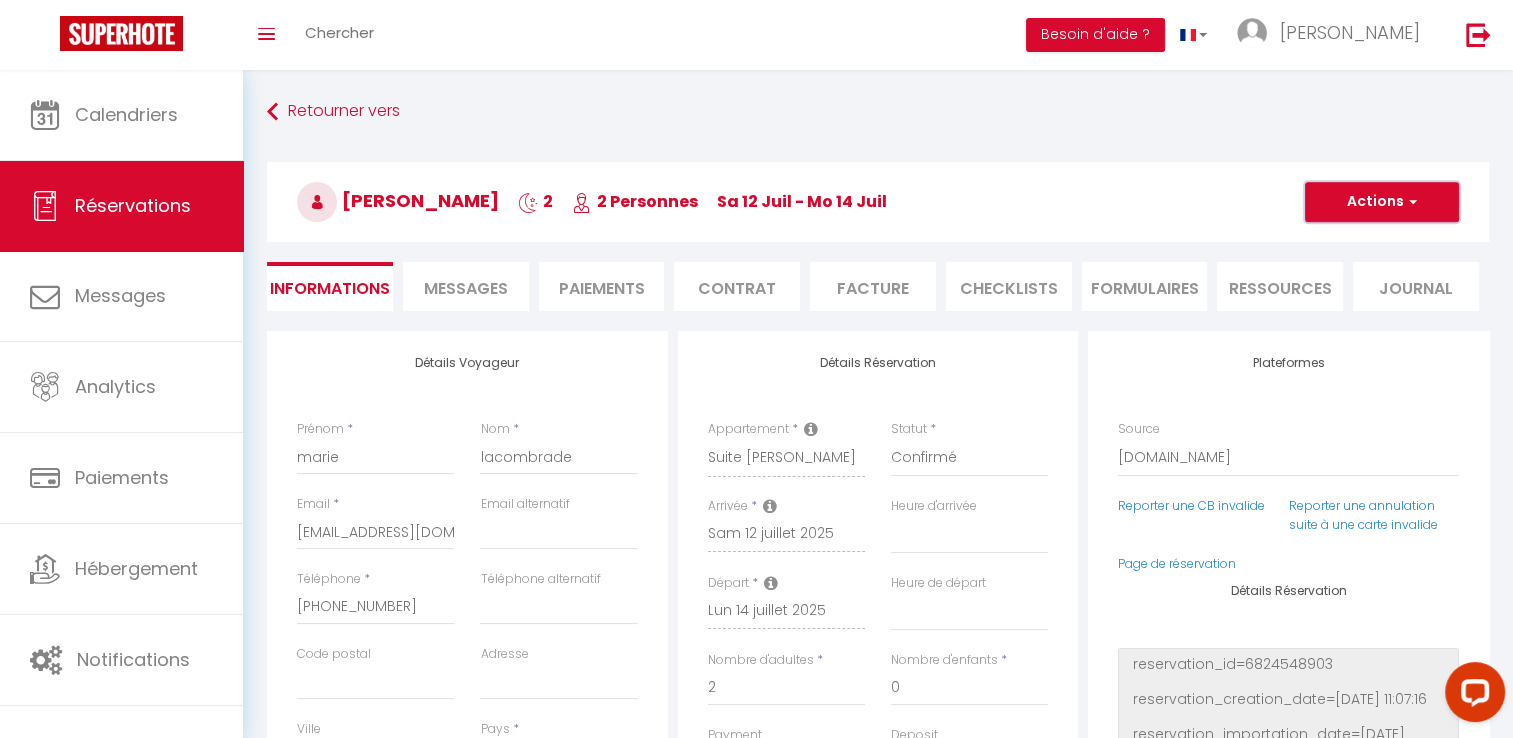 click on "Actions" at bounding box center [1382, 202] 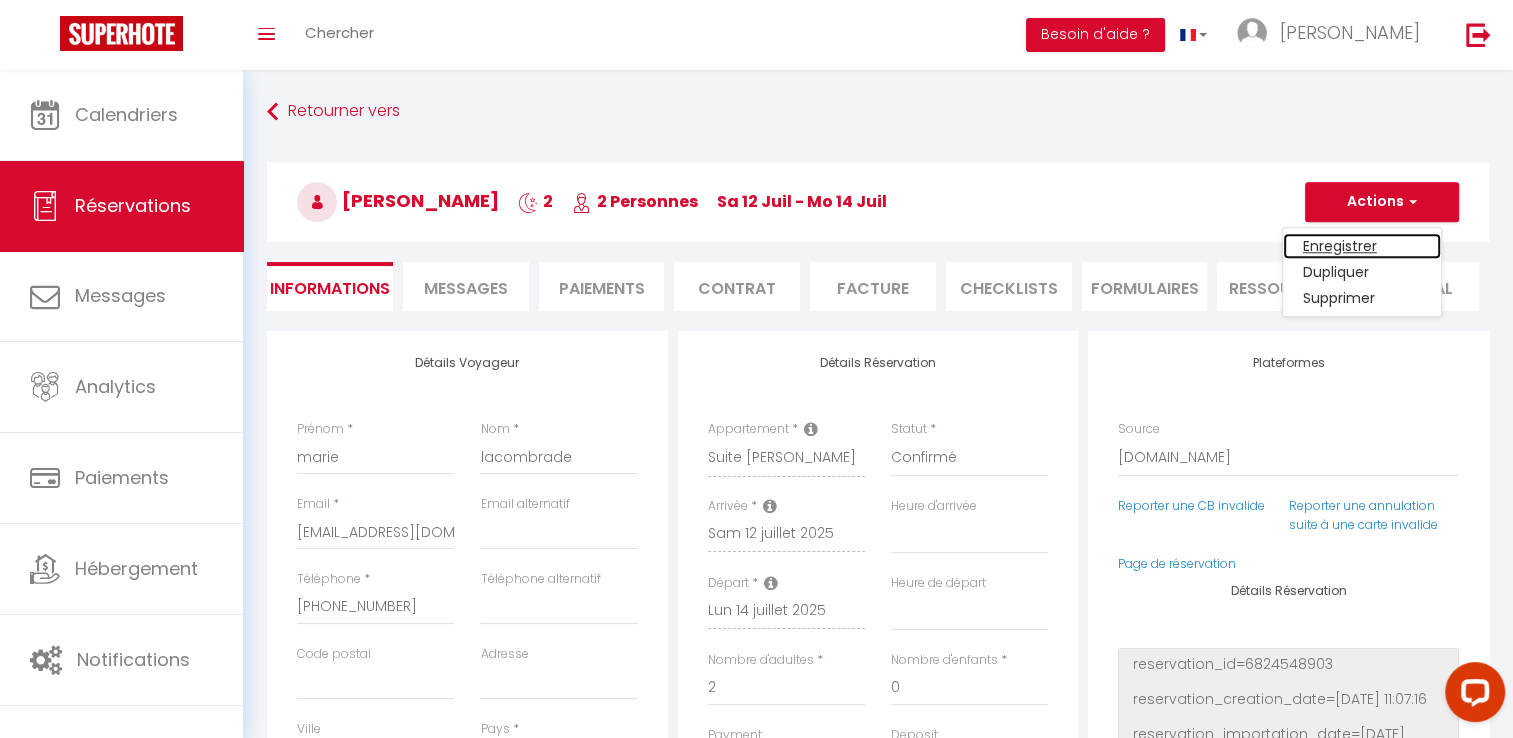click on "Enregistrer" at bounding box center (1362, 246) 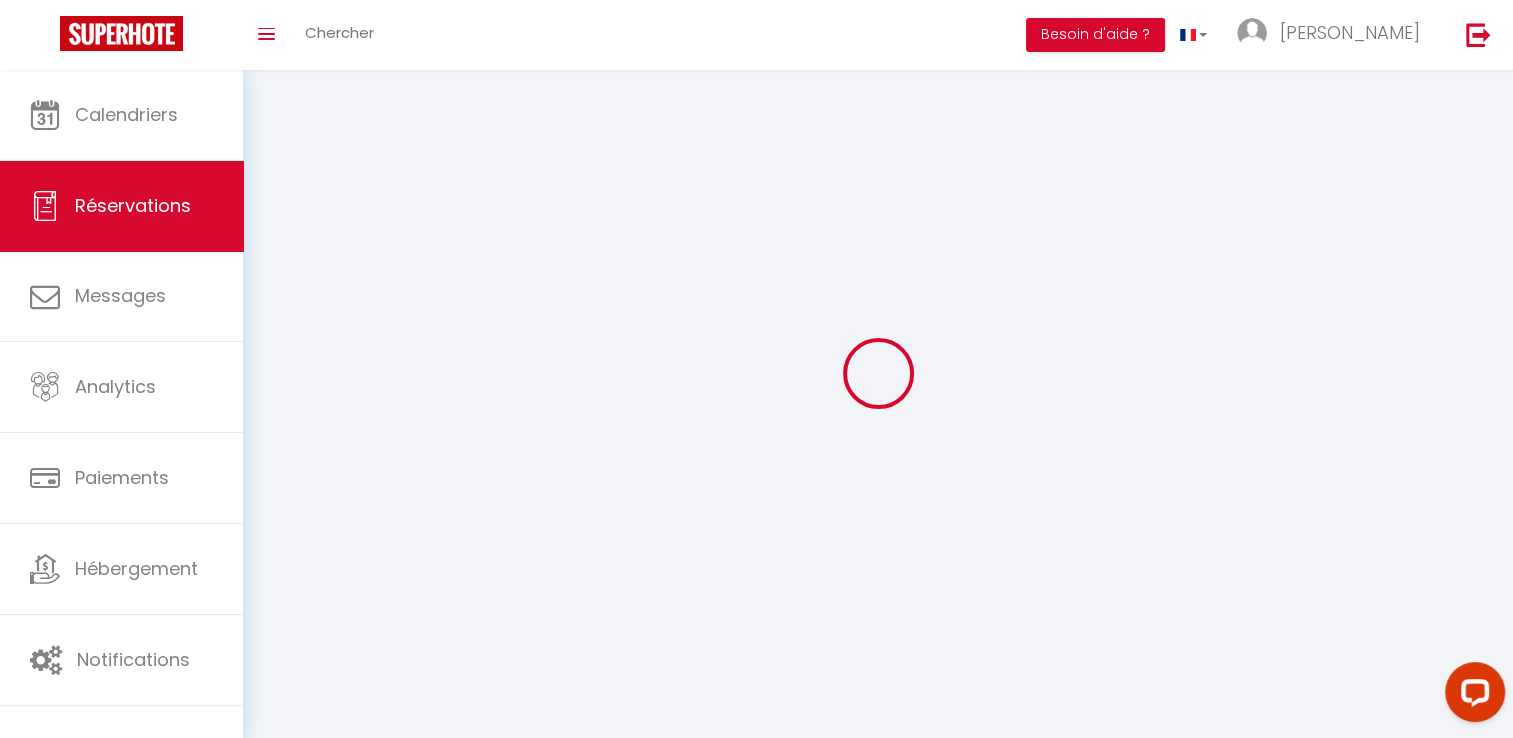select on "not_cancelled" 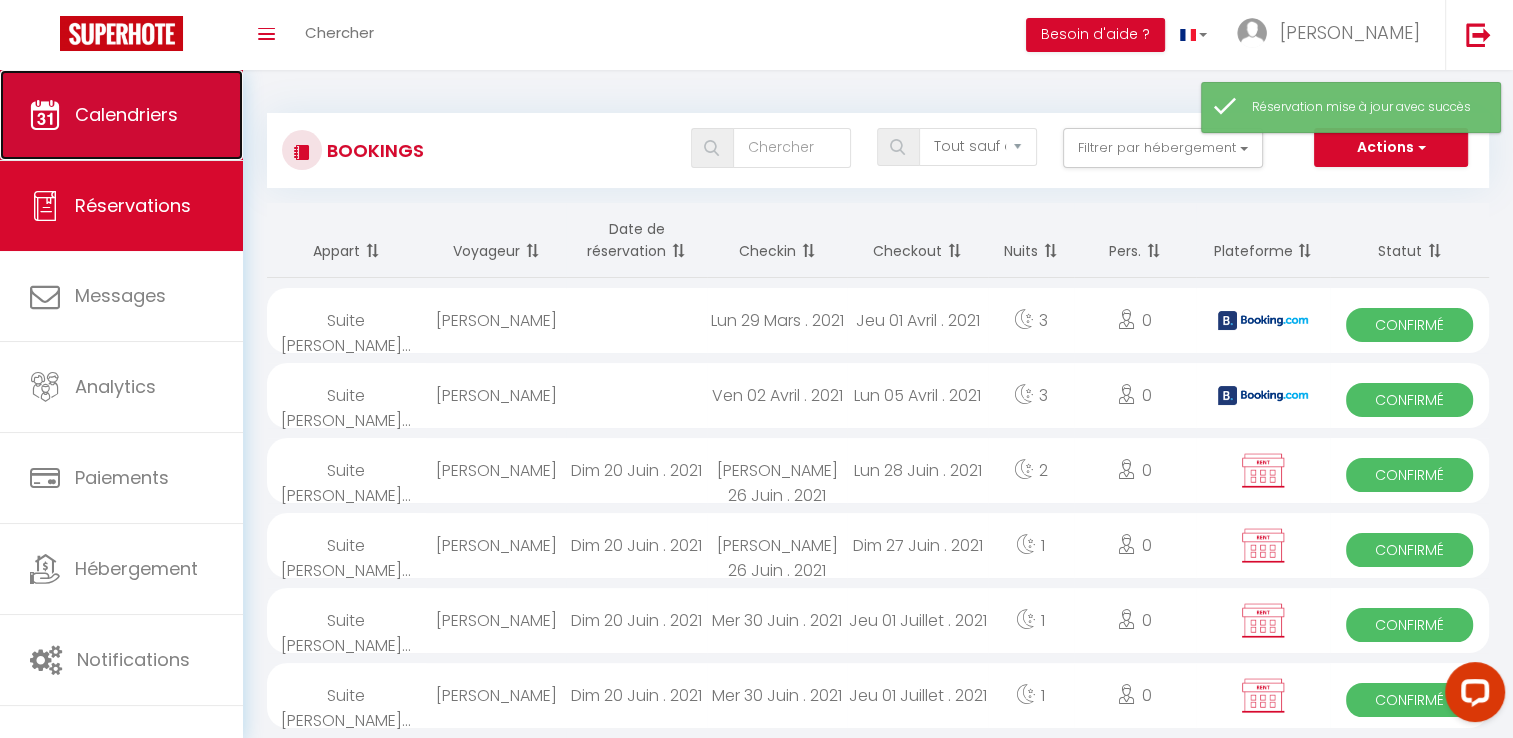 click on "Calendriers" at bounding box center (126, 114) 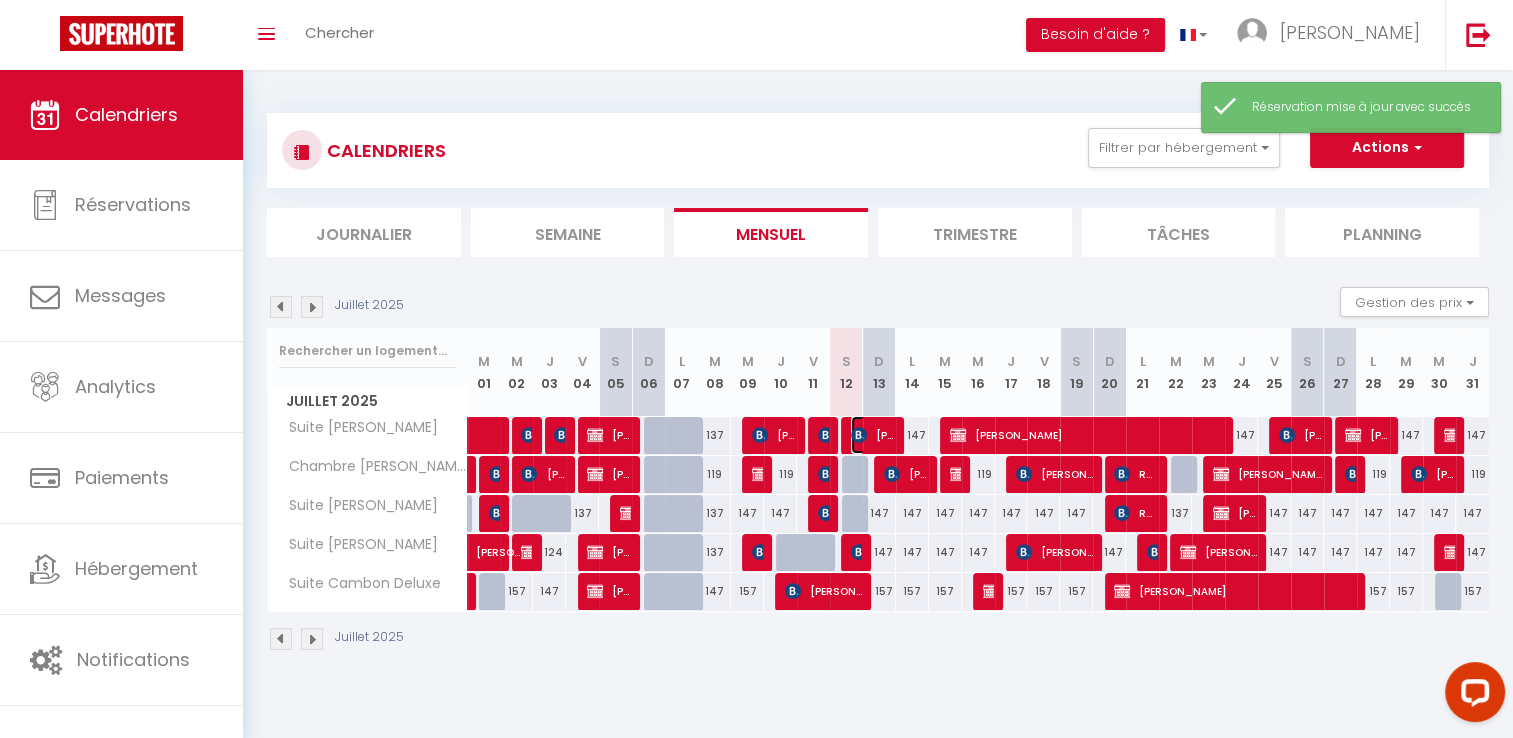 click on "[PERSON_NAME]" at bounding box center (873, 435) 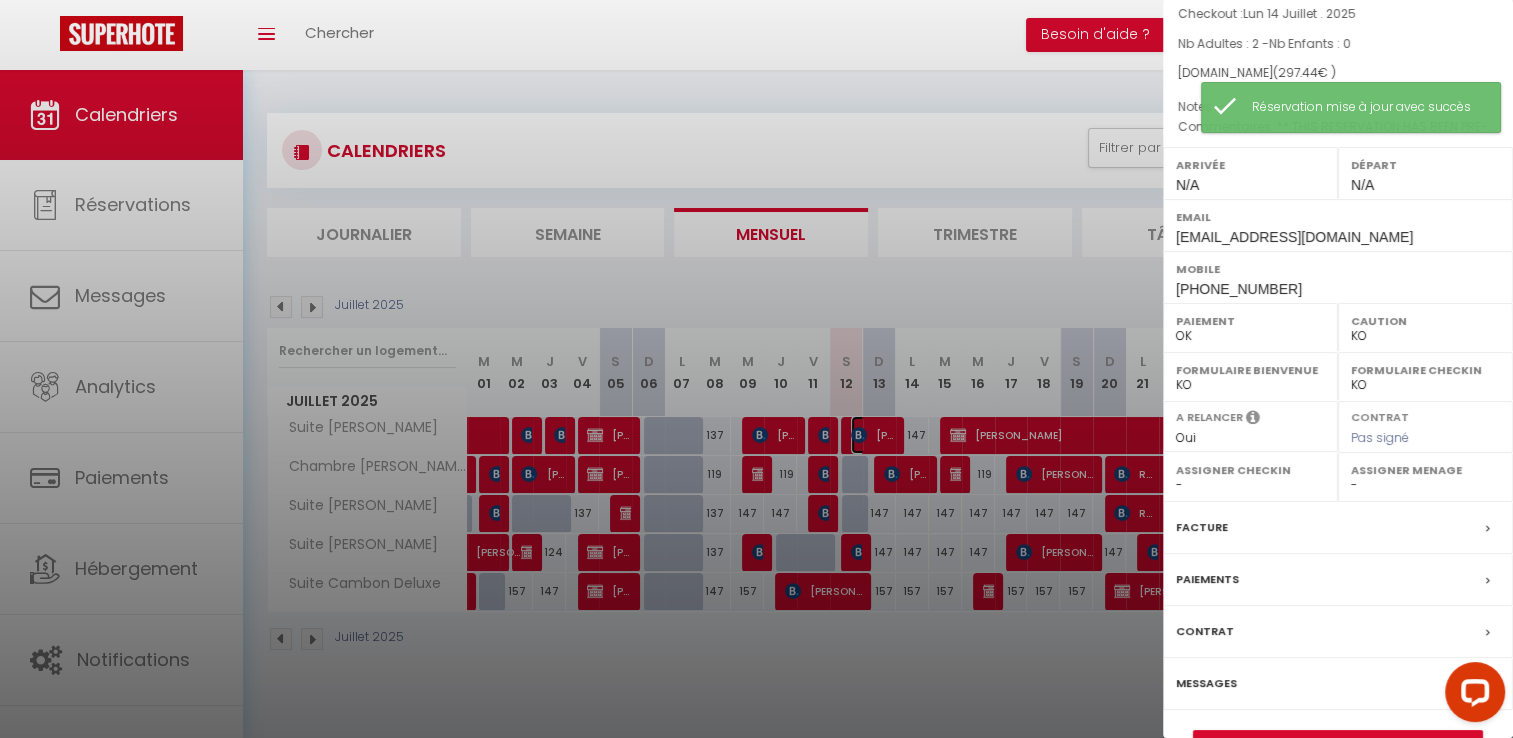 scroll, scrollTop: 222, scrollLeft: 0, axis: vertical 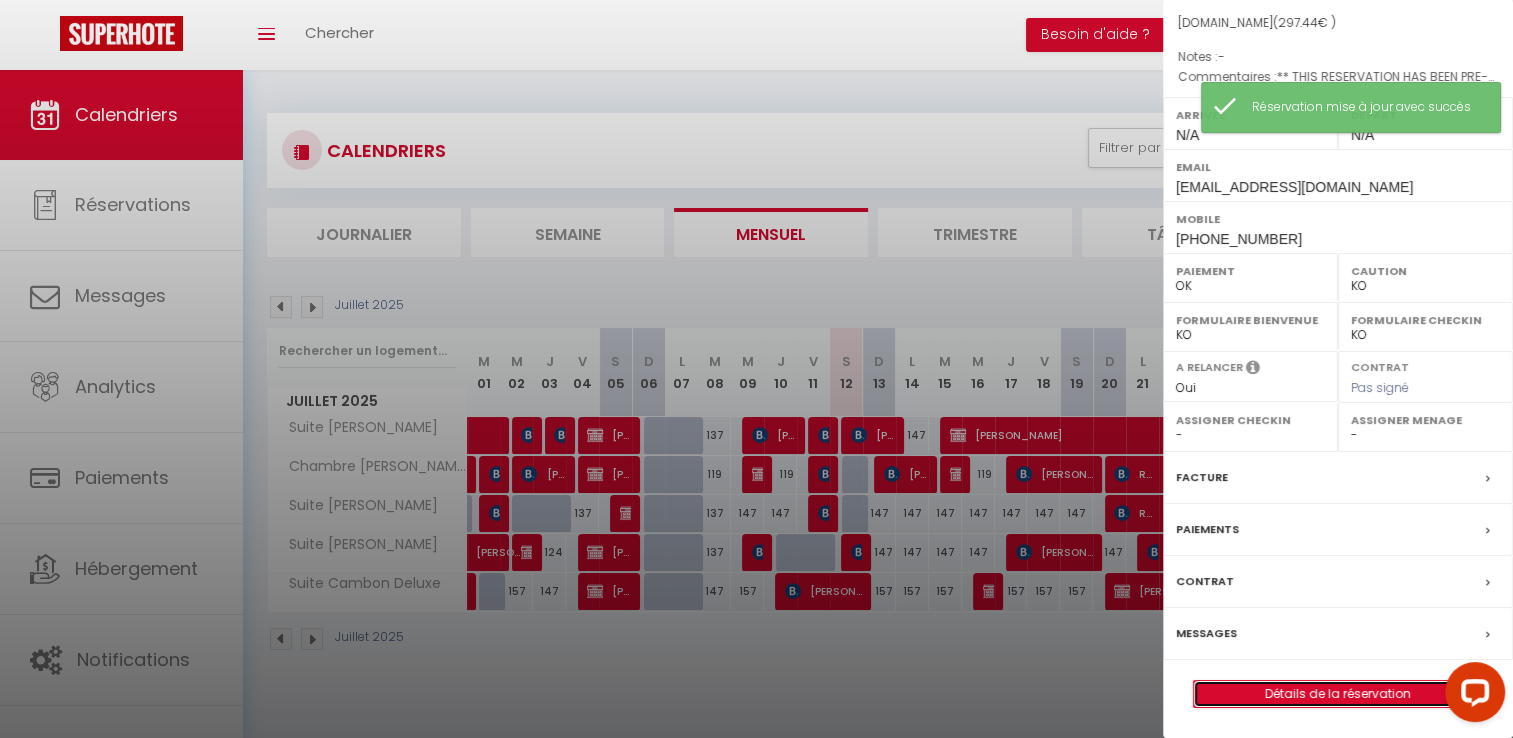 click on "Détails de la réservation" at bounding box center [1338, 694] 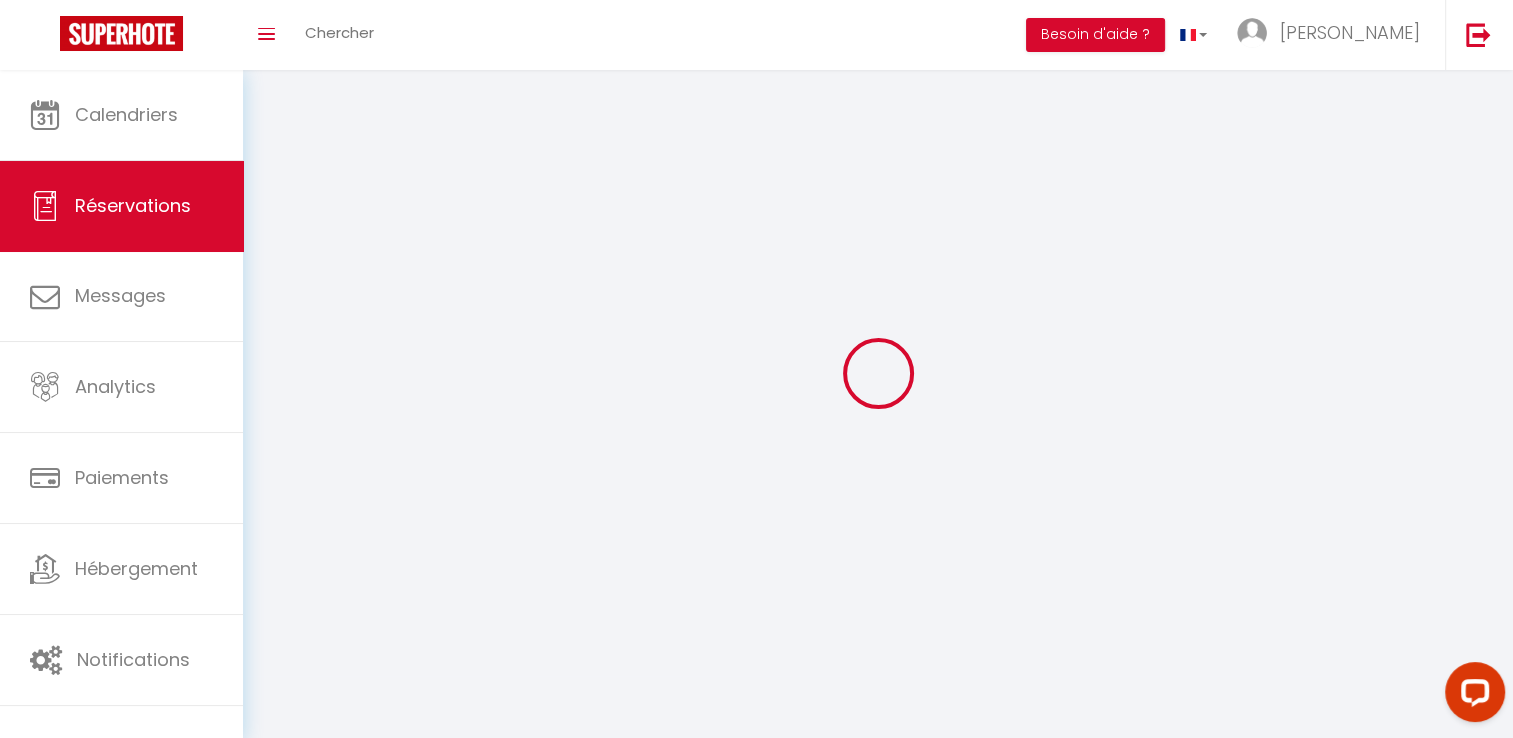 select 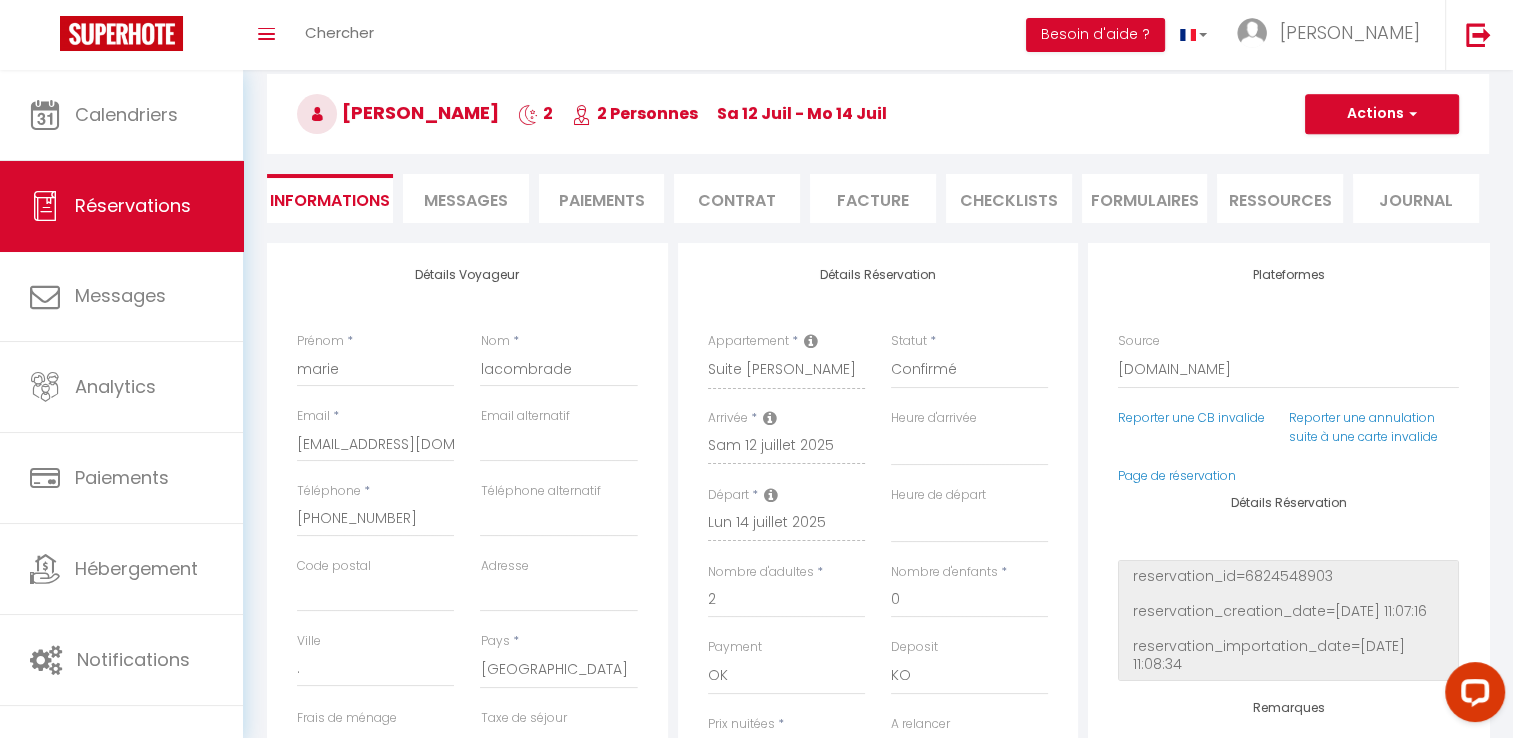 scroll, scrollTop: 0, scrollLeft: 0, axis: both 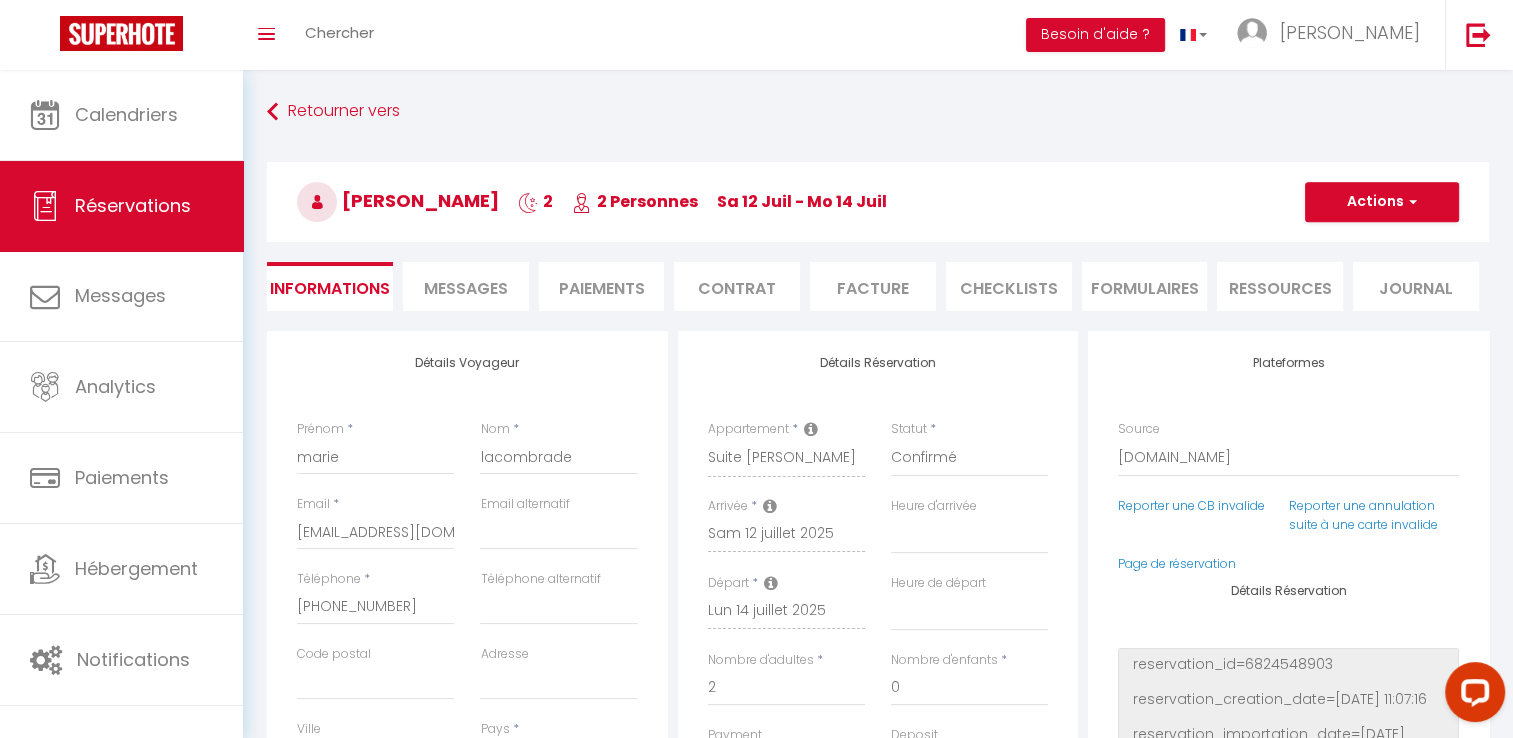 click on "Facture" at bounding box center (873, 286) 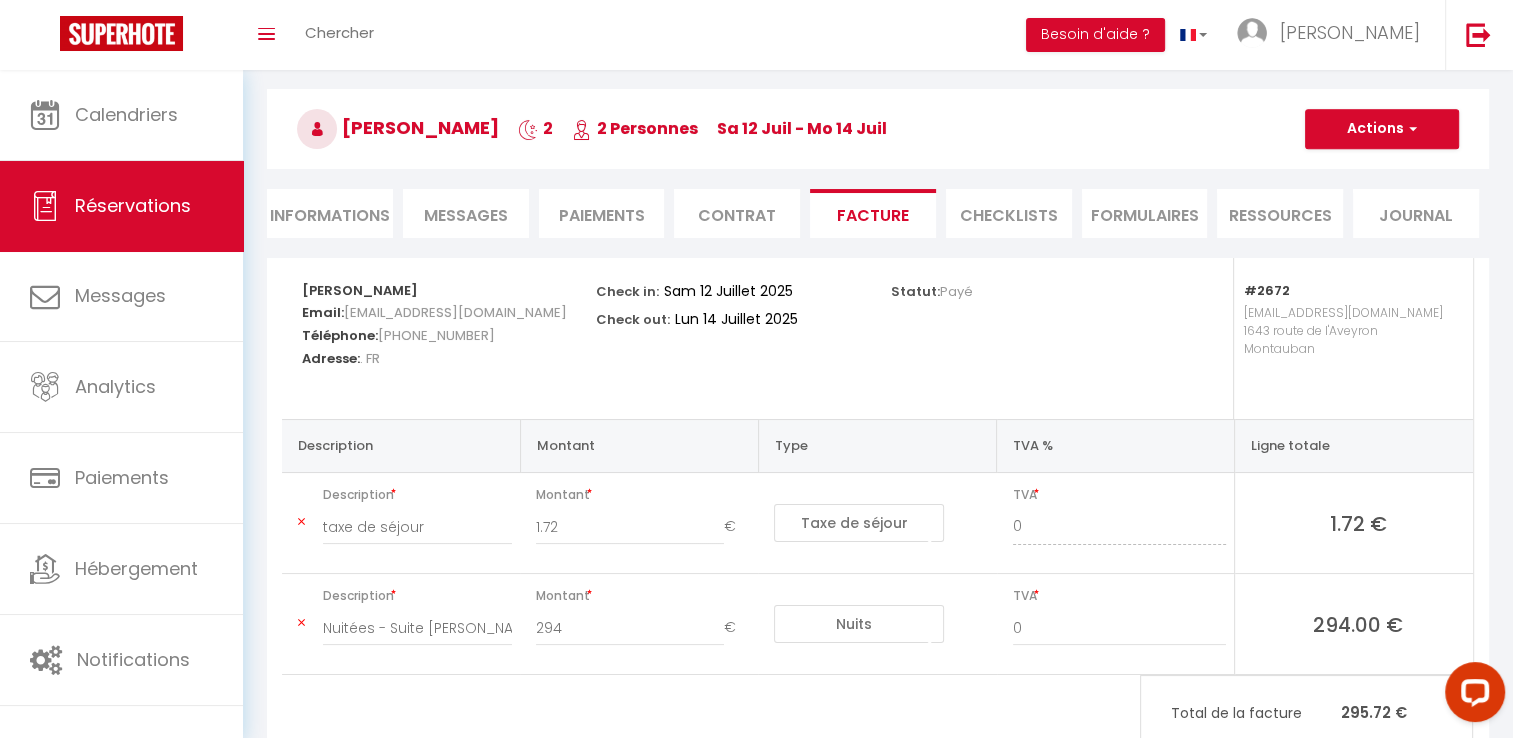 scroll, scrollTop: 143, scrollLeft: 0, axis: vertical 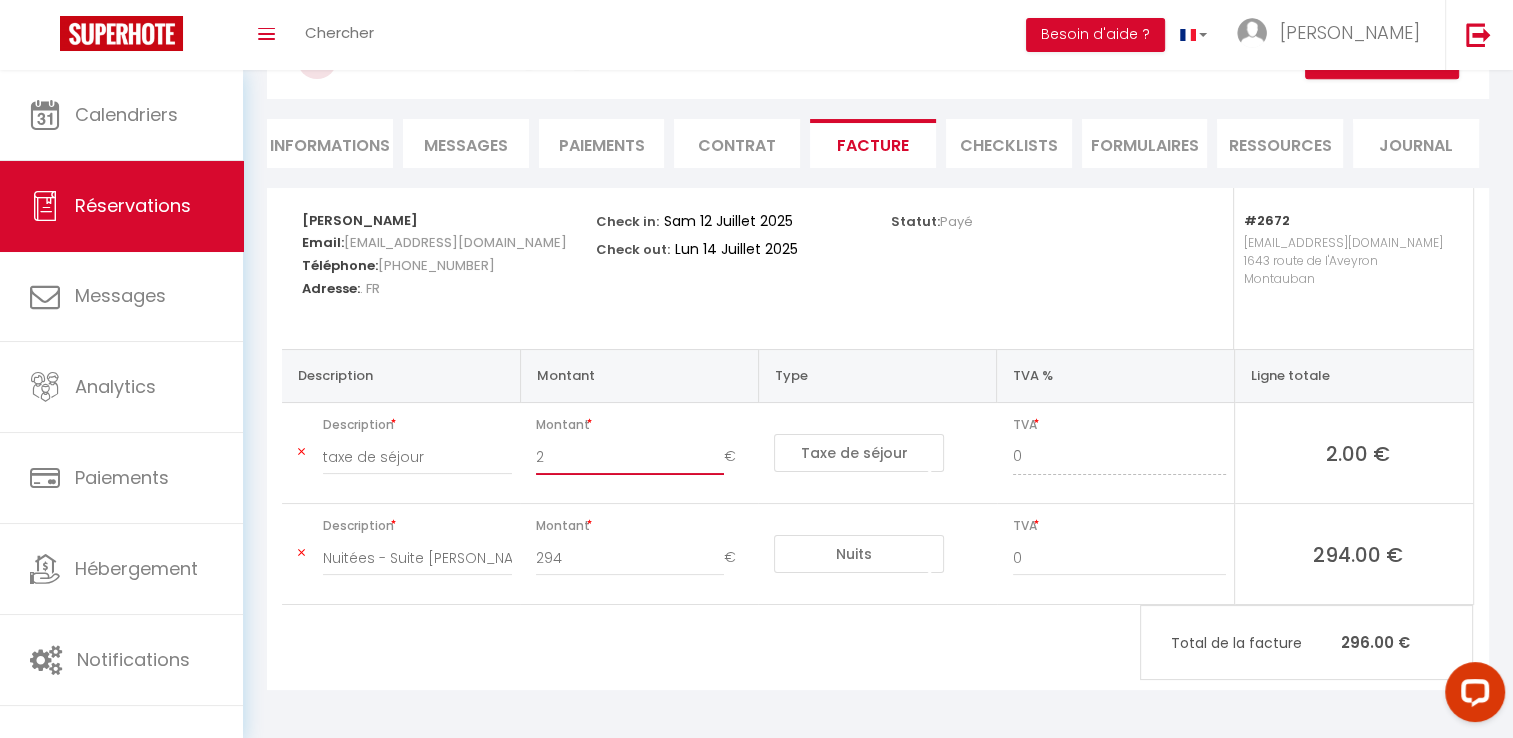 click on "2" at bounding box center [630, 457] 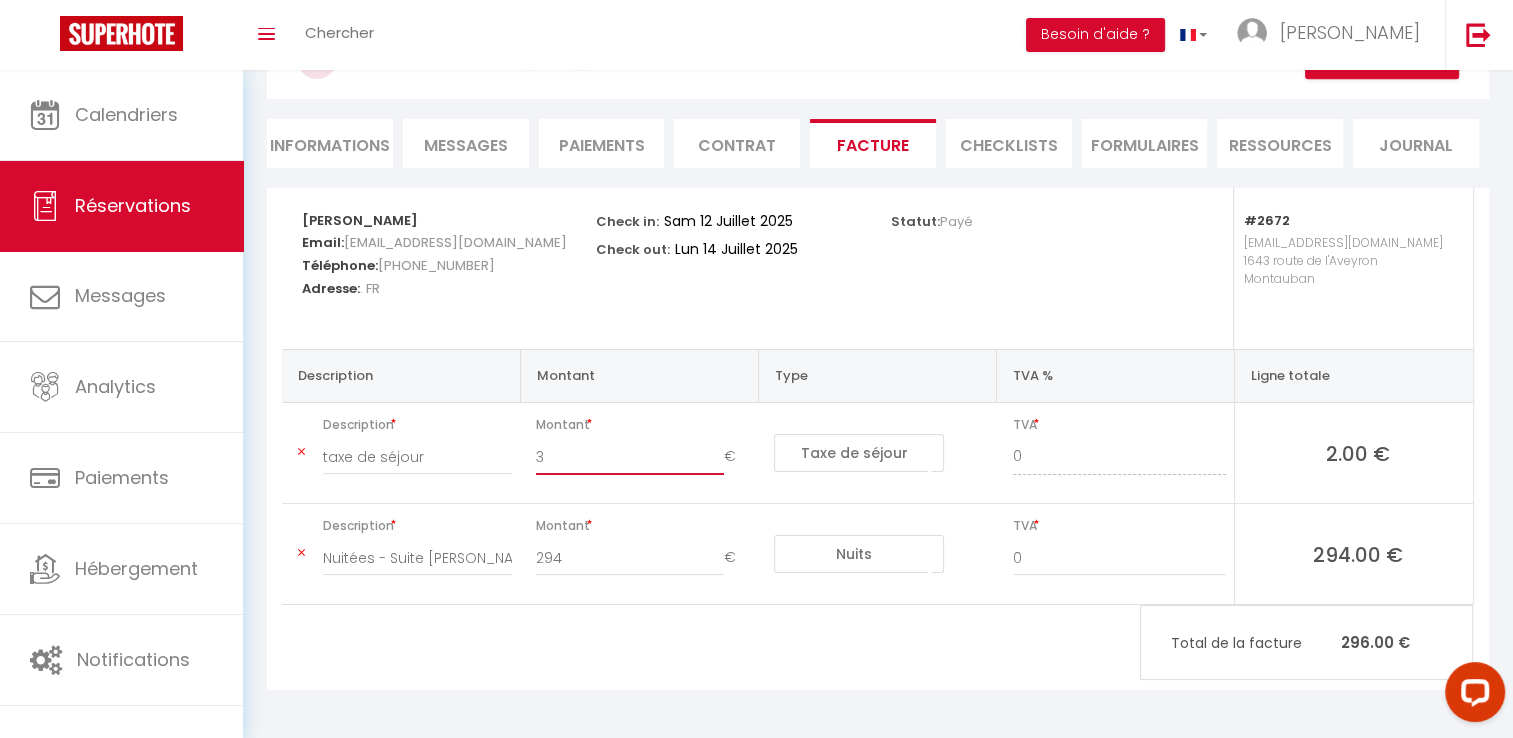 click on "3" at bounding box center [630, 457] 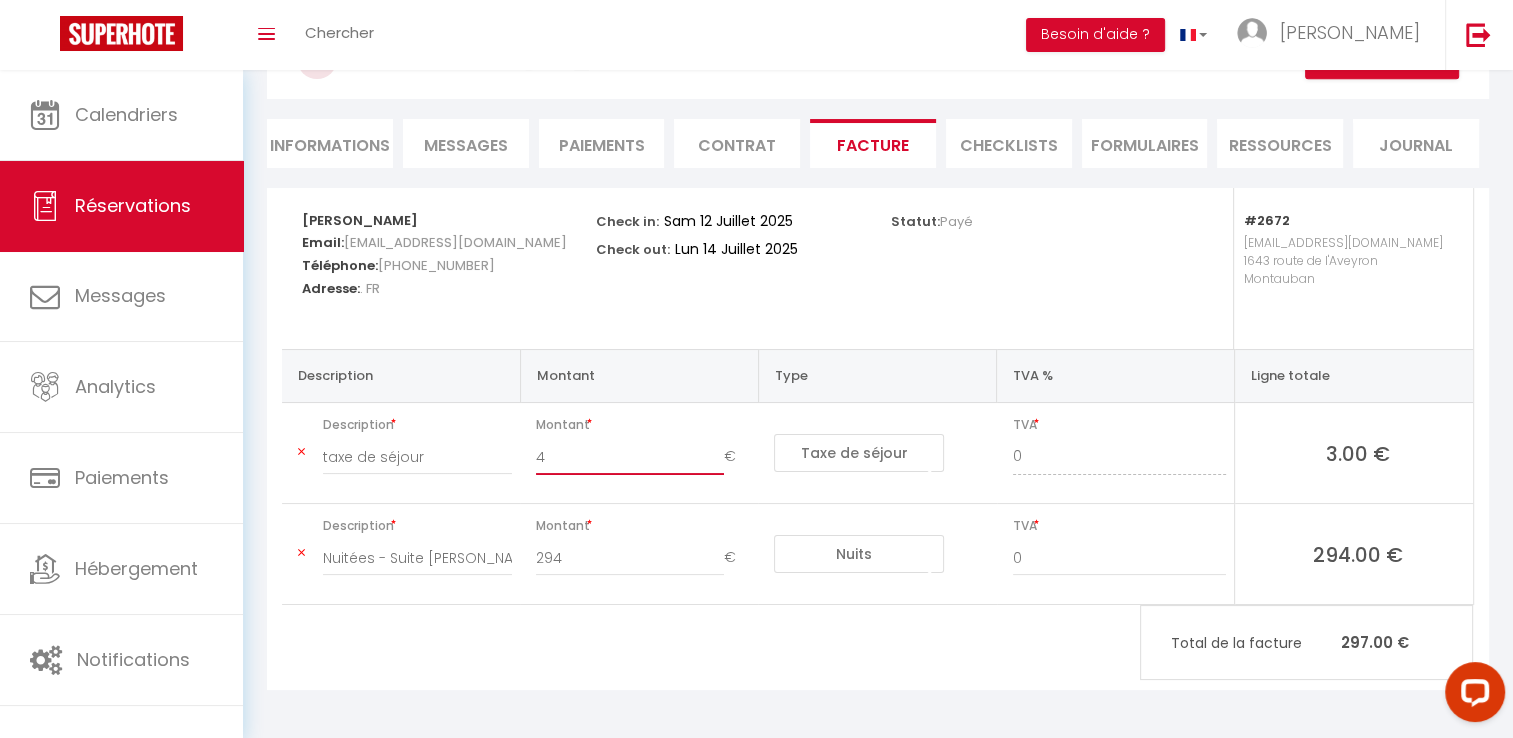 type on "4" 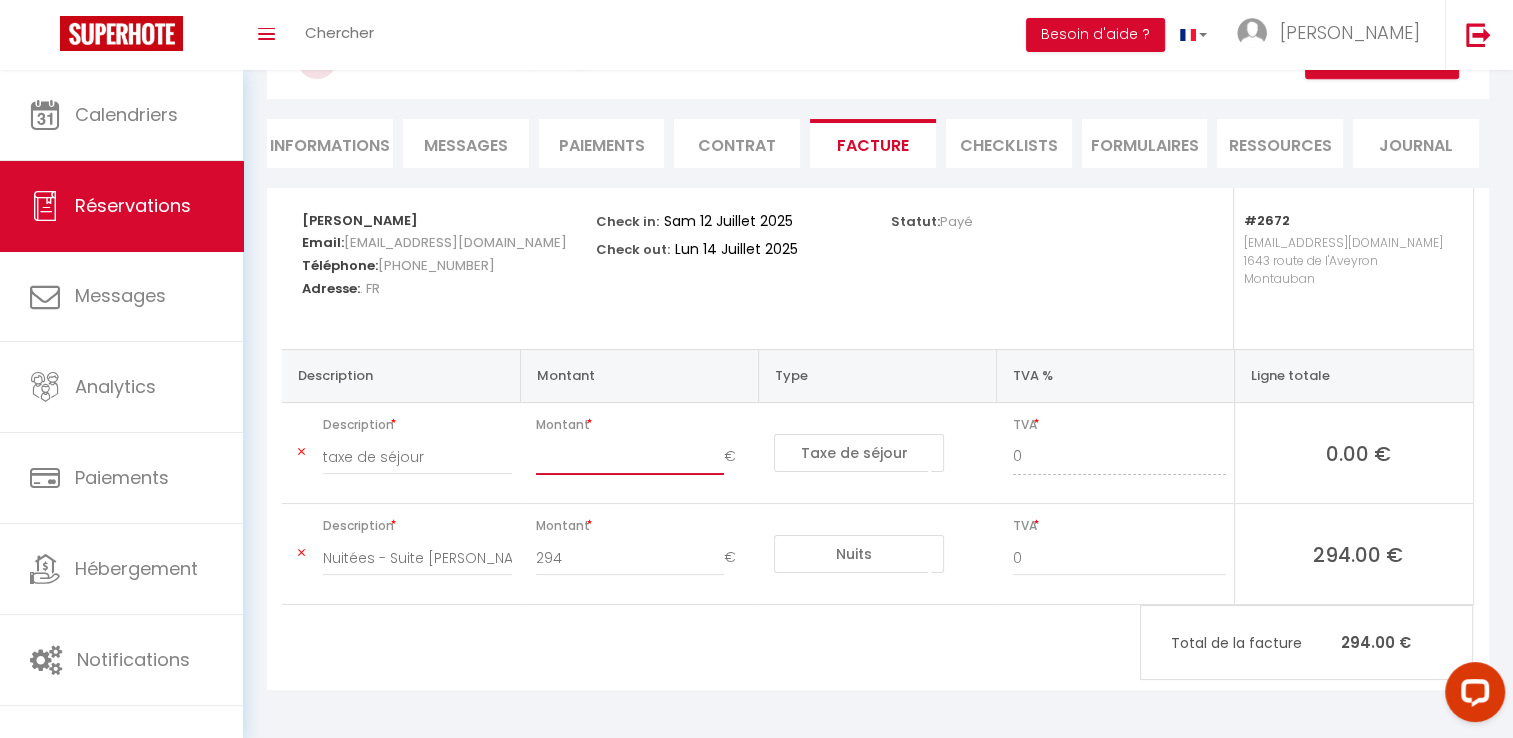 type on "3" 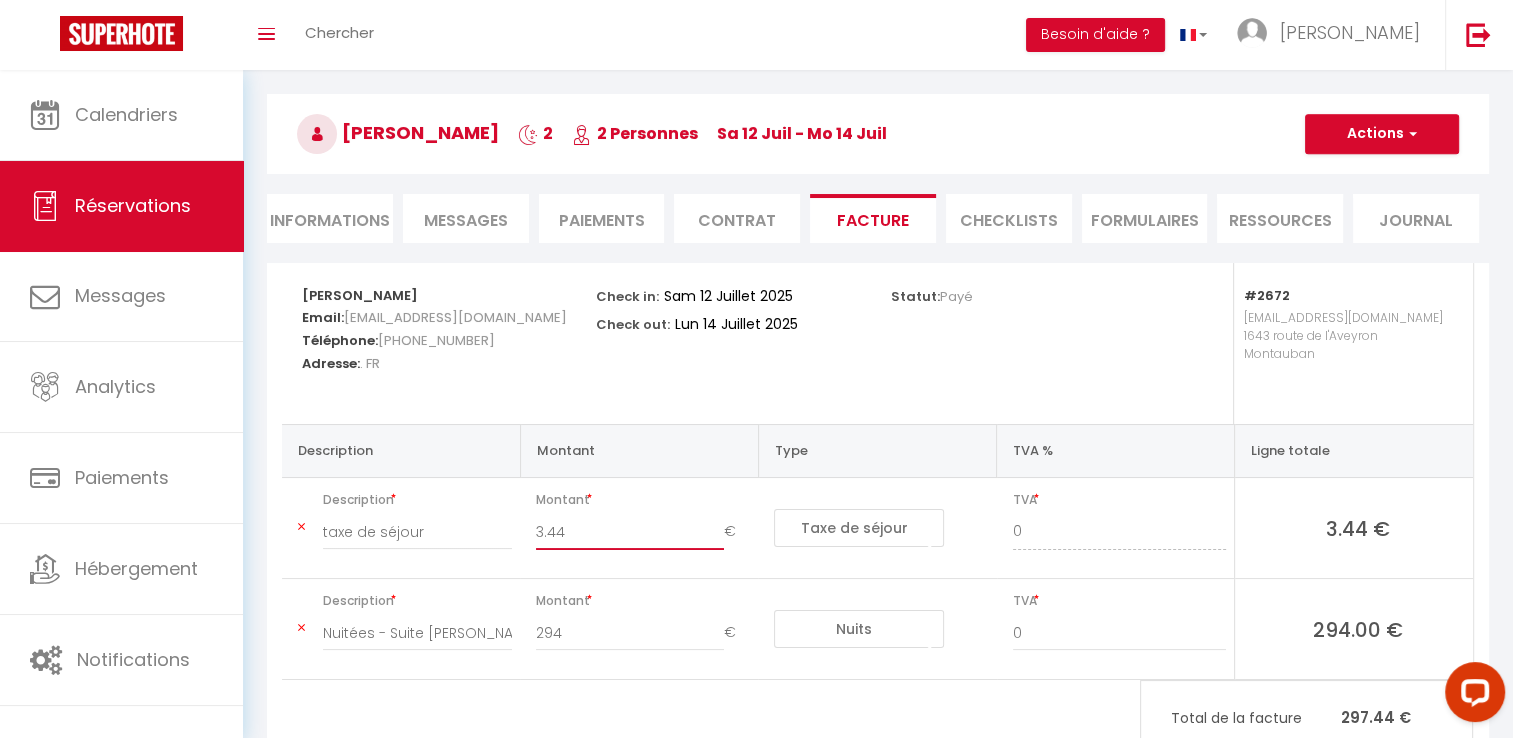 scroll, scrollTop: 0, scrollLeft: 0, axis: both 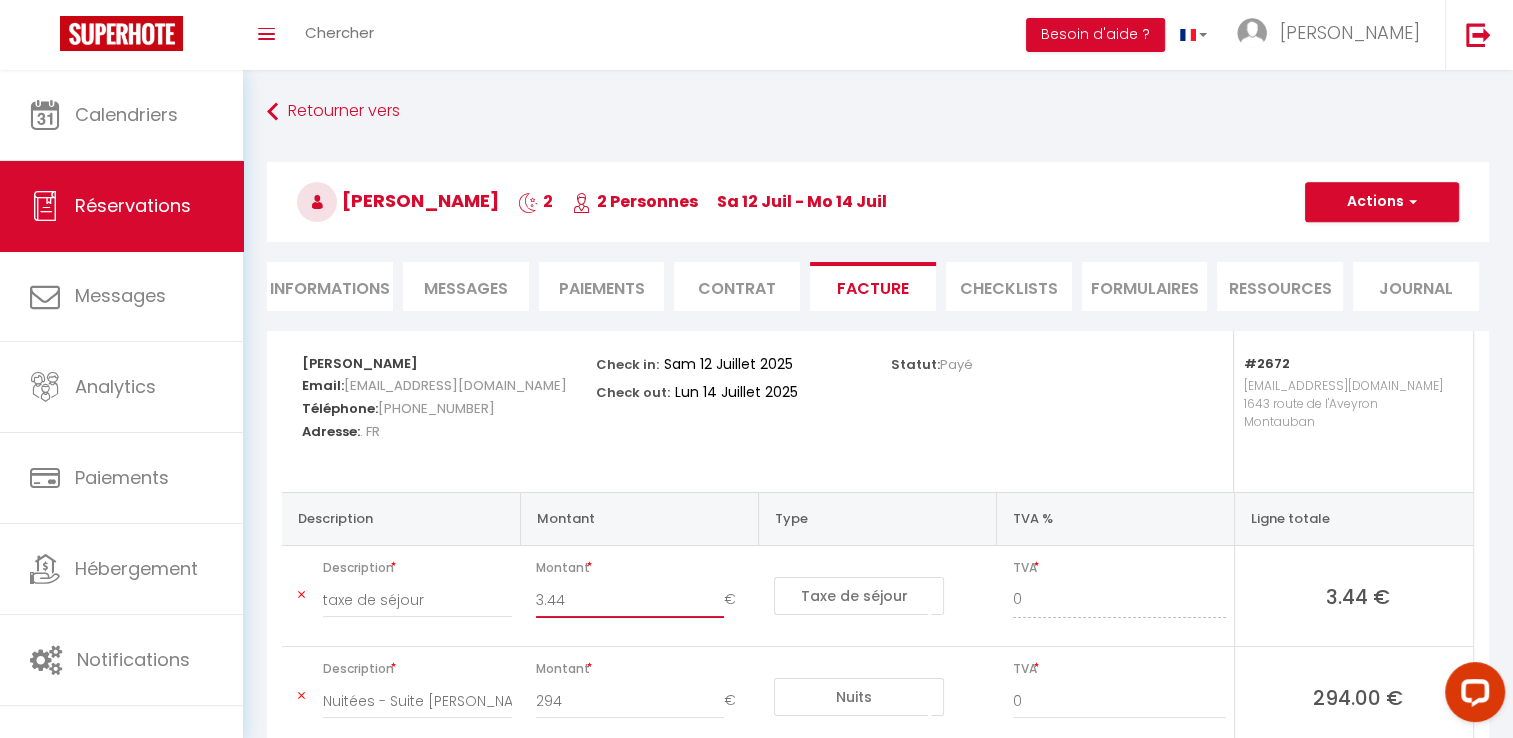 type on "3.44" 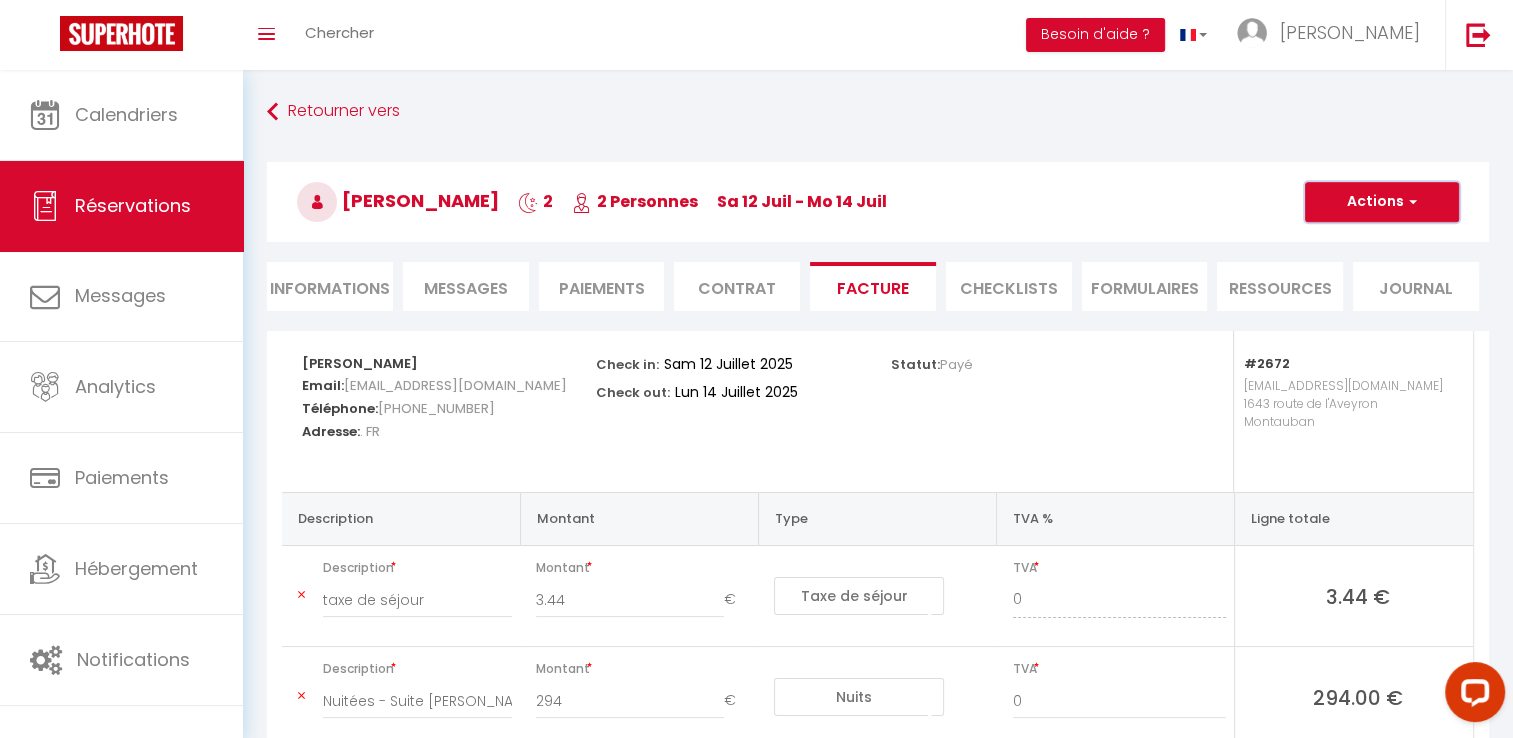 click on "Actions" at bounding box center (1382, 202) 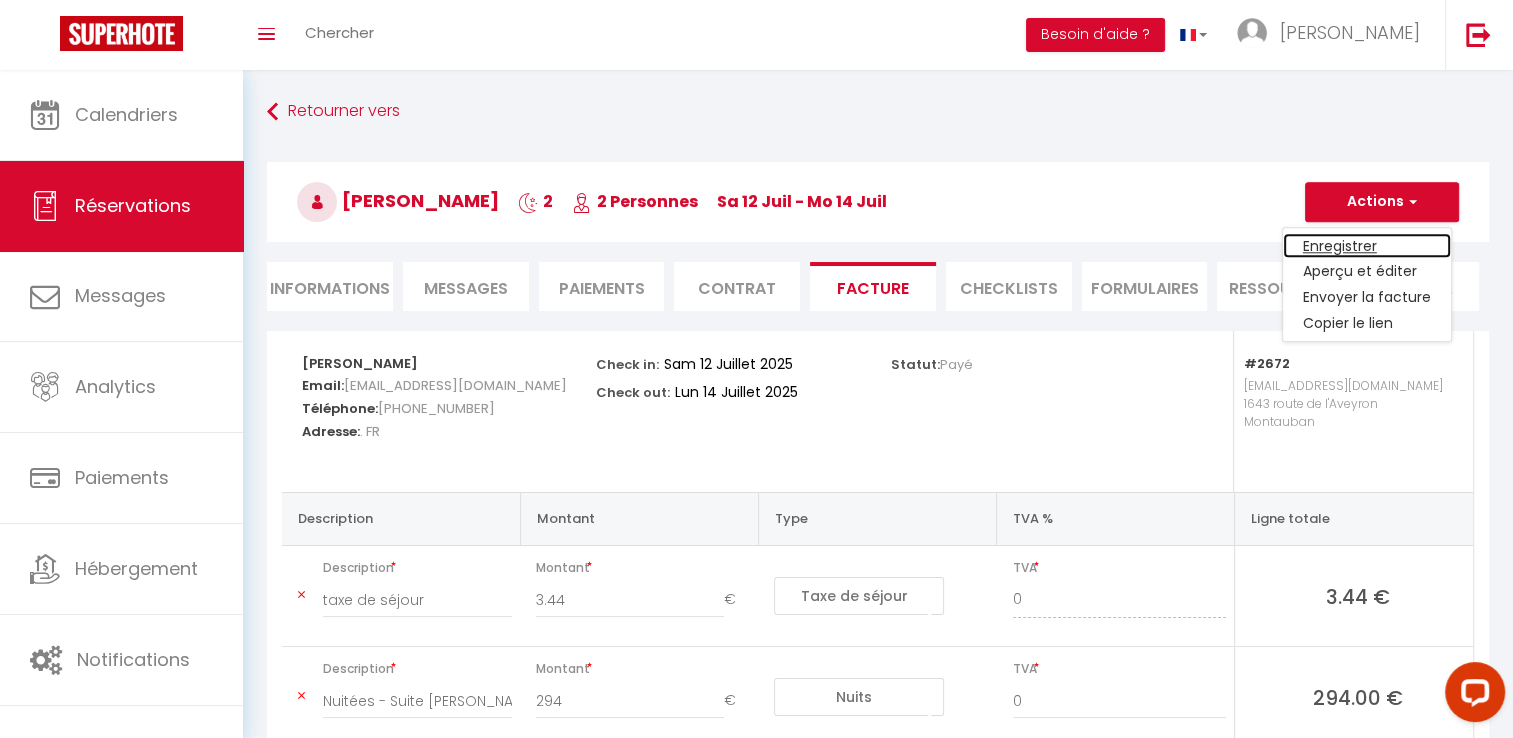 click on "Enregistrer" at bounding box center (1367, 246) 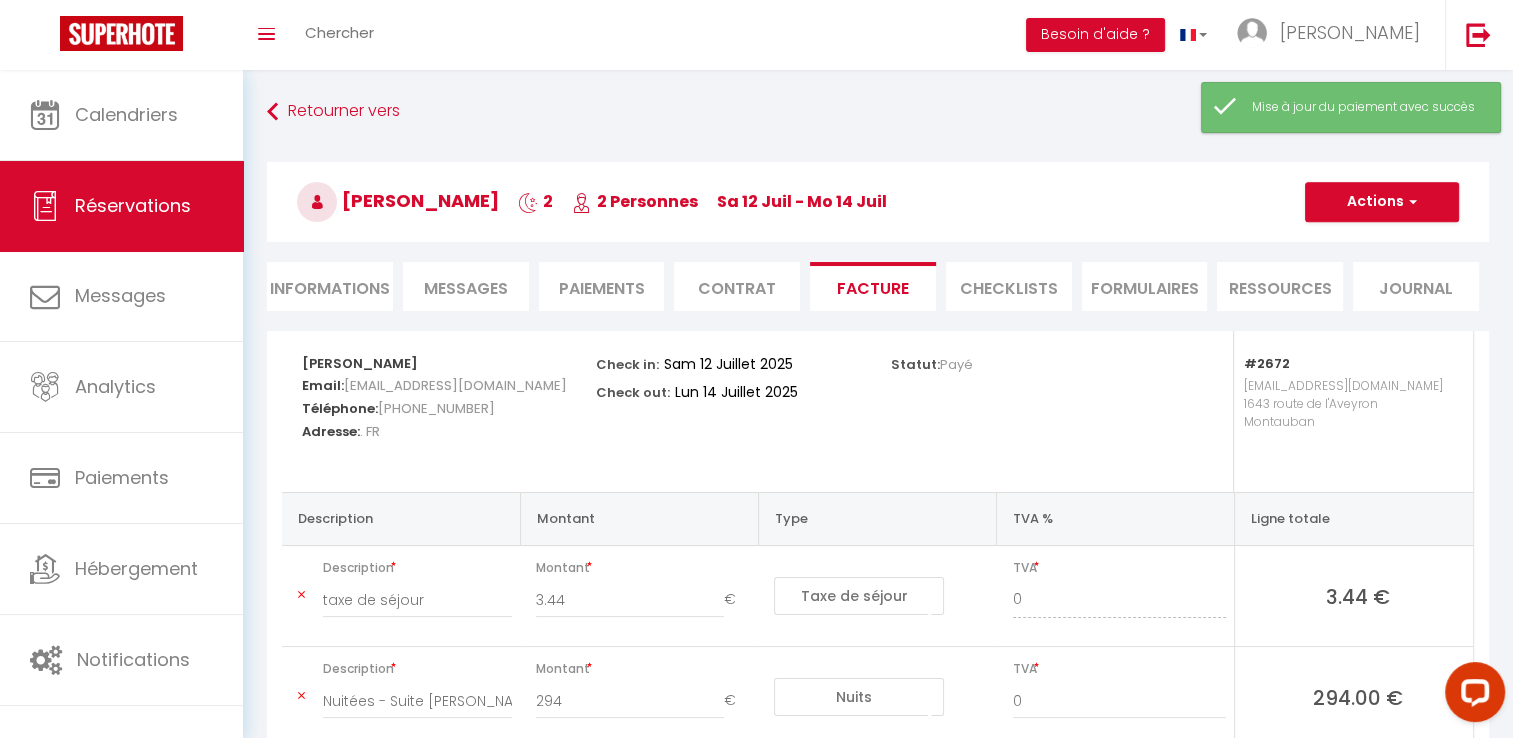 click on "Paiements" at bounding box center [602, 286] 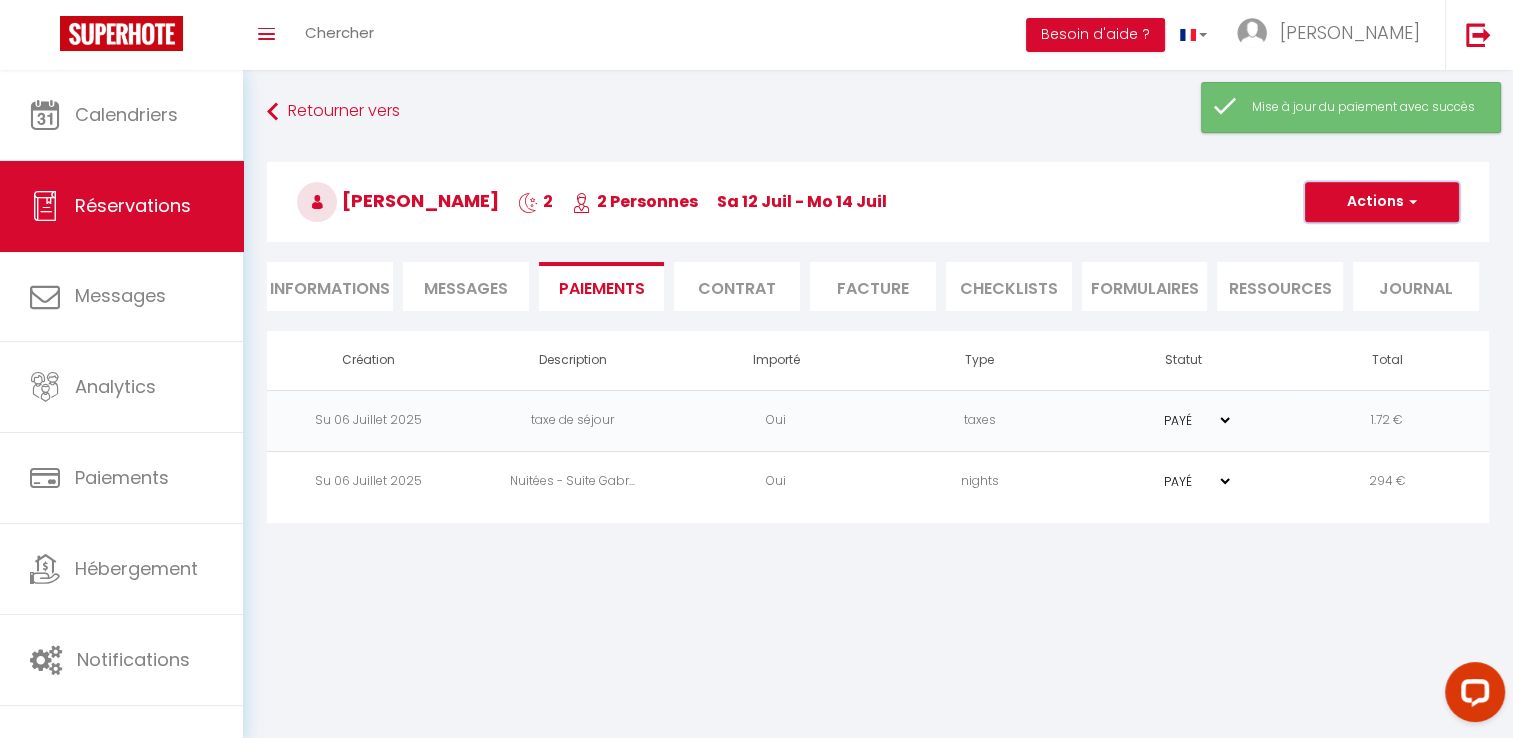 click on "Actions" at bounding box center (1382, 202) 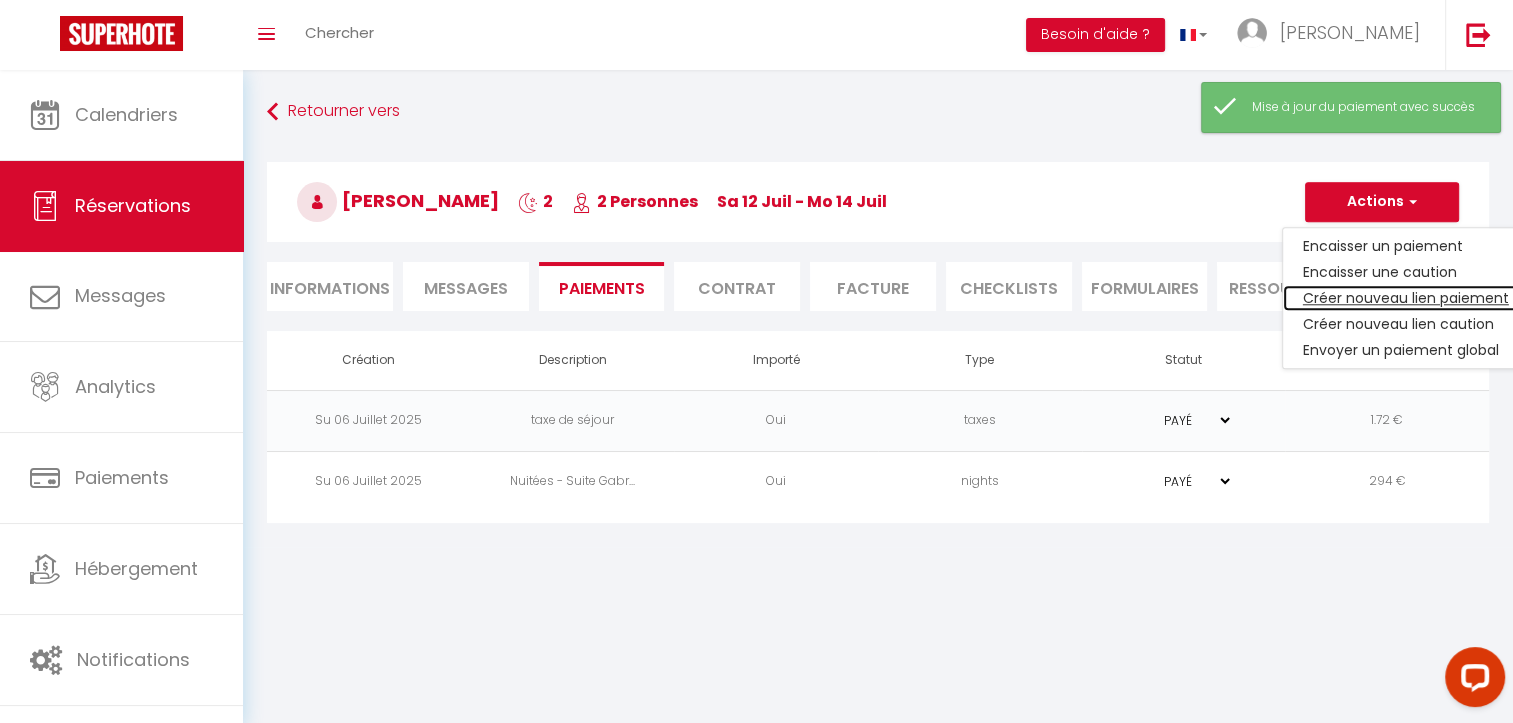 click on "Créer nouveau lien paiement" at bounding box center [1406, 298] 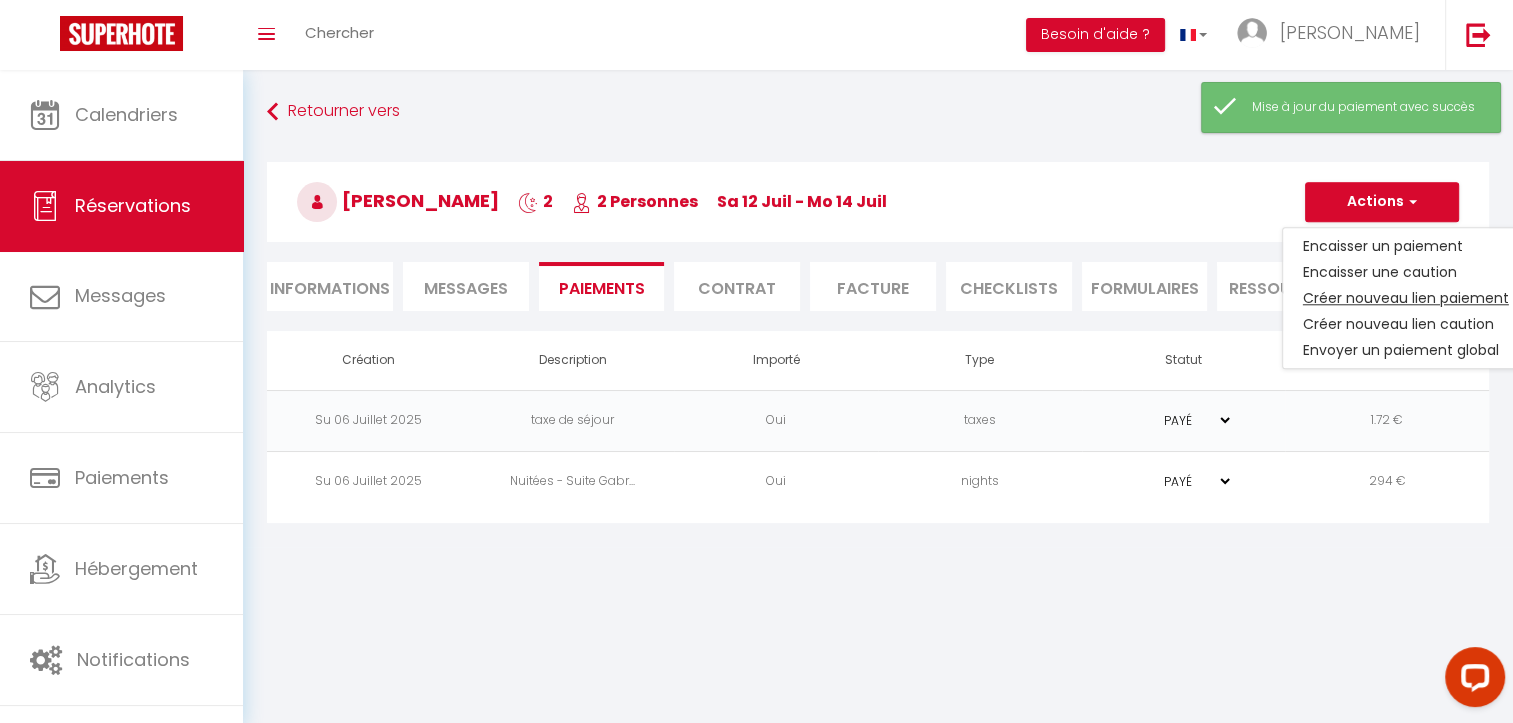 select on "nights" 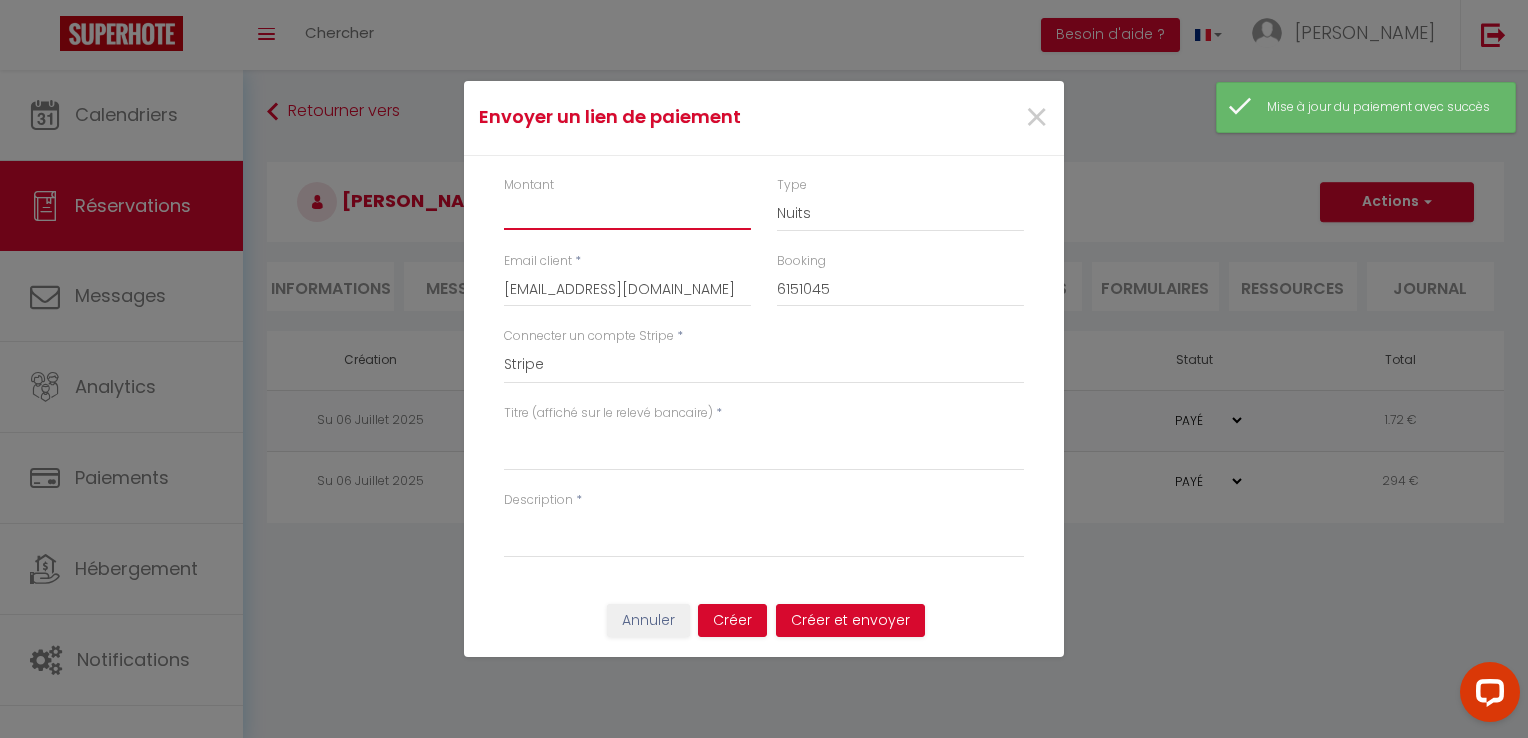 click on "Montant" at bounding box center [627, 212] 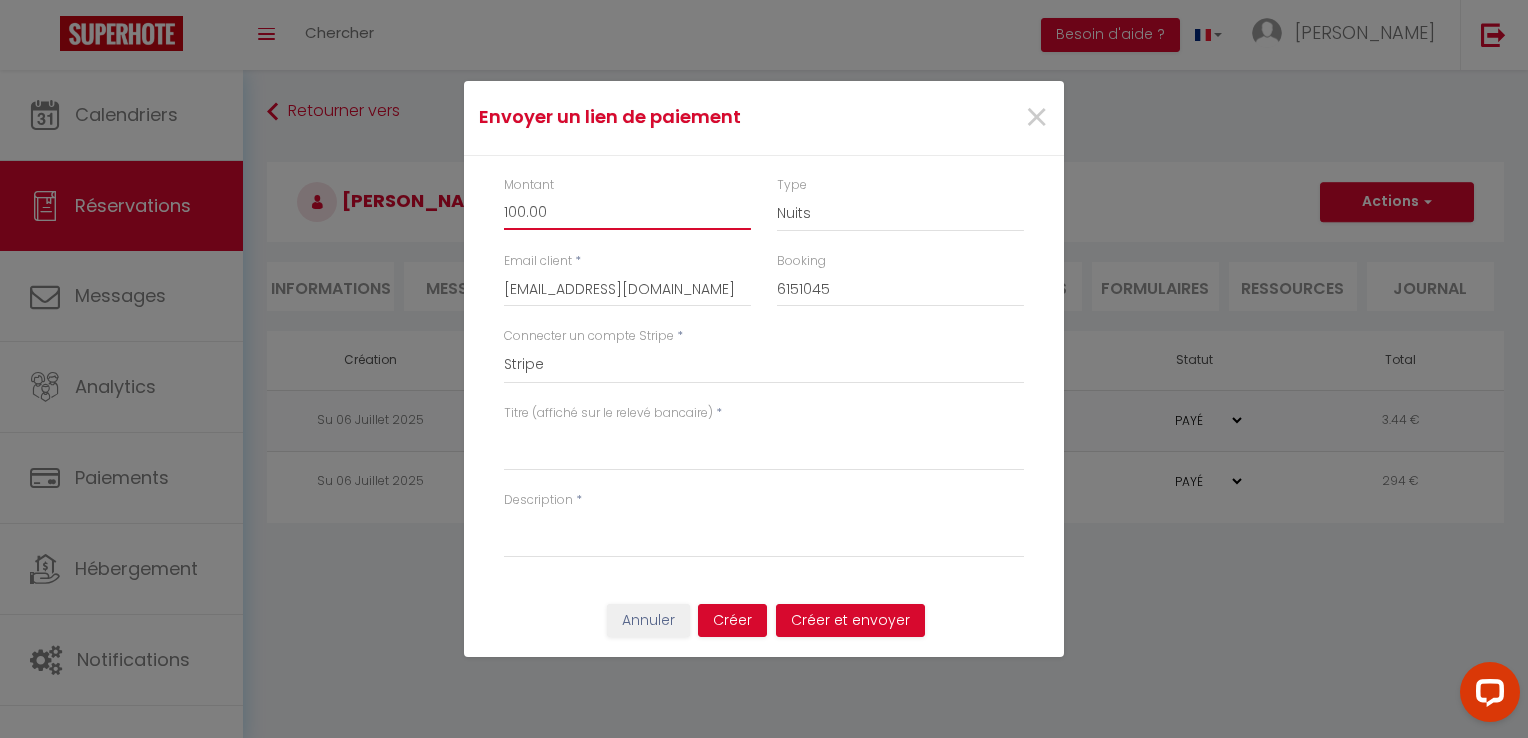 type 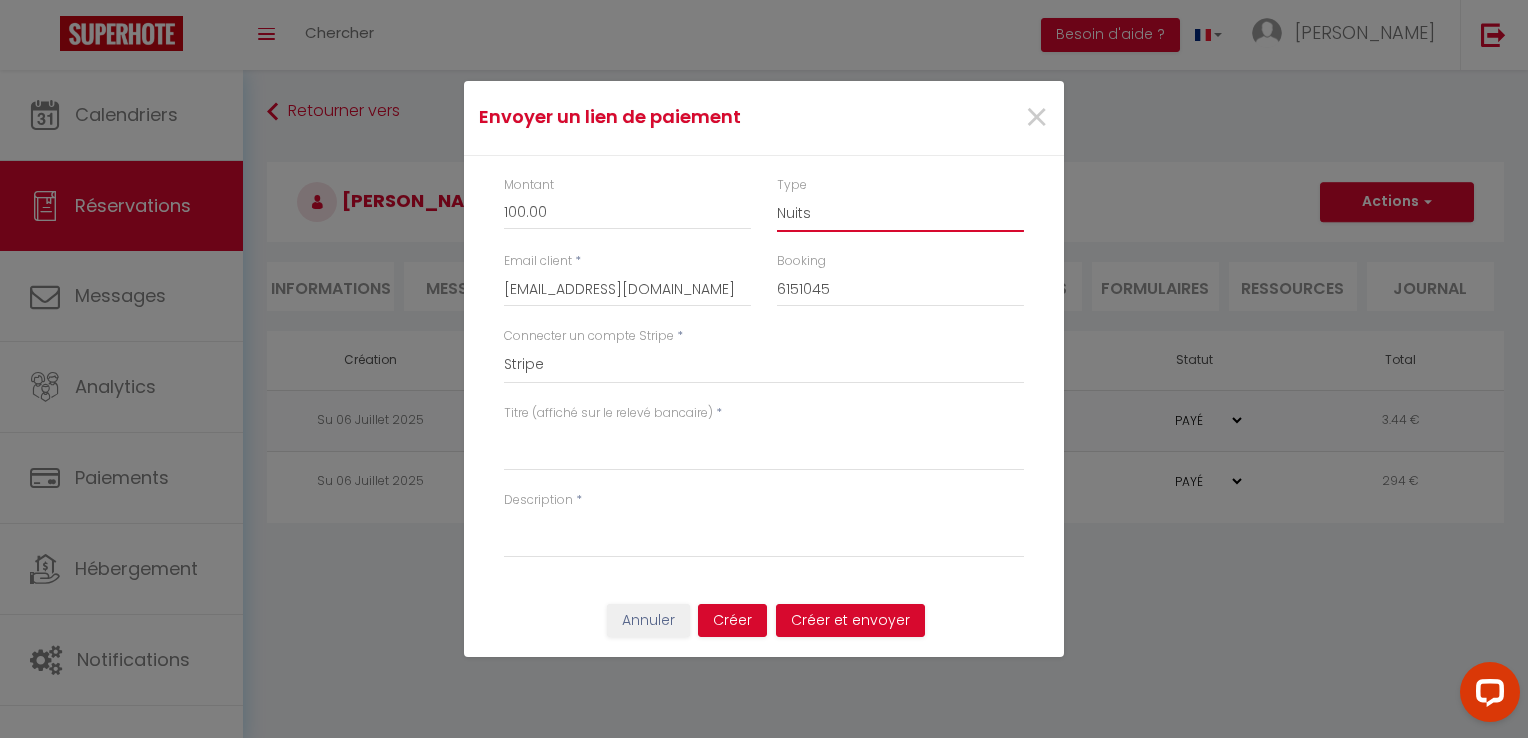 click on "Nuits   Frais de ménage   Taxe de séjour   [GEOGRAPHIC_DATA]" at bounding box center (900, 213) 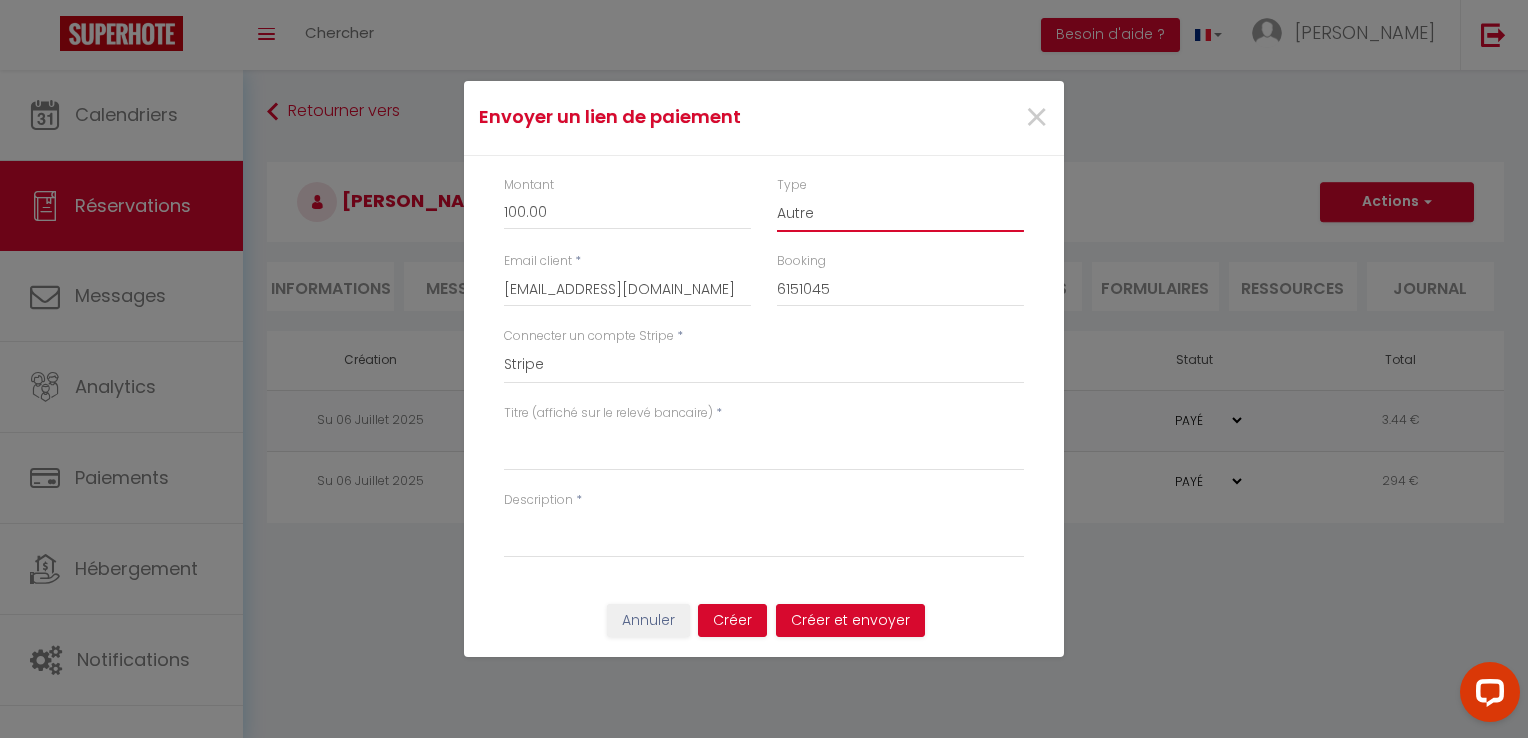 click on "Nuits   Frais de ménage   Taxe de séjour   [GEOGRAPHIC_DATA]" at bounding box center (900, 213) 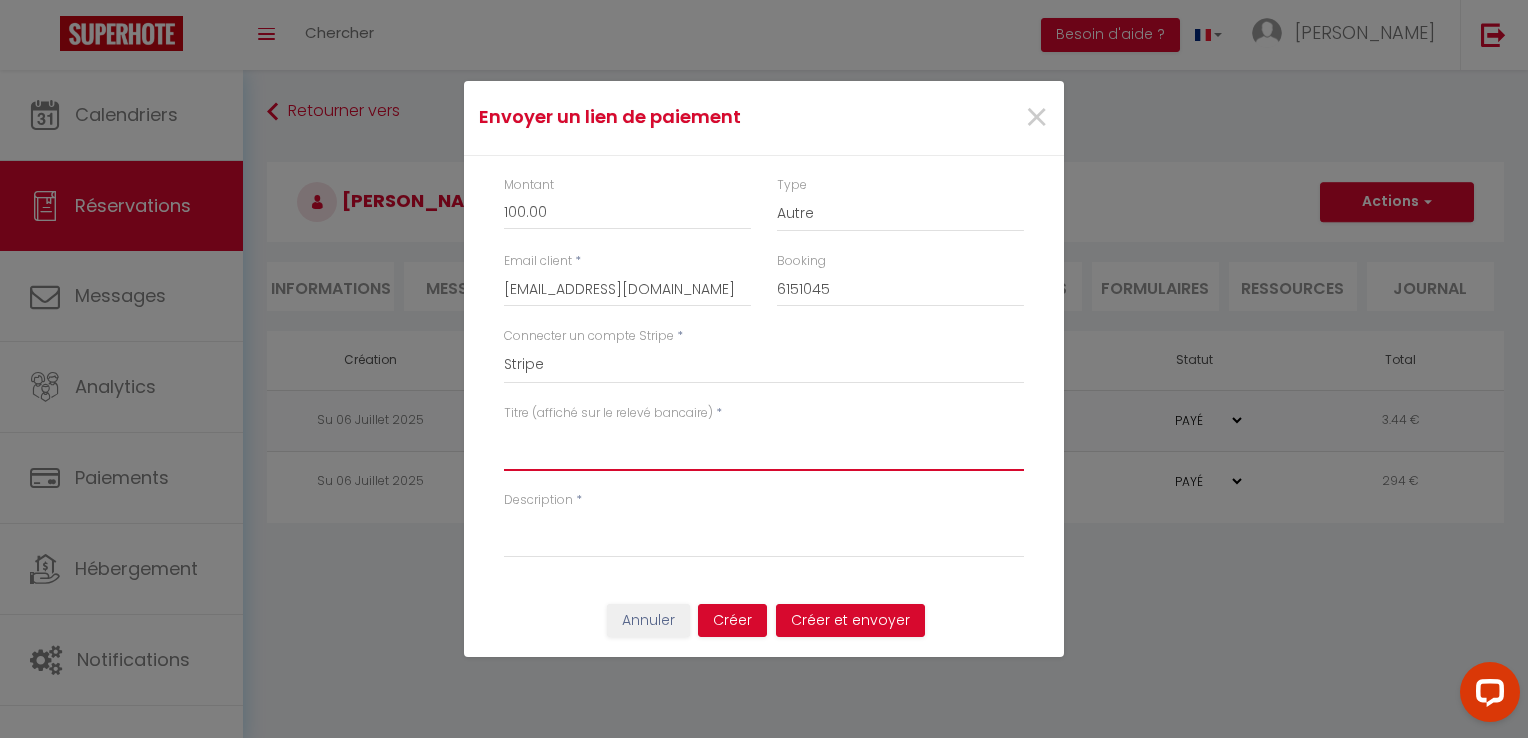 click on "Titre (affiché sur le relevé bancaire)" at bounding box center (764, 447) 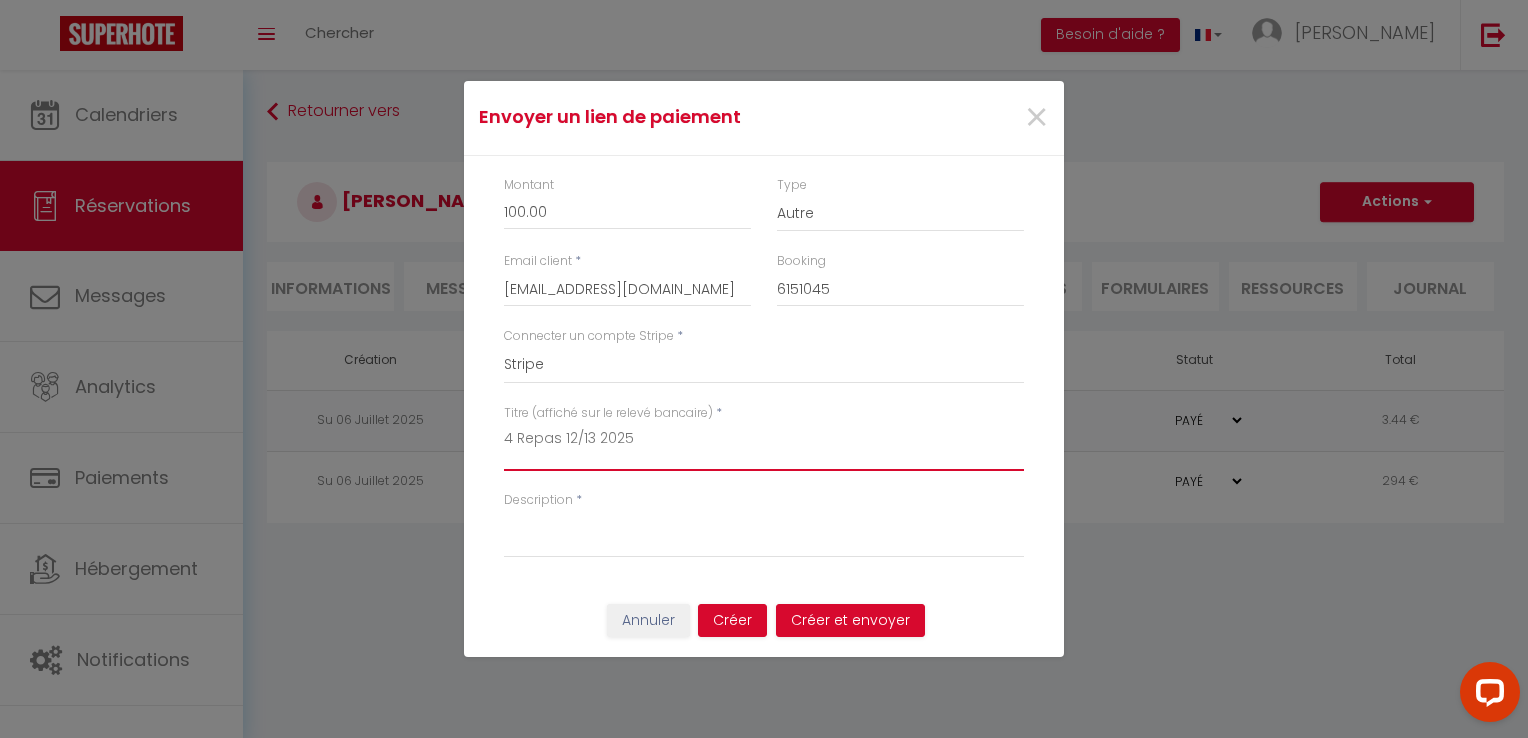 drag, startPoint x: 640, startPoint y: 435, endPoint x: 441, endPoint y: 422, distance: 199.42416 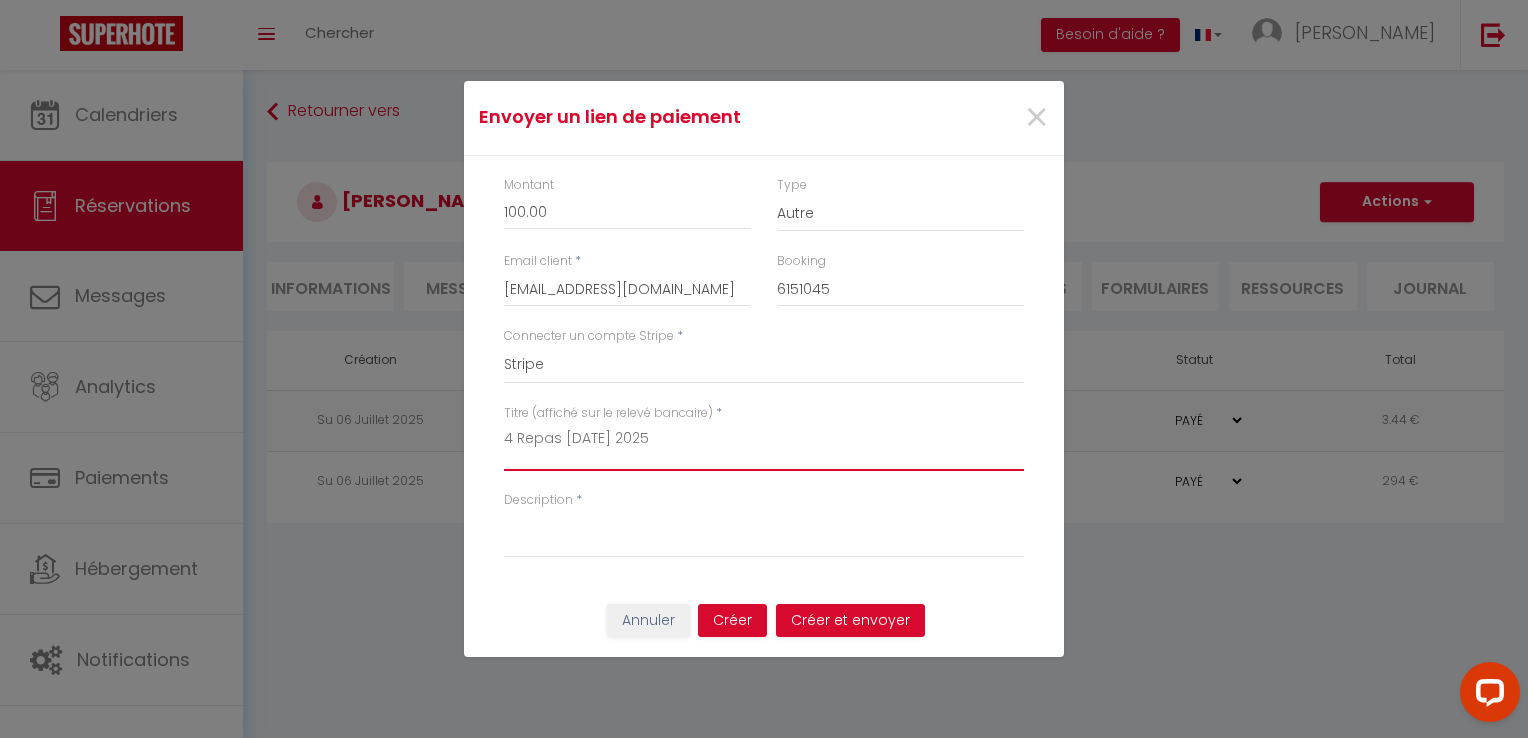 drag, startPoint x: 671, startPoint y: 439, endPoint x: 419, endPoint y: 427, distance: 252.28555 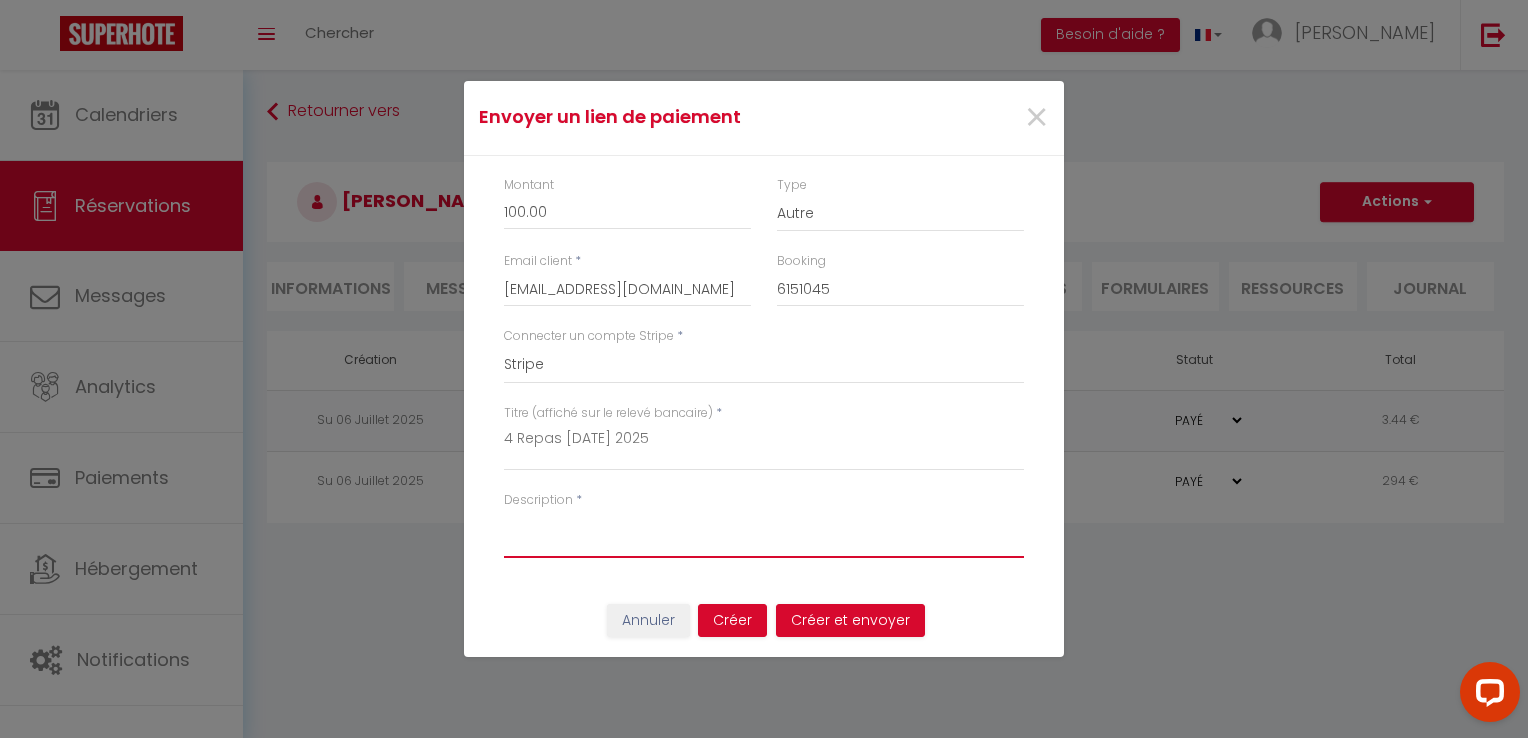 click on "Description" at bounding box center (764, 534) 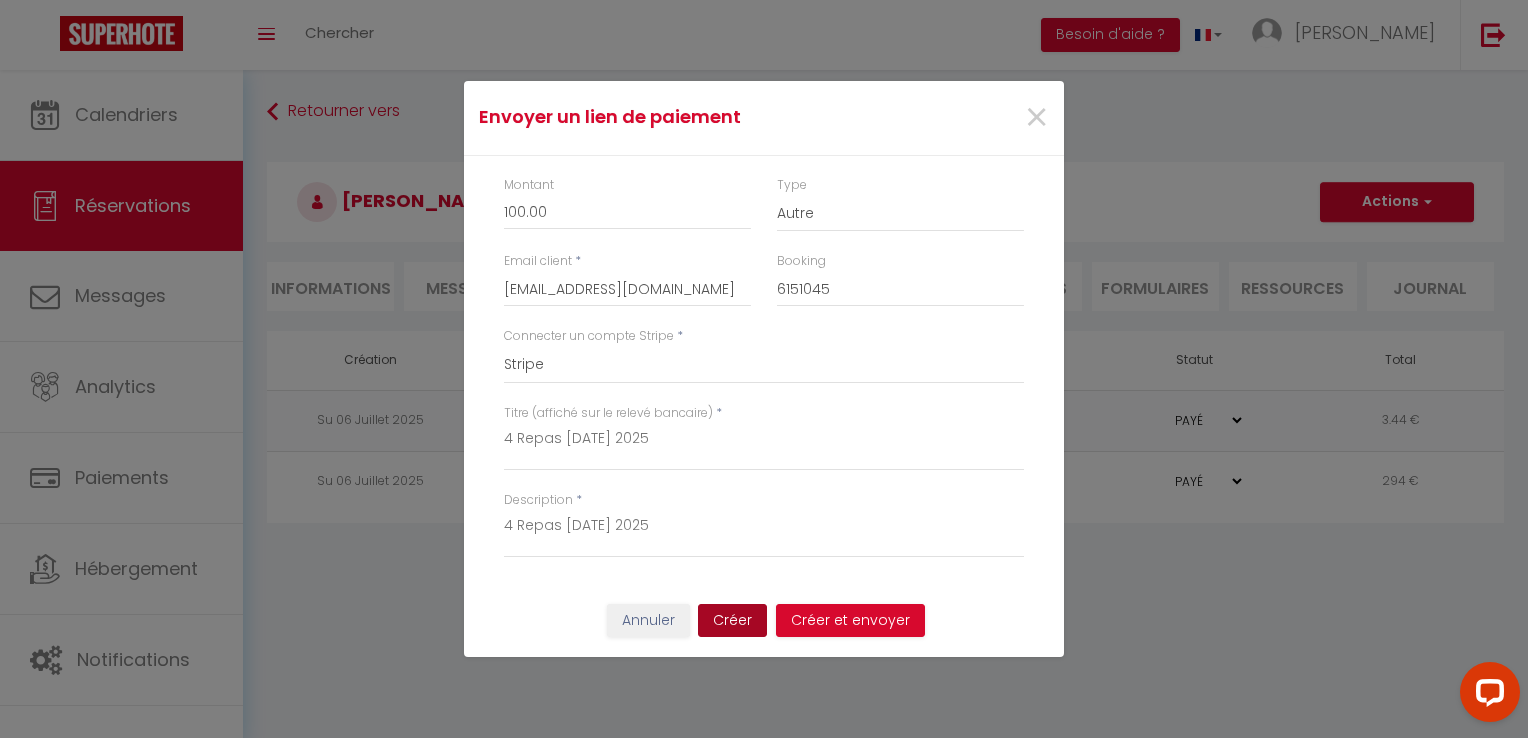 click on "Créer" at bounding box center [732, 621] 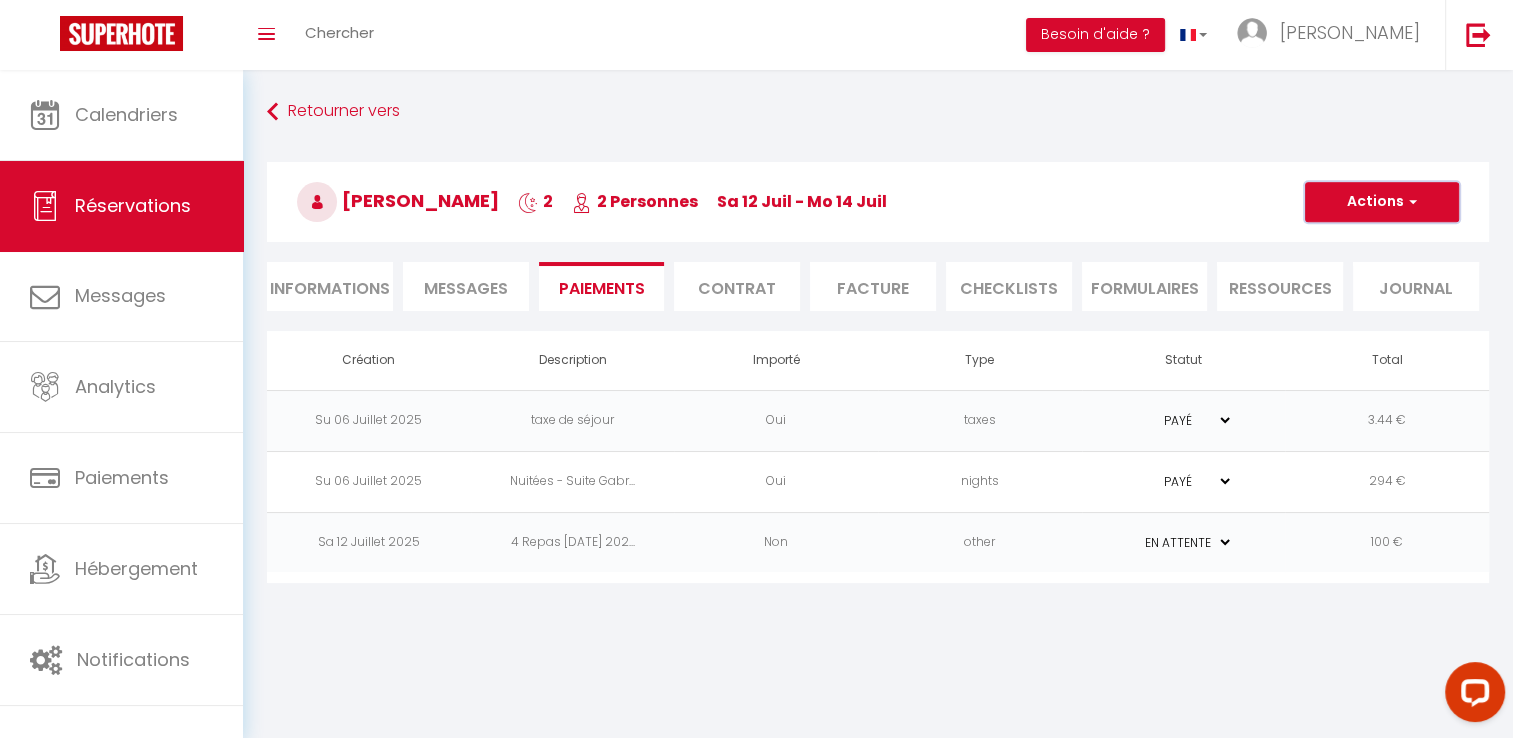 click on "Actions" at bounding box center (1382, 202) 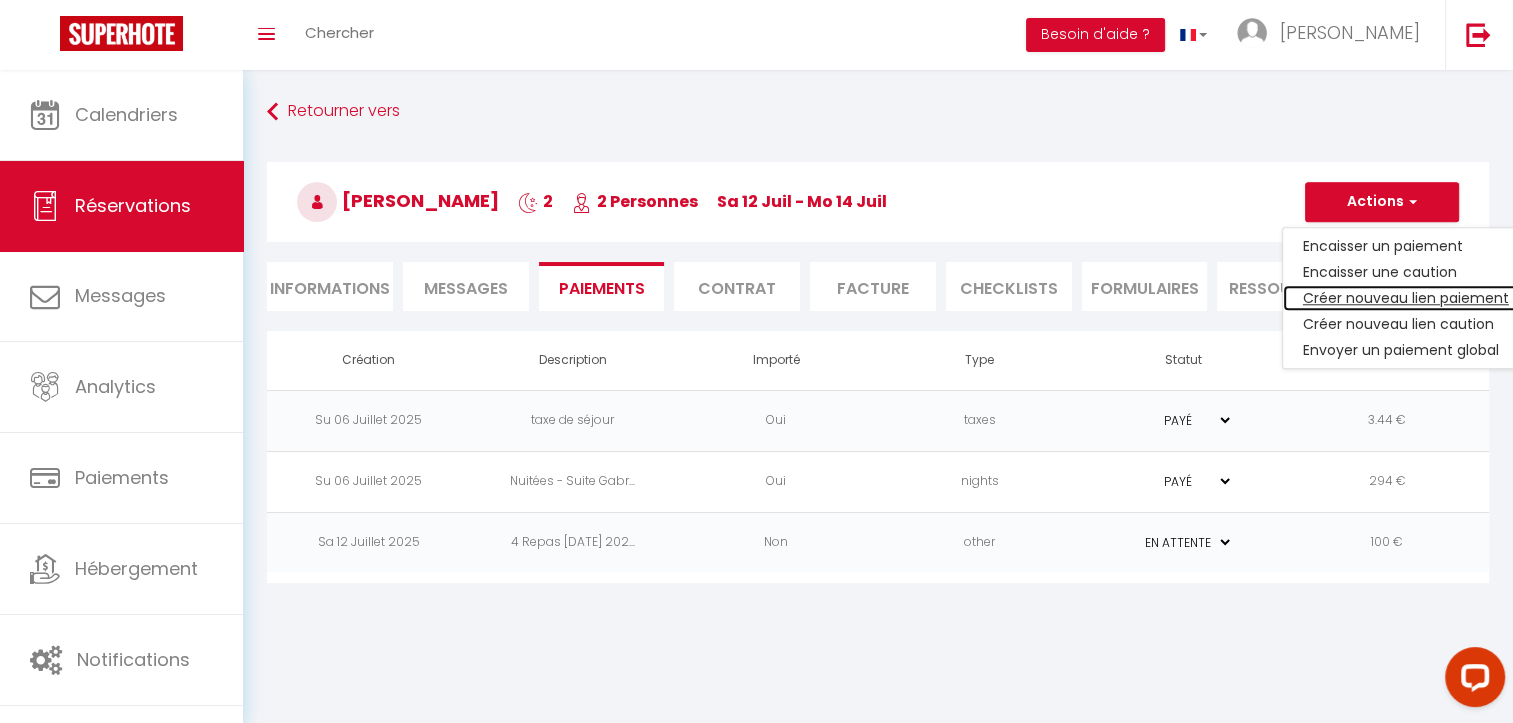 click on "Créer nouveau lien paiement" at bounding box center (1406, 298) 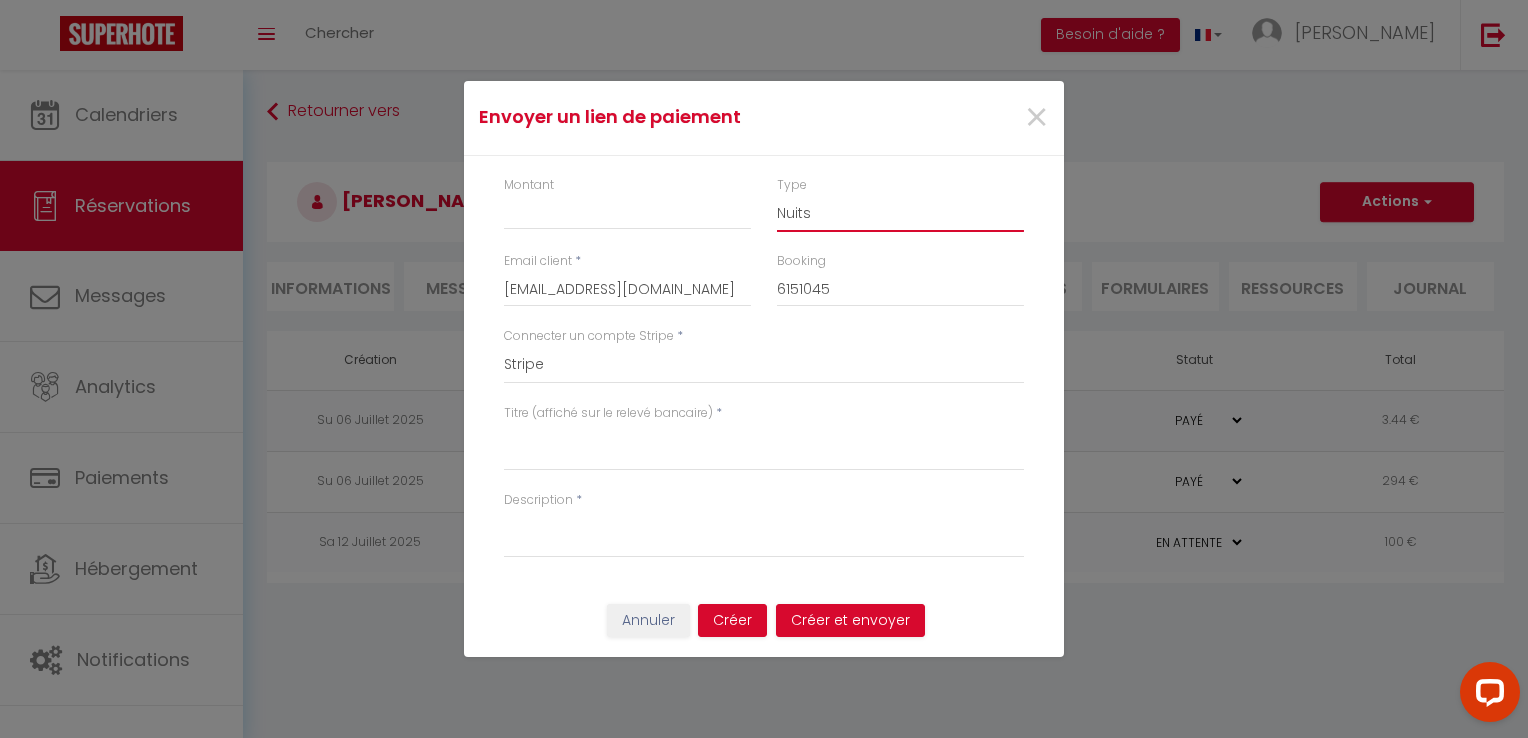 click on "Nuits   Frais de ménage   Taxe de séjour   [GEOGRAPHIC_DATA]" at bounding box center [900, 213] 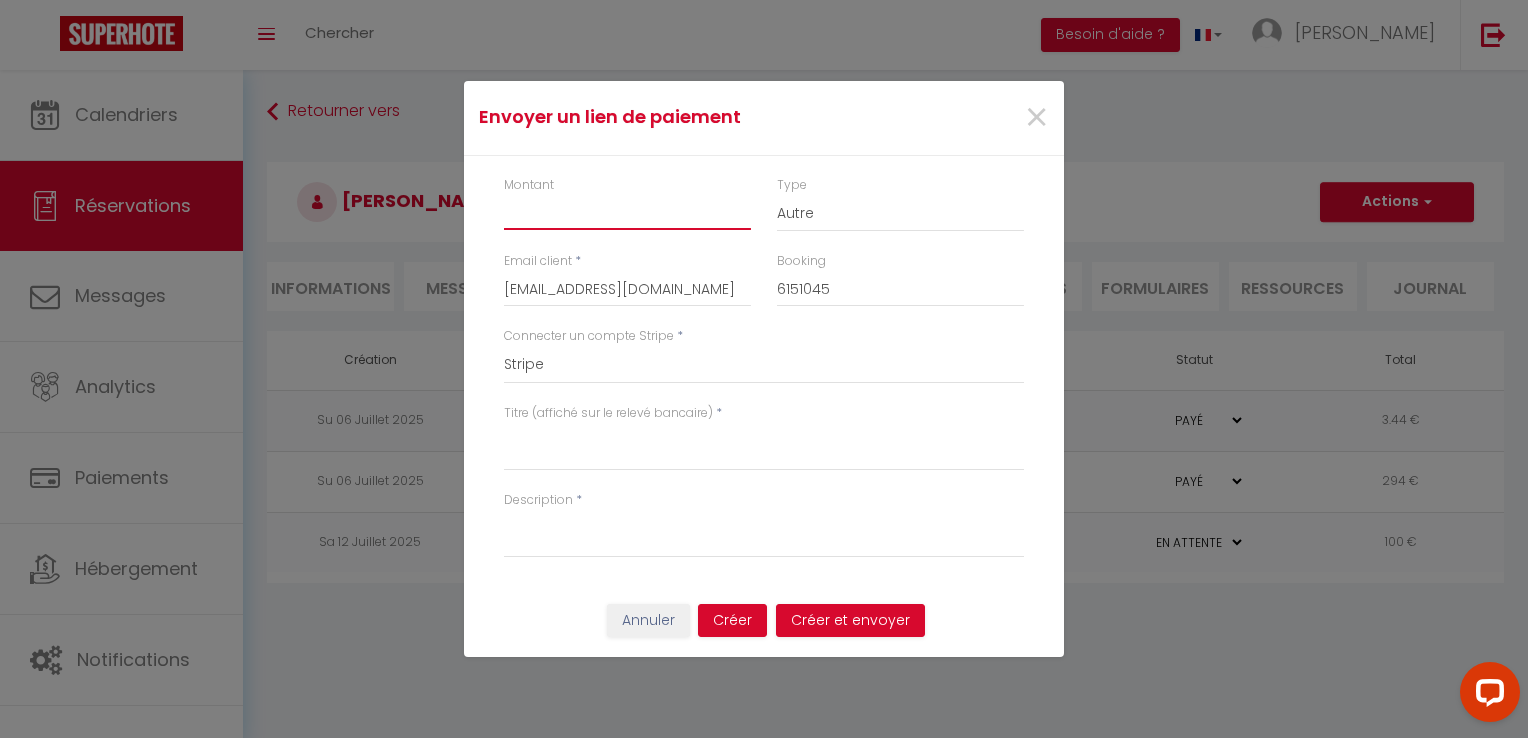 click on "Montant" at bounding box center (627, 212) 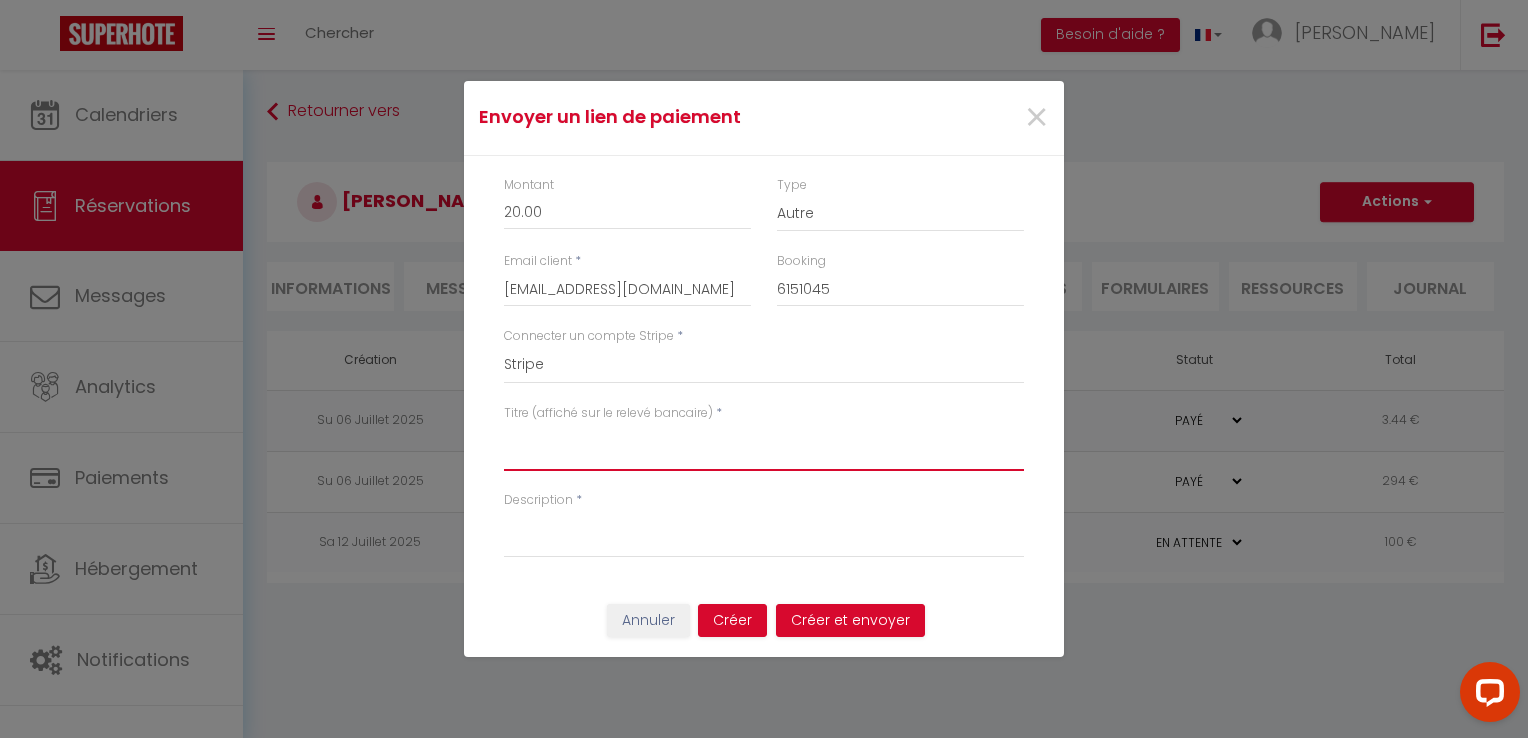 click on "Titre (affiché sur le relevé bancaire)" at bounding box center (764, 447) 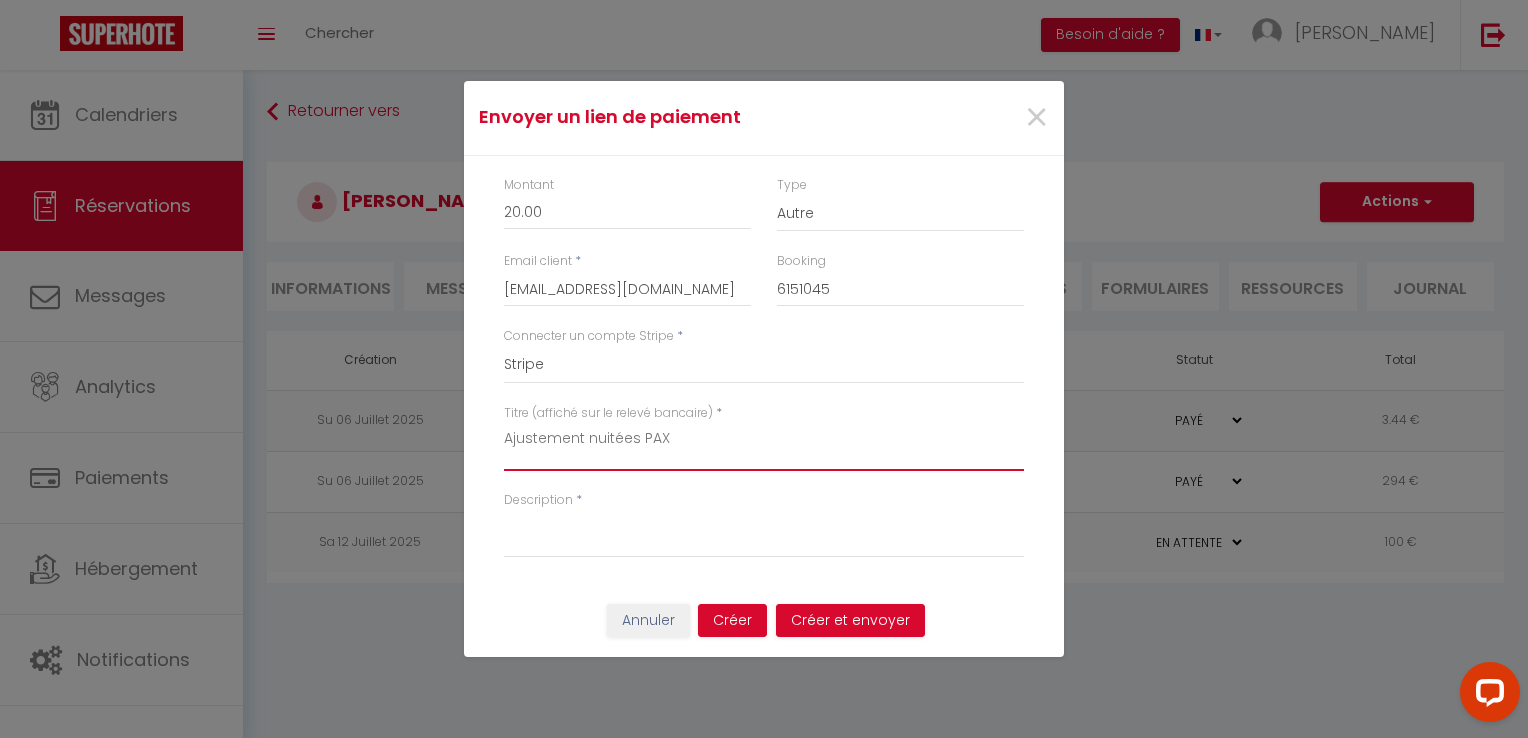 drag, startPoint x: 699, startPoint y: 439, endPoint x: 464, endPoint y: 438, distance: 235.00212 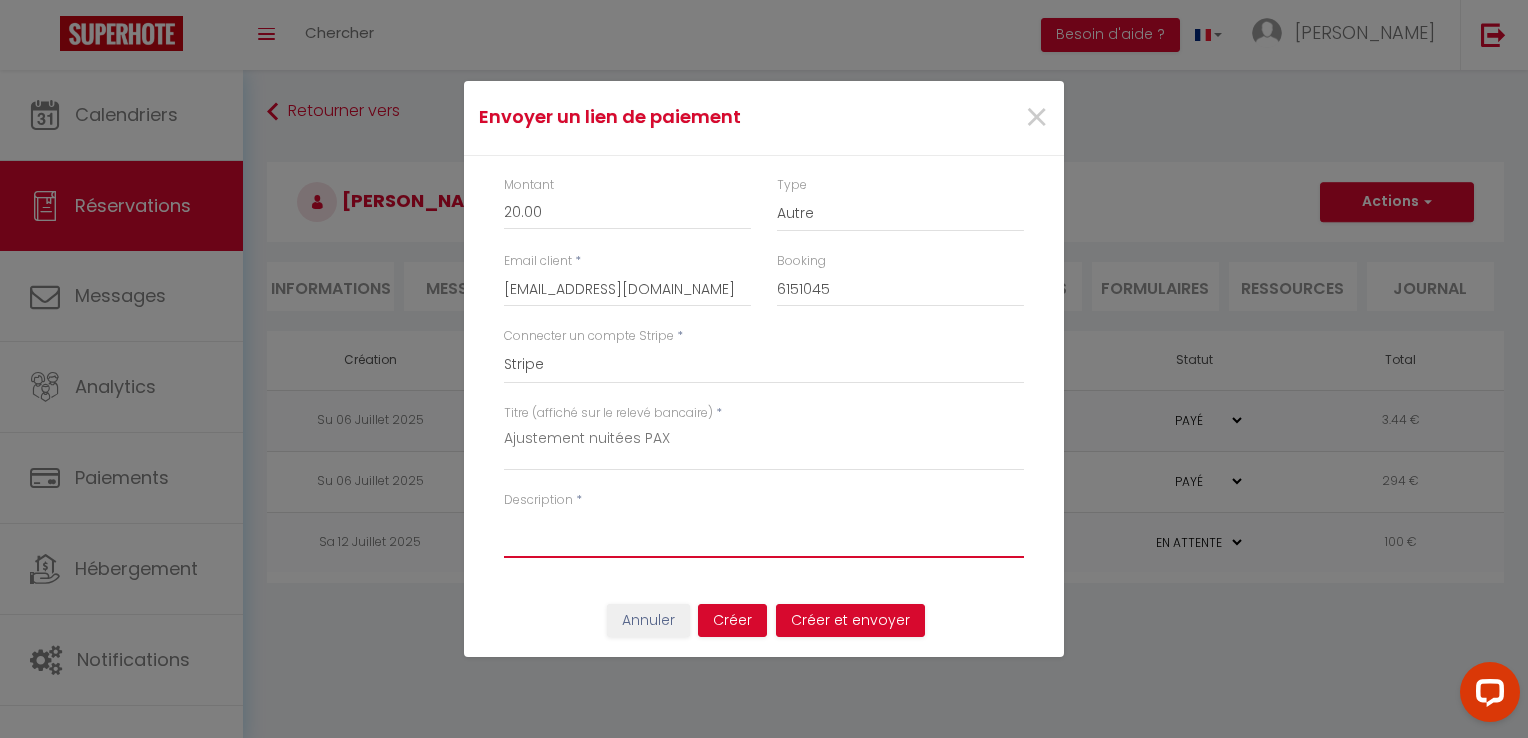 click on "Description" at bounding box center [764, 534] 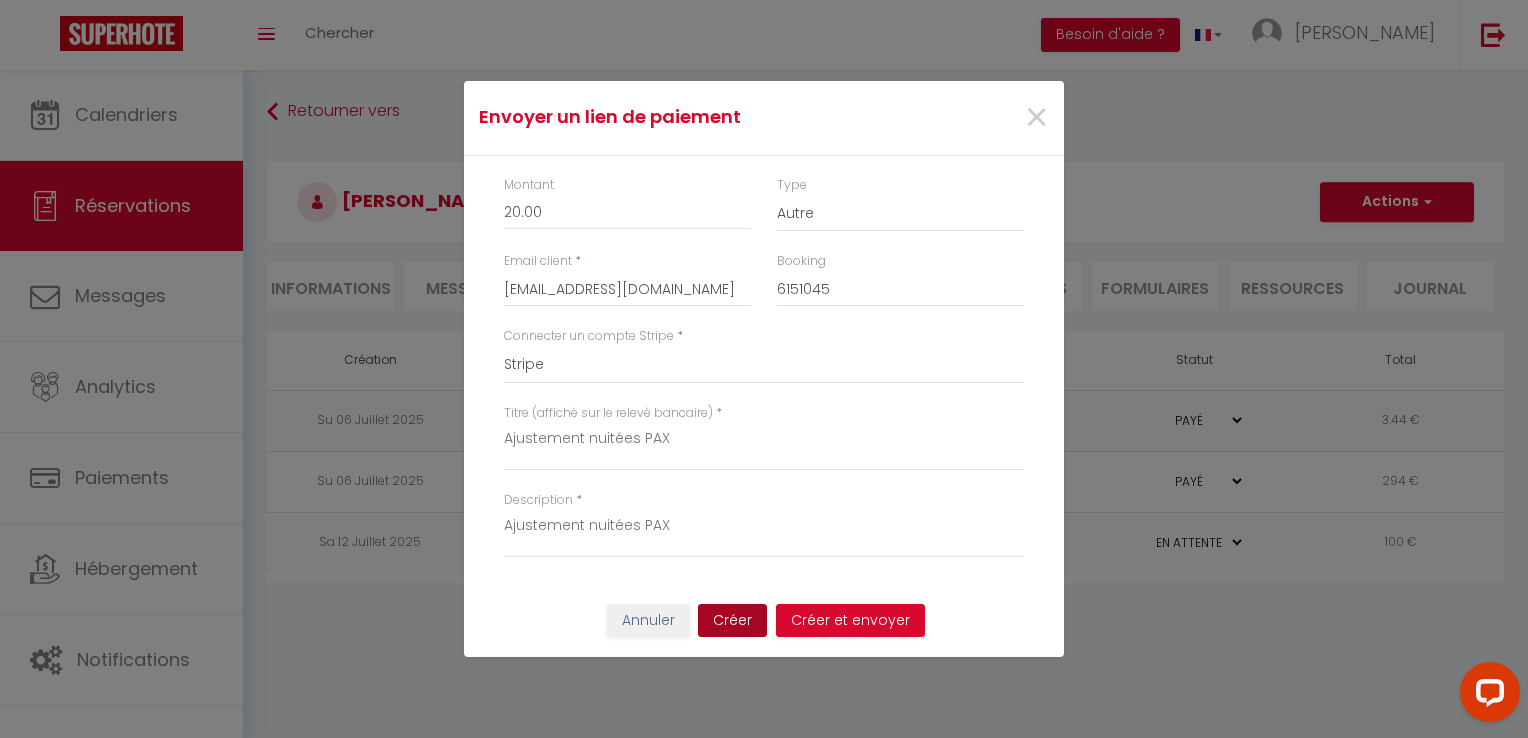 click on "Créer" at bounding box center (732, 621) 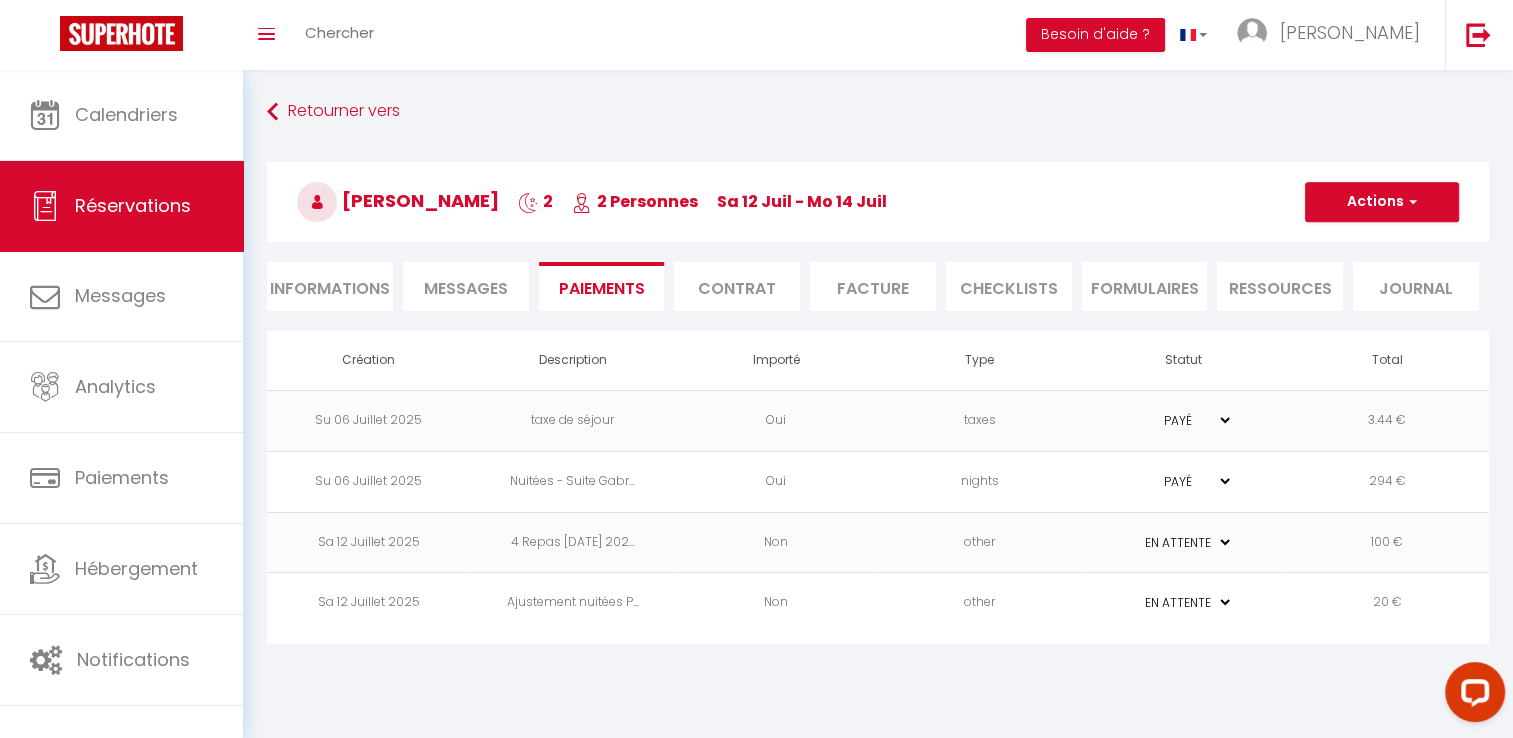 click on "Facture" at bounding box center (873, 286) 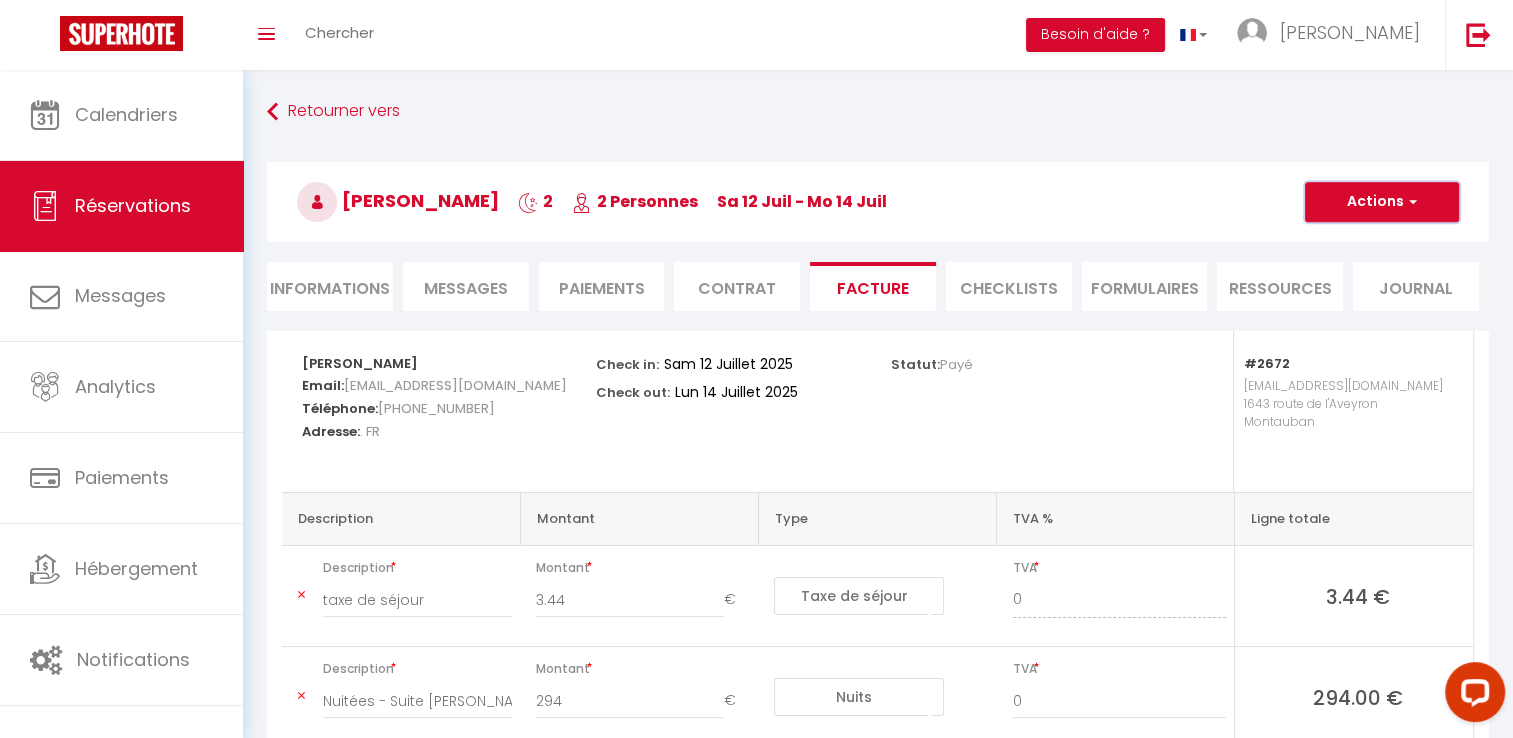 click on "Actions" at bounding box center (1382, 202) 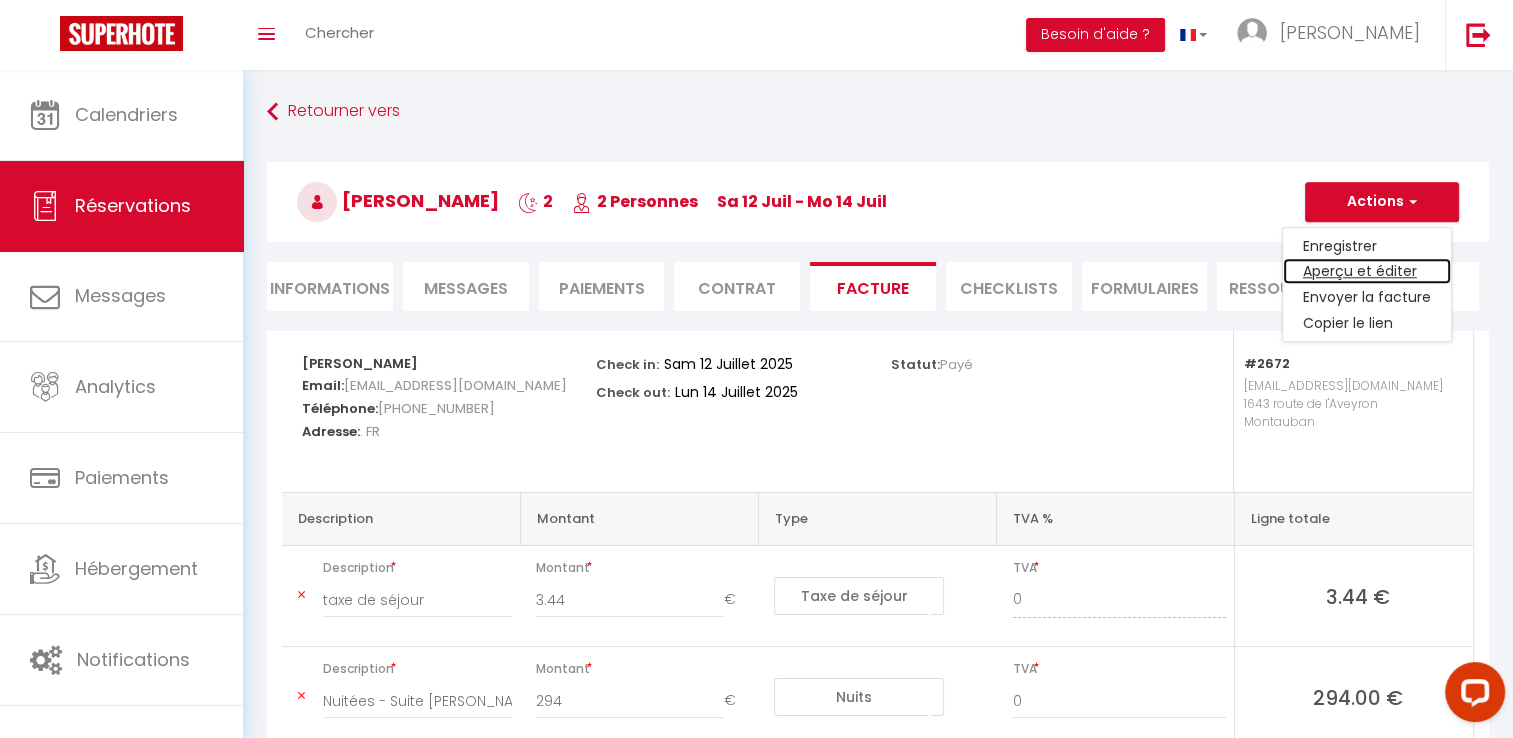 click on "Aperçu et éditer" at bounding box center (1367, 272) 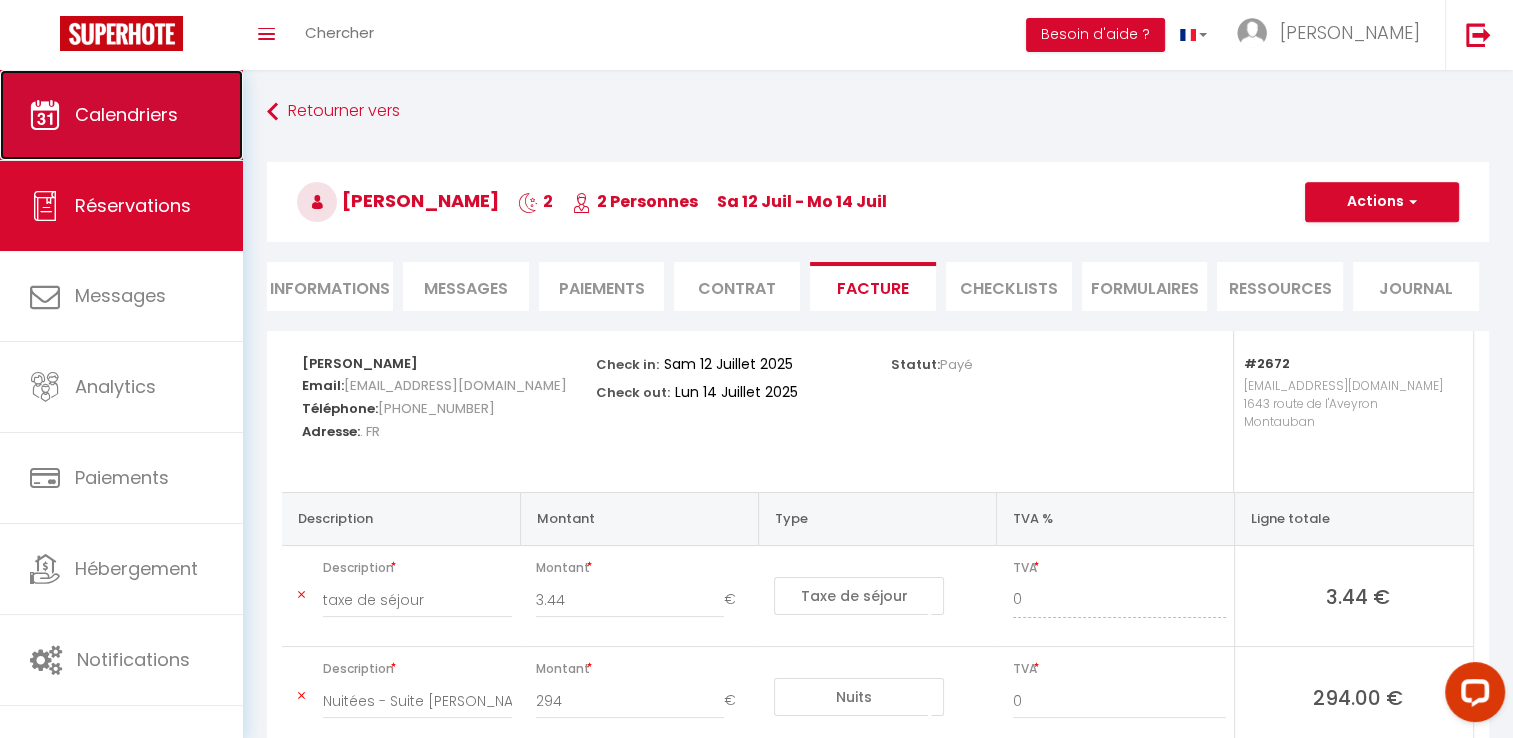 click on "Calendriers" at bounding box center (126, 114) 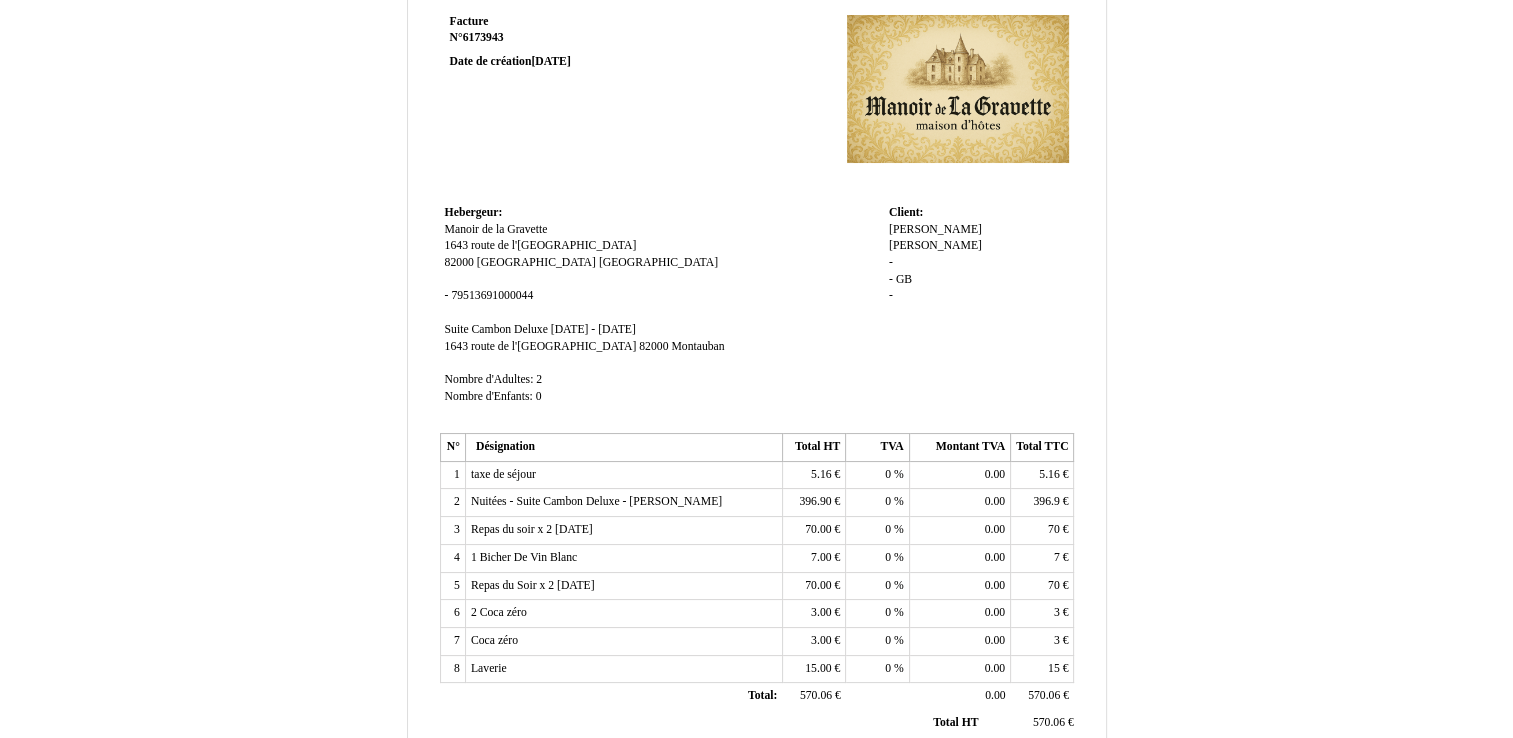 scroll, scrollTop: 0, scrollLeft: 0, axis: both 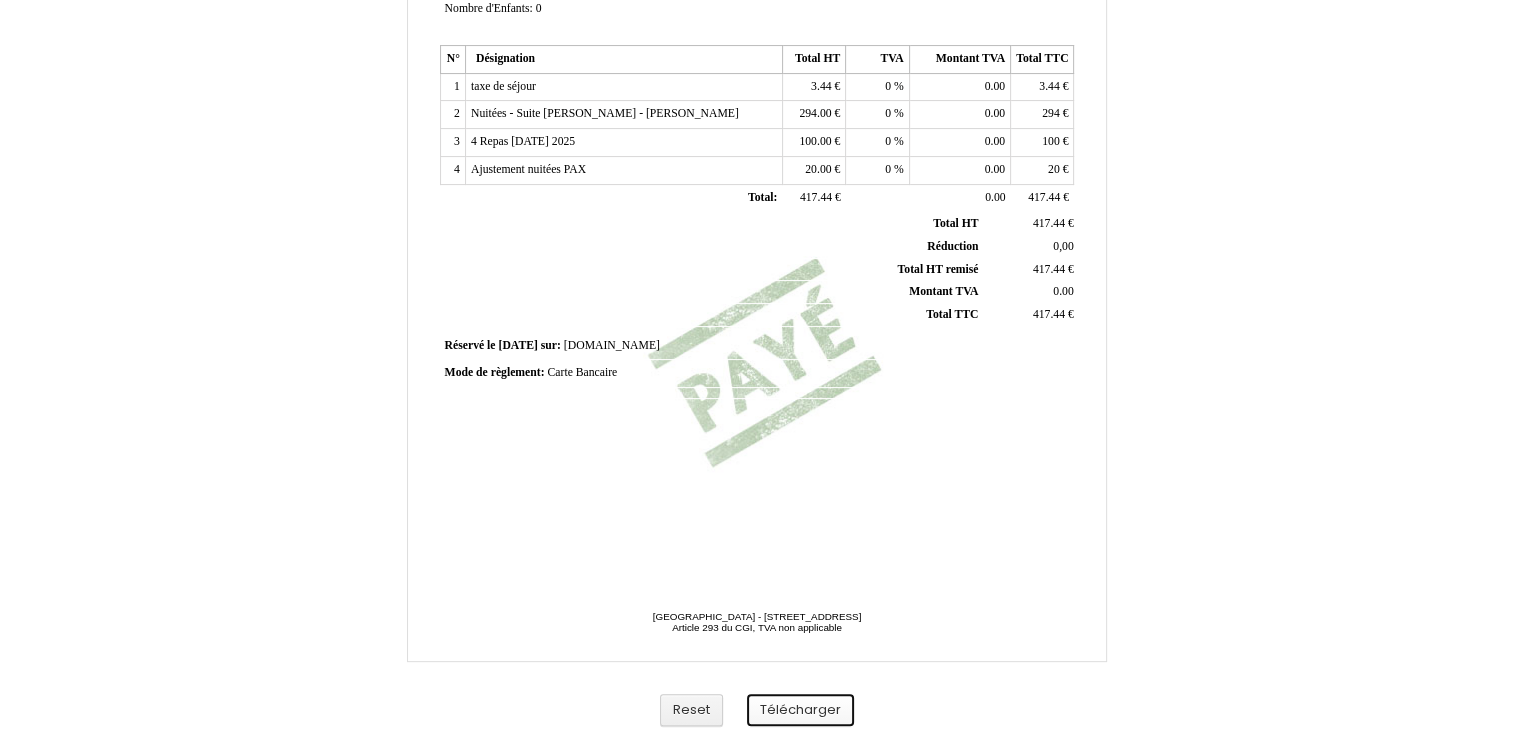click on "Télécharger" at bounding box center [800, 710] 